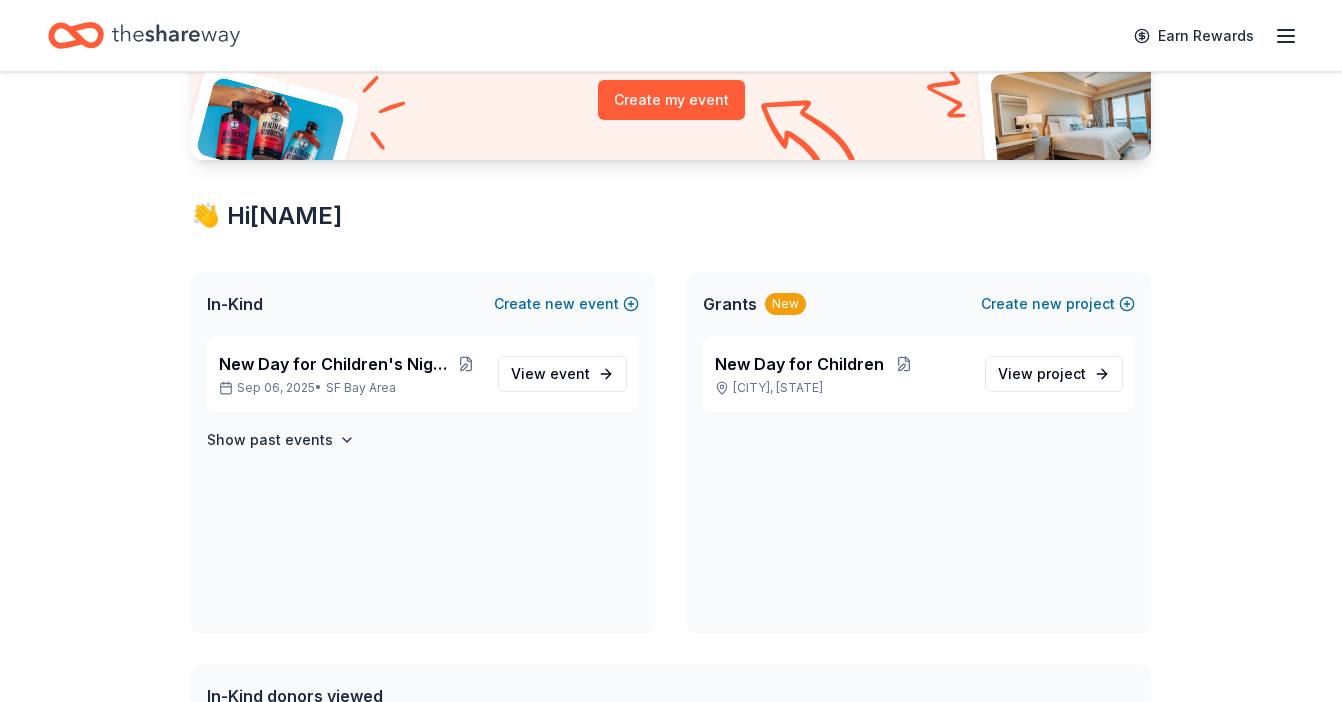 scroll, scrollTop: 269, scrollLeft: 0, axis: vertical 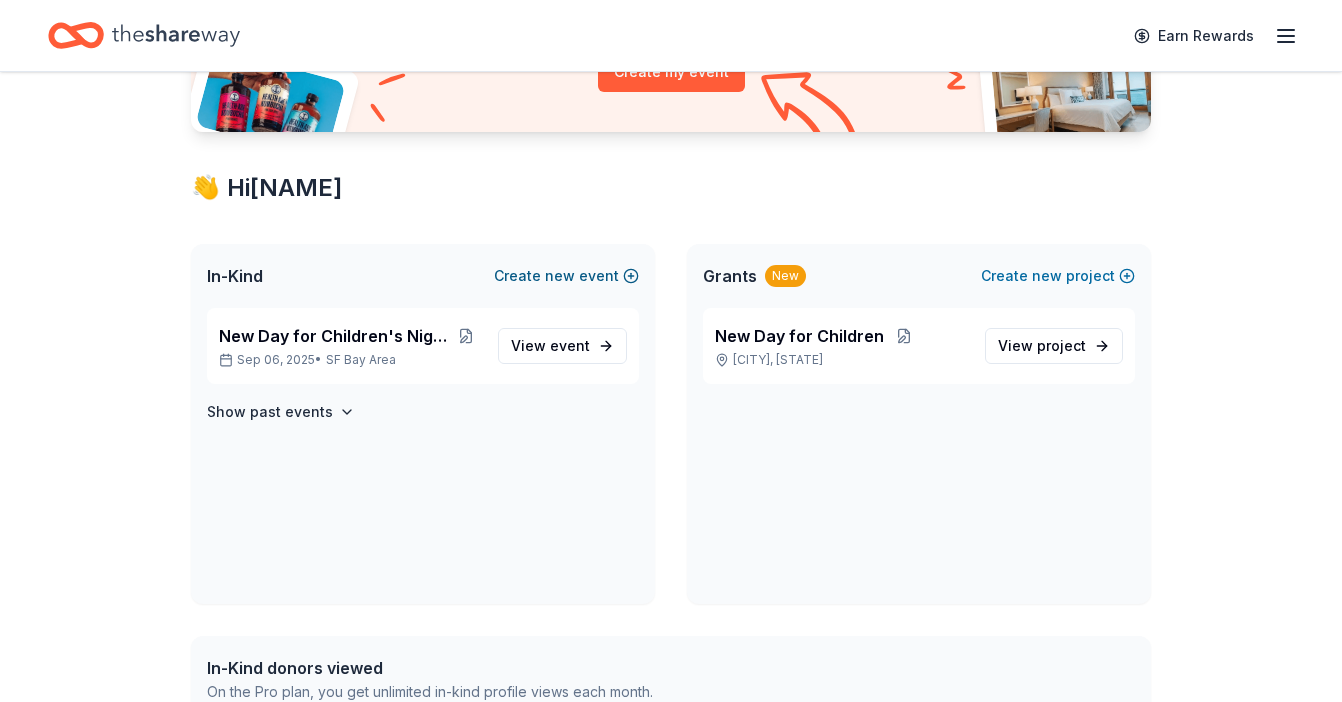 click on "new" at bounding box center (560, 276) 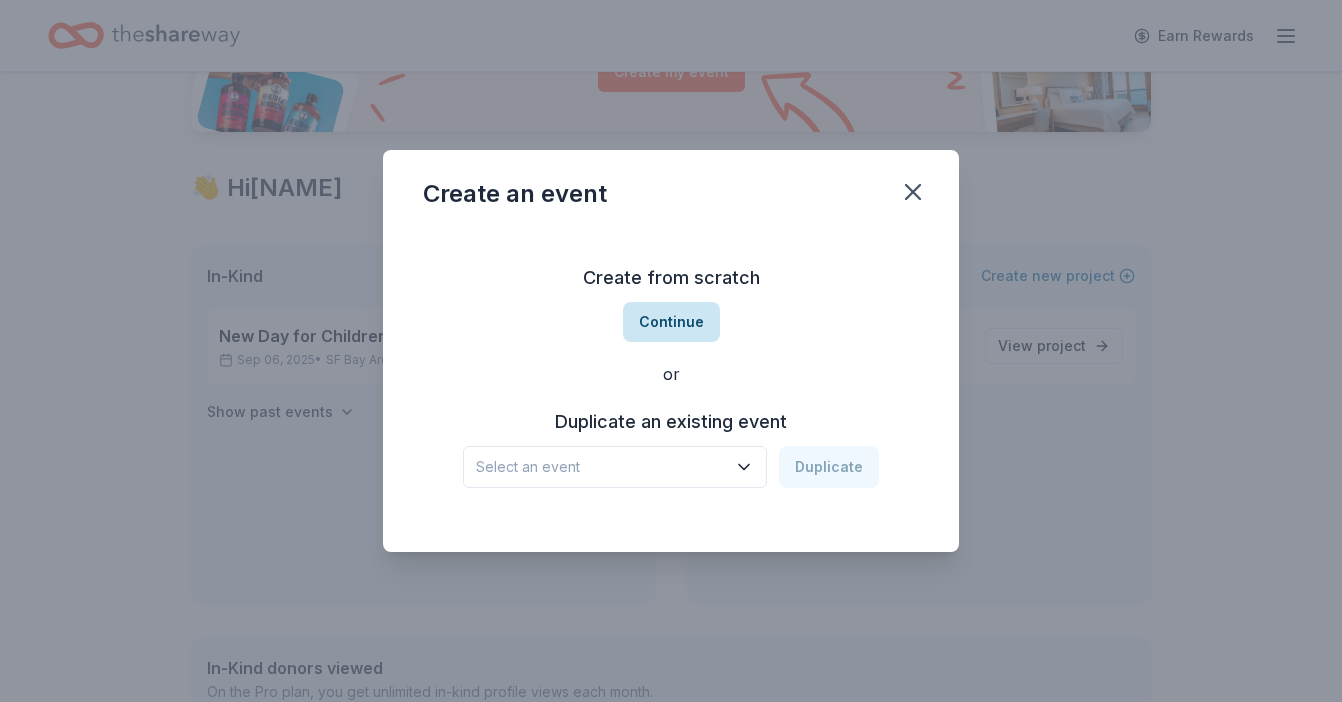 click on "Continue" at bounding box center [671, 322] 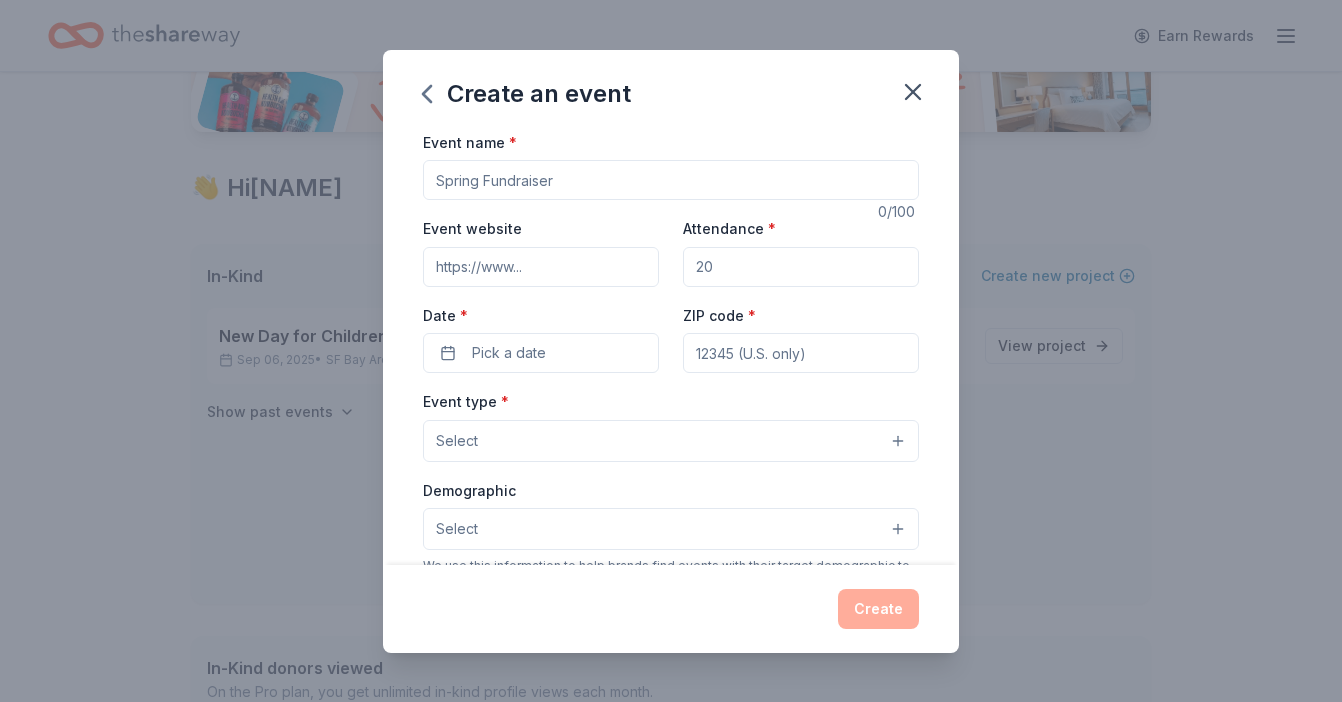 click on "Event name *" at bounding box center [671, 180] 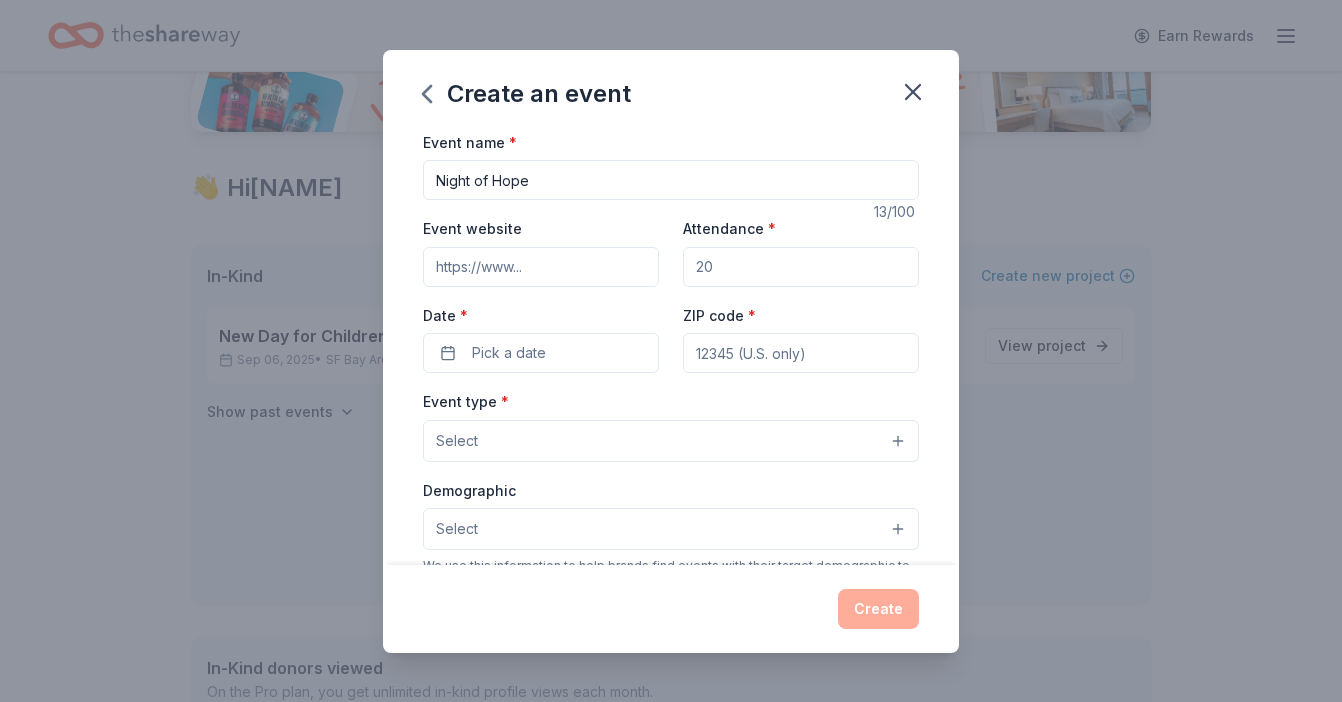 type on "Night of Hope" 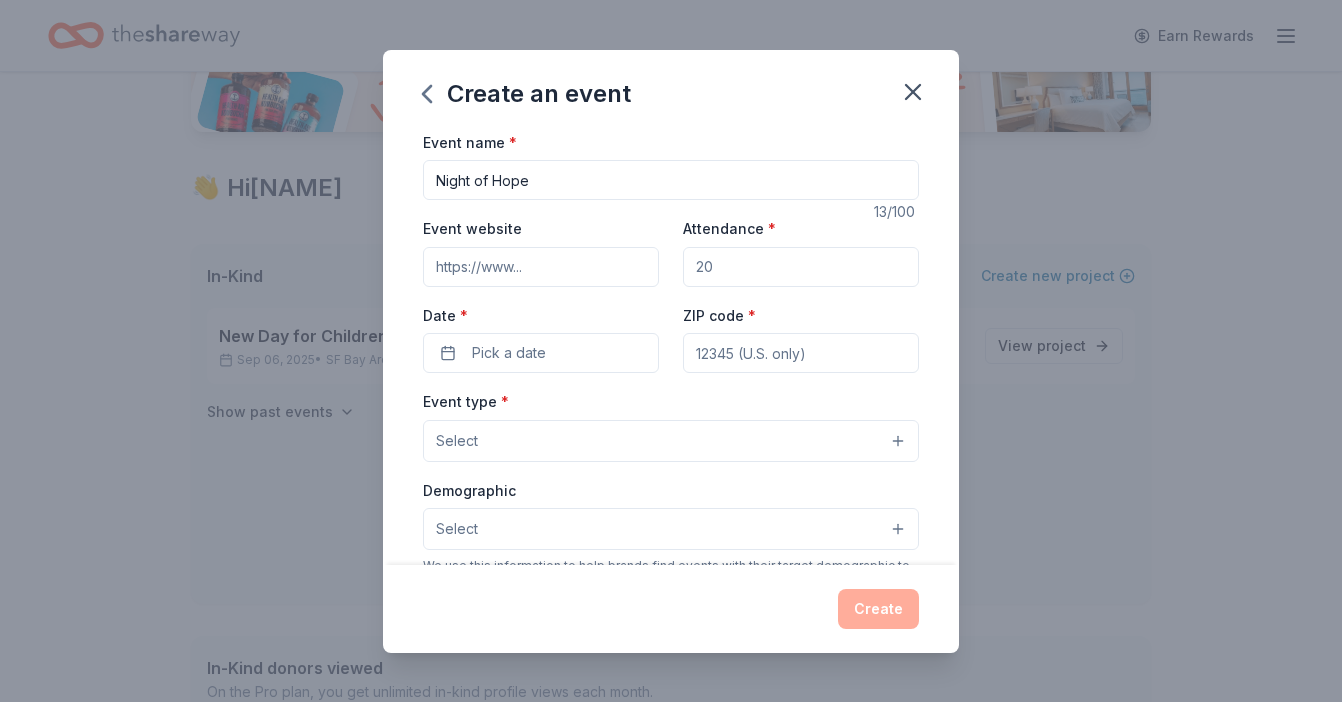 type on "https://newdayforchildren.com/" 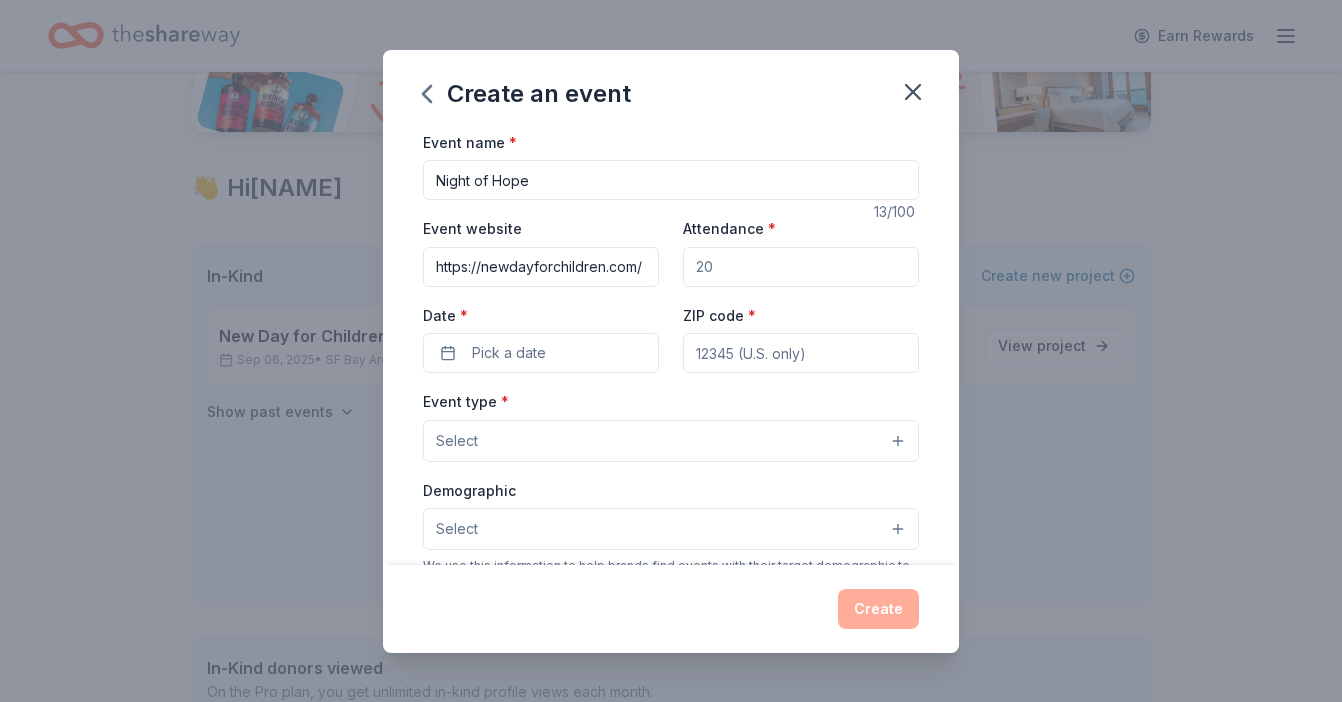 drag, startPoint x: 648, startPoint y: 267, endPoint x: 418, endPoint y: 251, distance: 230.55585 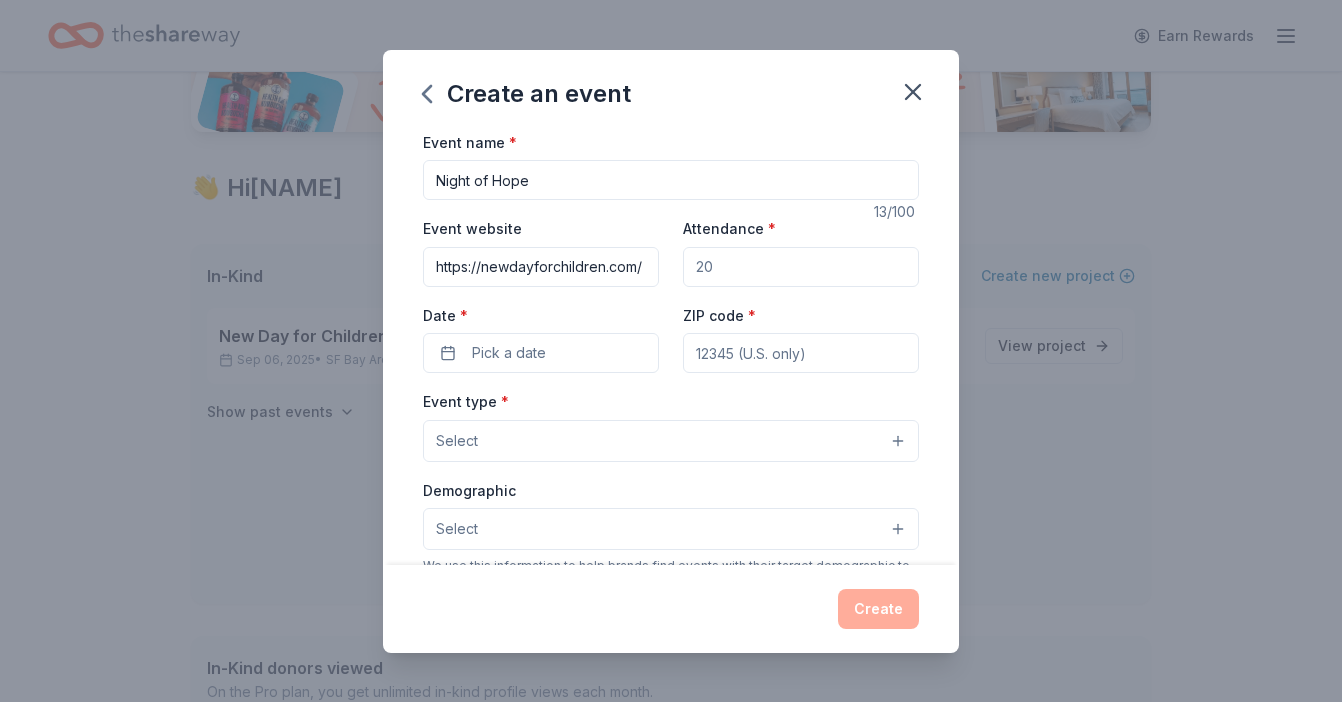 click on "Event name * Night of Hope 13 /100 Event website https://newdayforchildren.com/ Attendance * Date * Pick a date ZIP code * Event type * Select Demographic Select We use this information to help brands find events with their target demographic to sponsor their products. Mailing address Apt/unit Description What are you looking for? * Auction & raffle Meals Snacks Desserts Alcohol Beverages Send me reminders Email me reminders of donor application deadlines Recurring event" at bounding box center (671, 347) 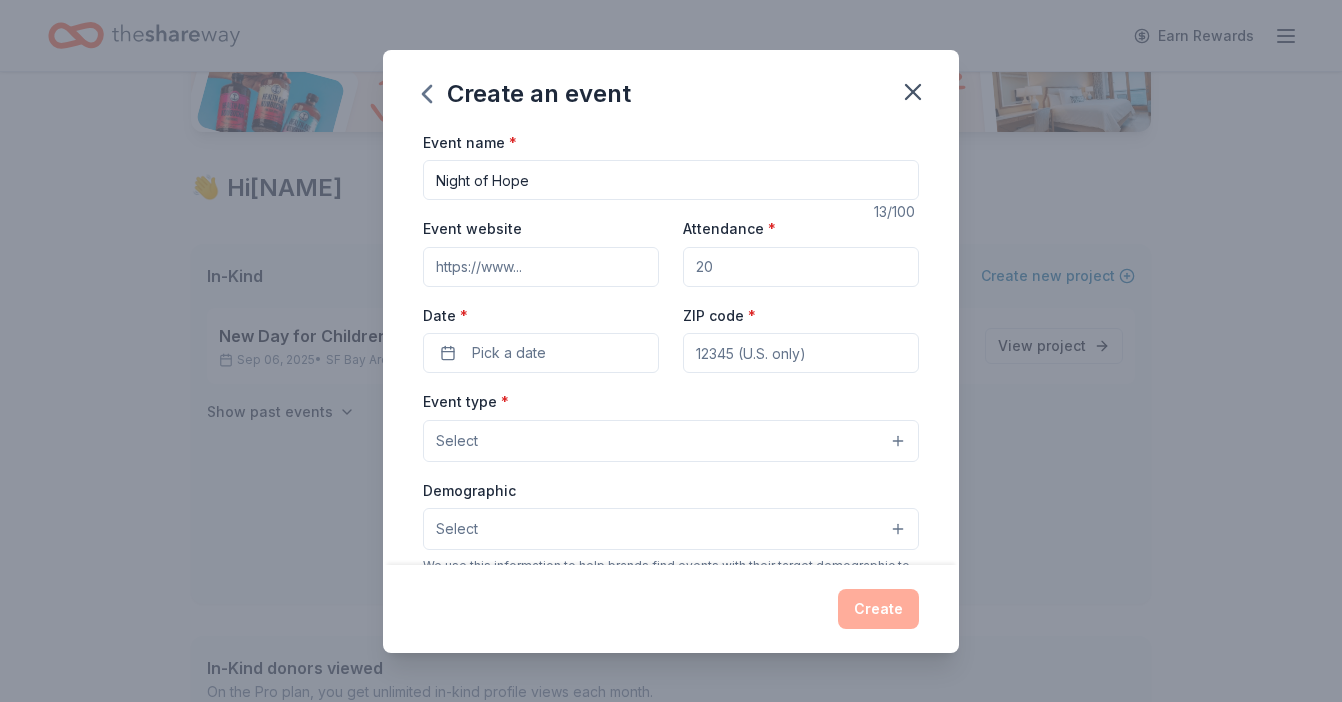click on "Event website" at bounding box center (541, 267) 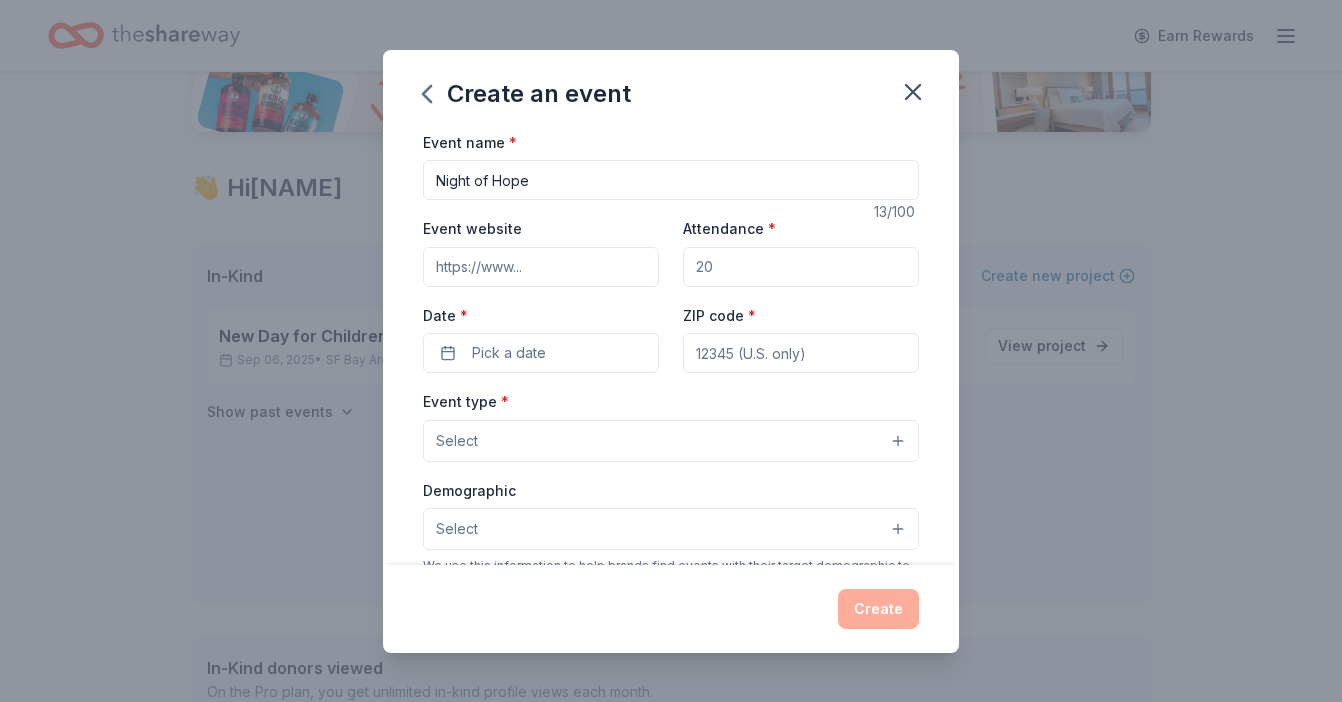 paste on "https://newdayforchildren.ejoinme.org/2025NightofHope" 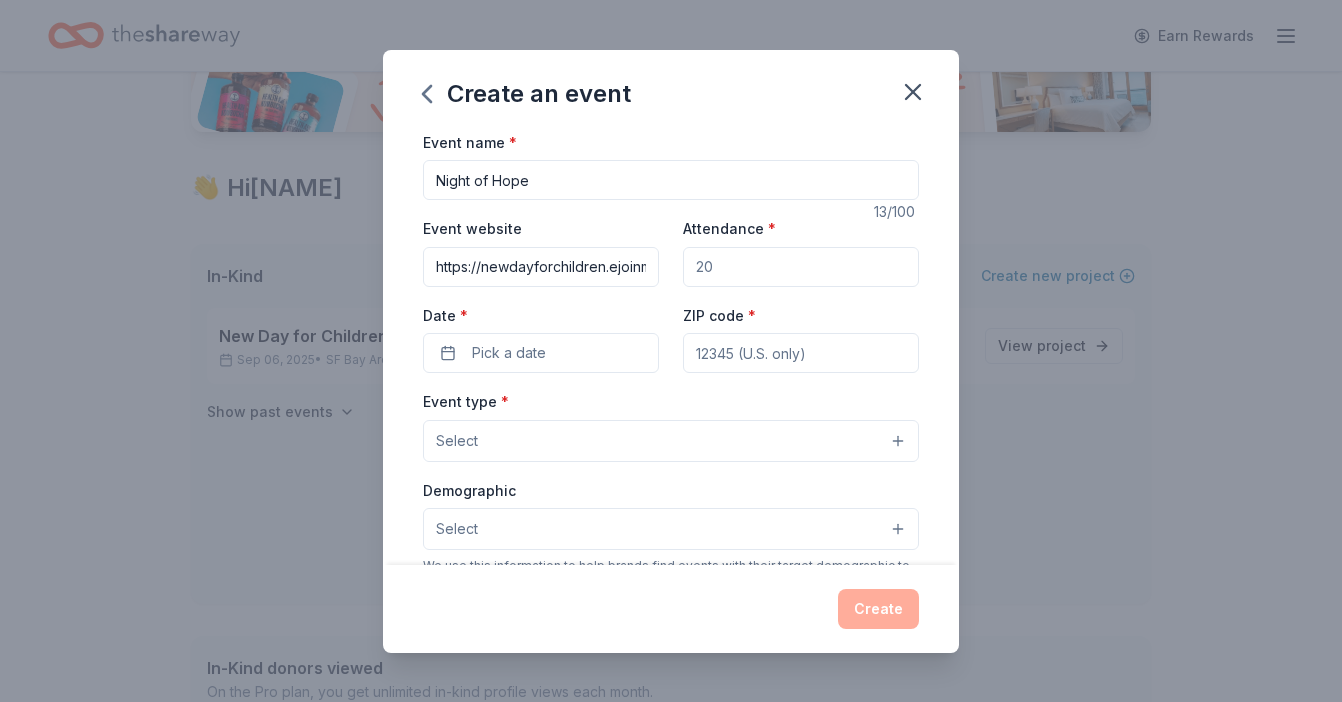 scroll, scrollTop: 0, scrollLeft: 166, axis: horizontal 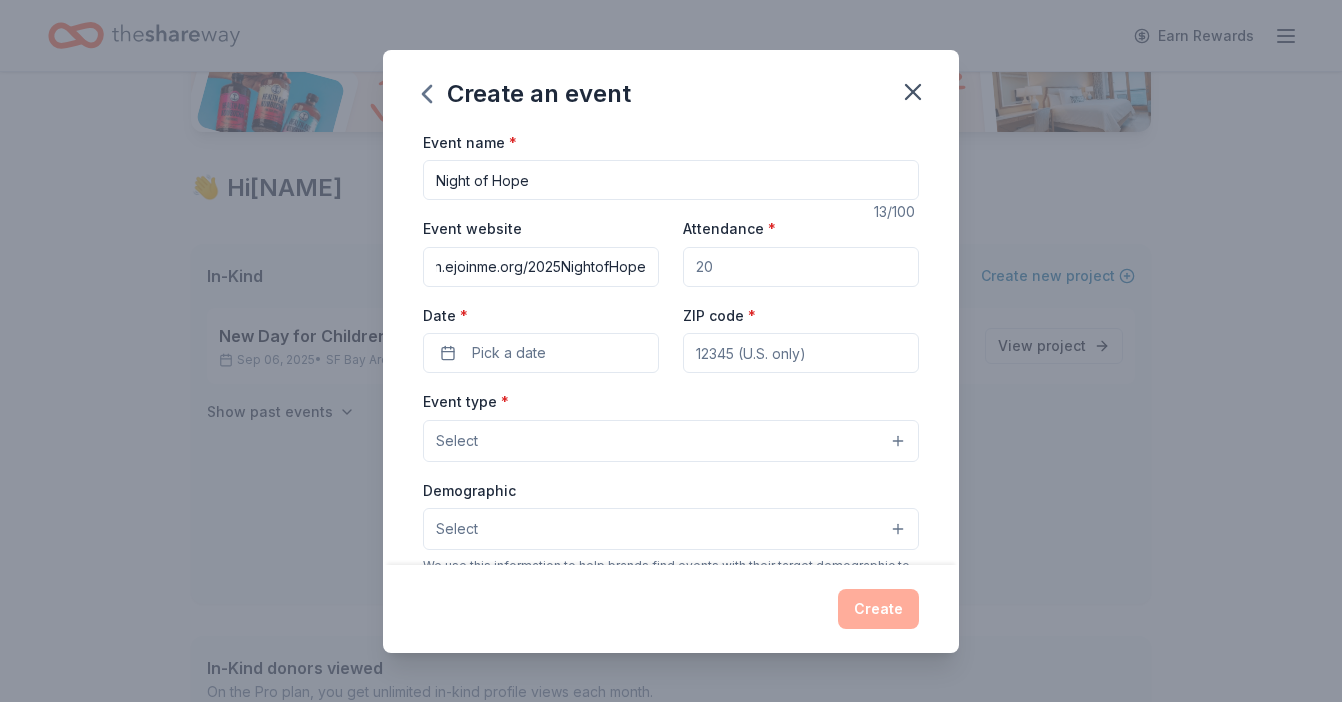 type on "https://newdayforchildren.ejoinme.org/2025NightofHope" 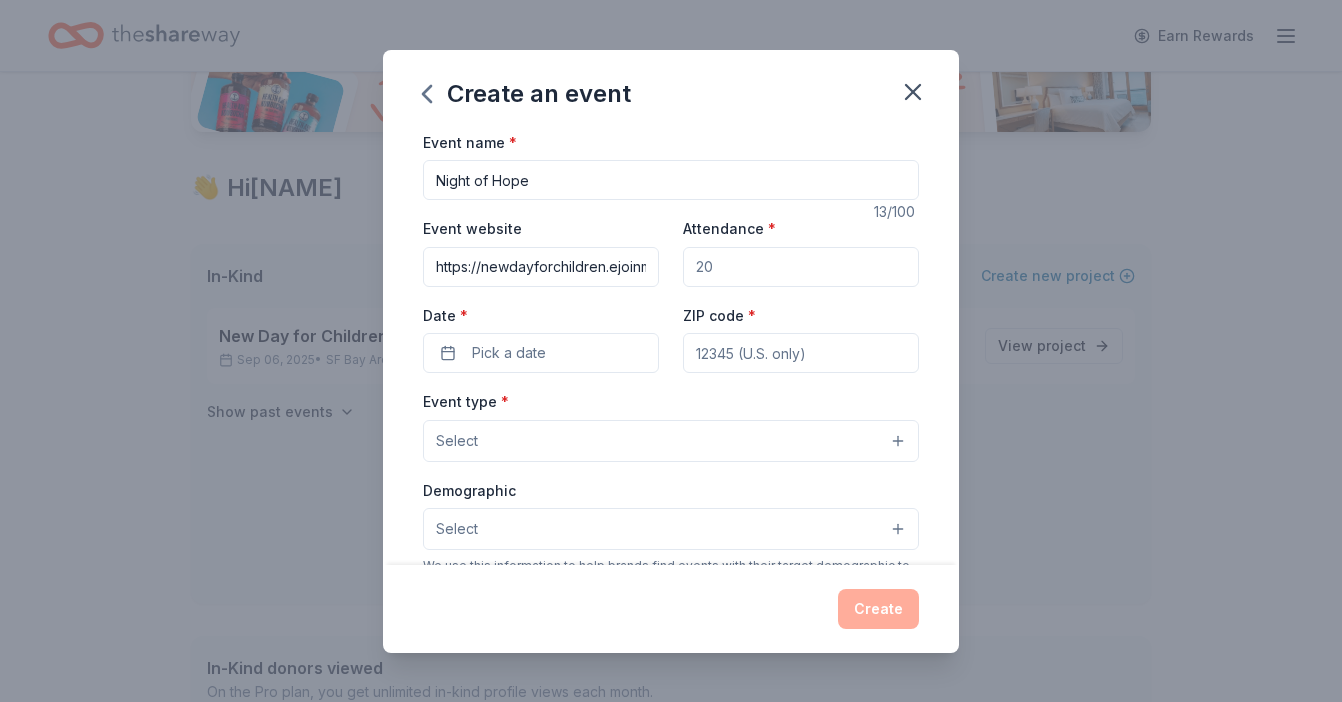click on "Attendance *" at bounding box center (801, 267) 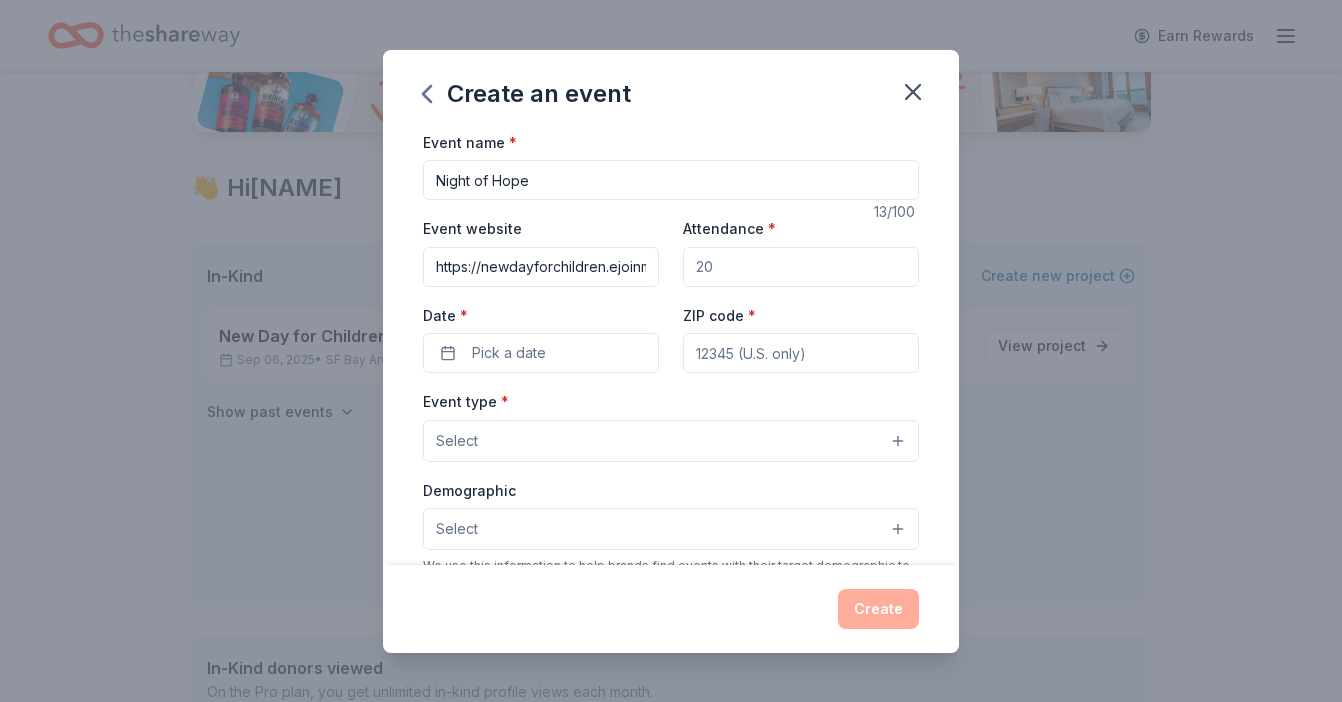 type on "250" 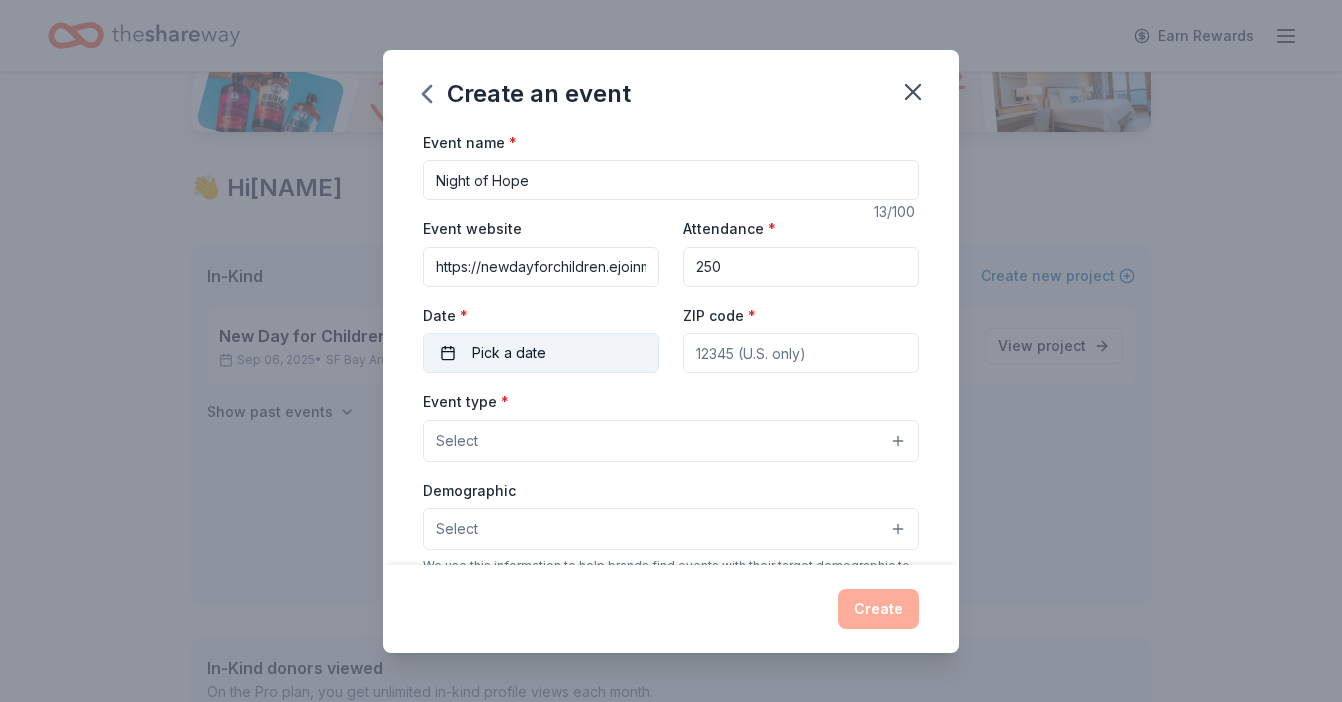 click on "Pick a date" at bounding box center (541, 353) 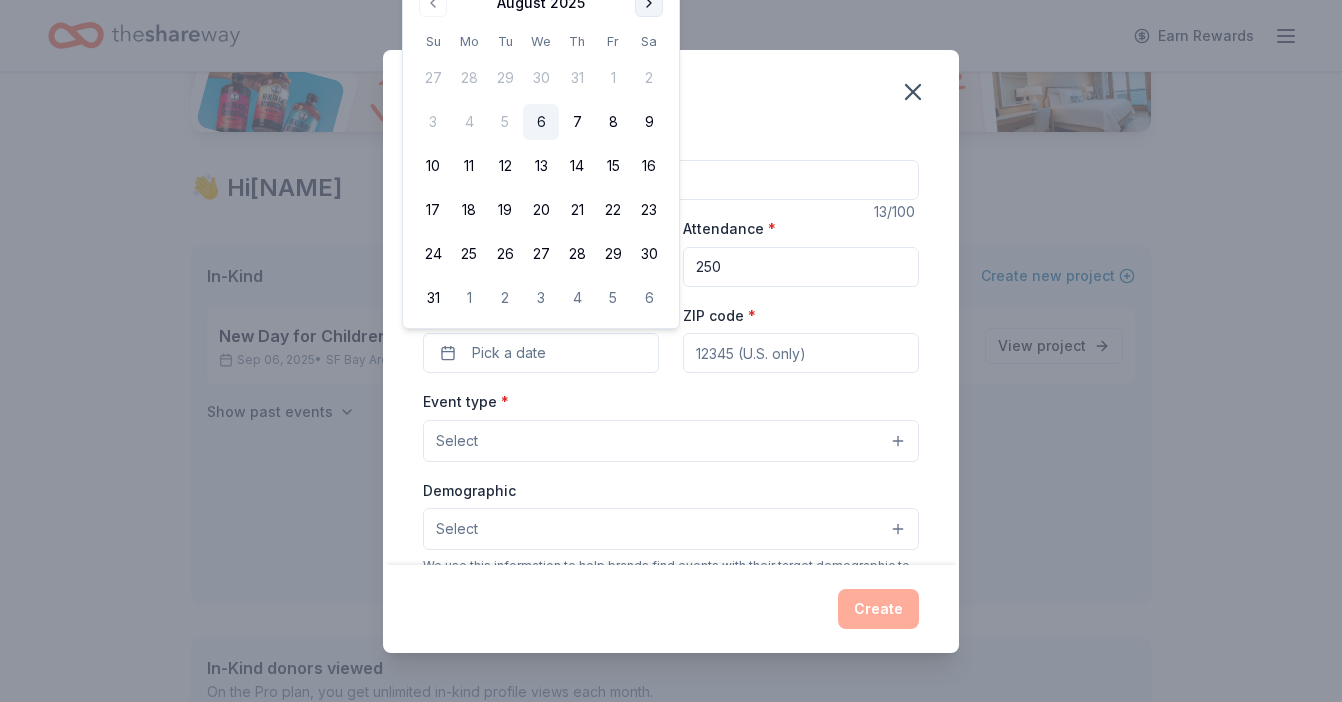 click at bounding box center (649, 3) 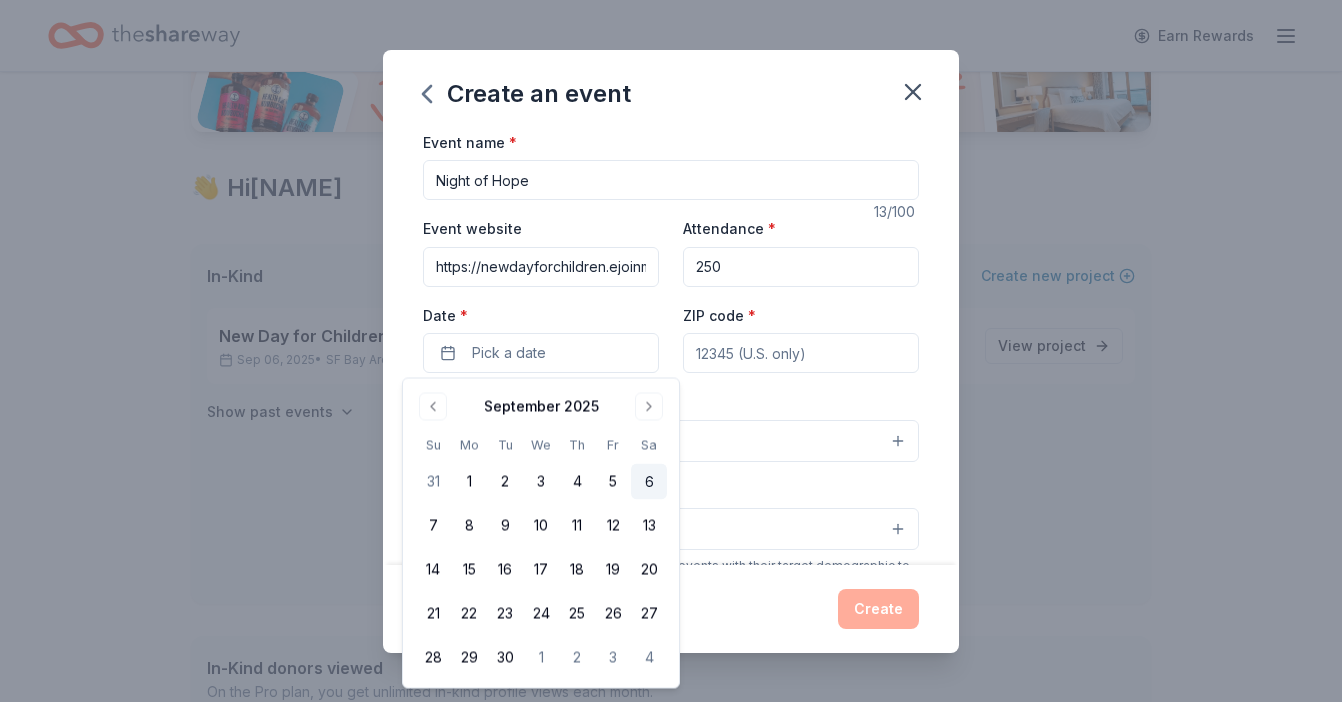 click on "6" at bounding box center (649, 482) 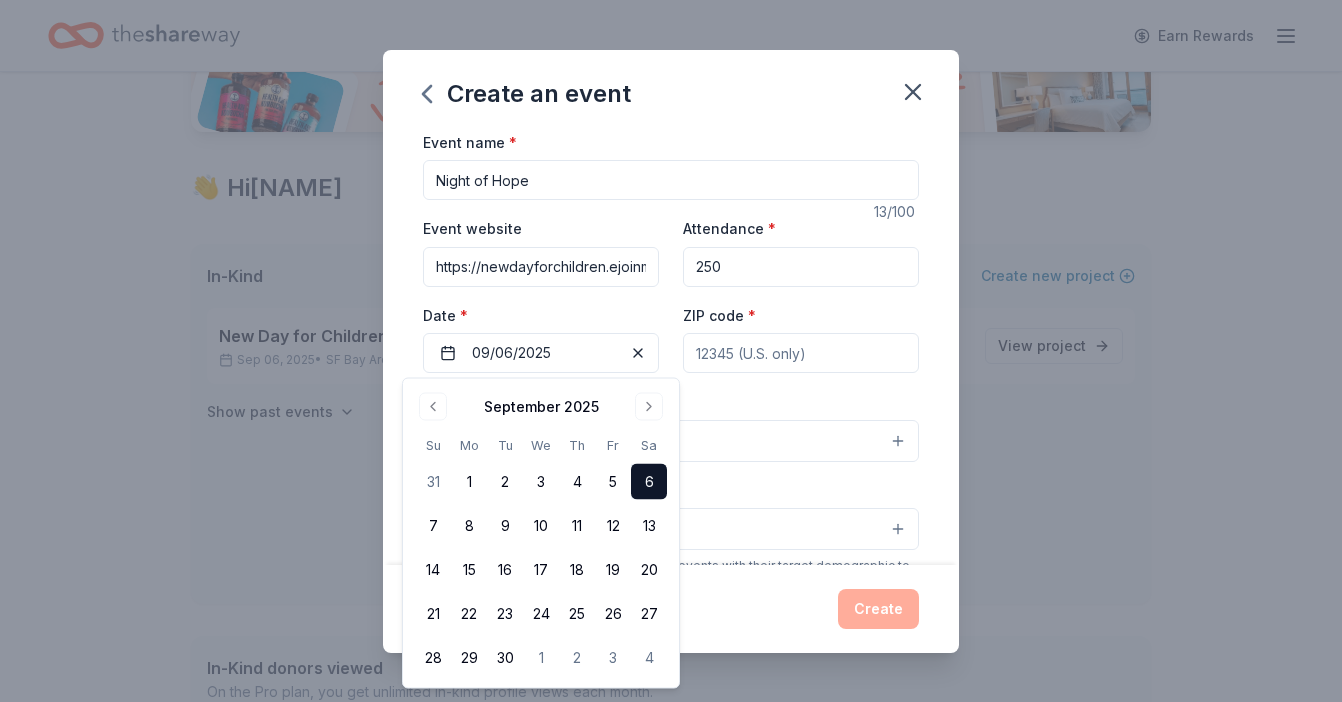 click on "ZIP code *" at bounding box center (801, 353) 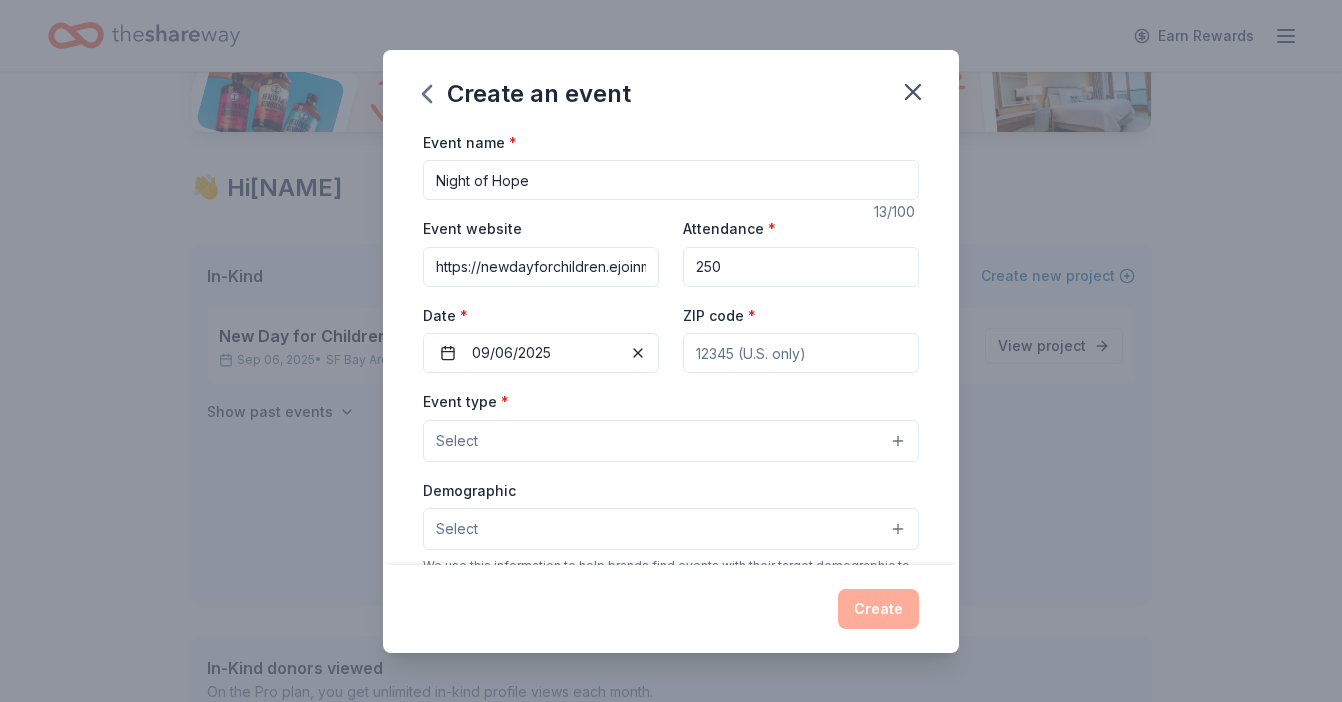 type on "92675" 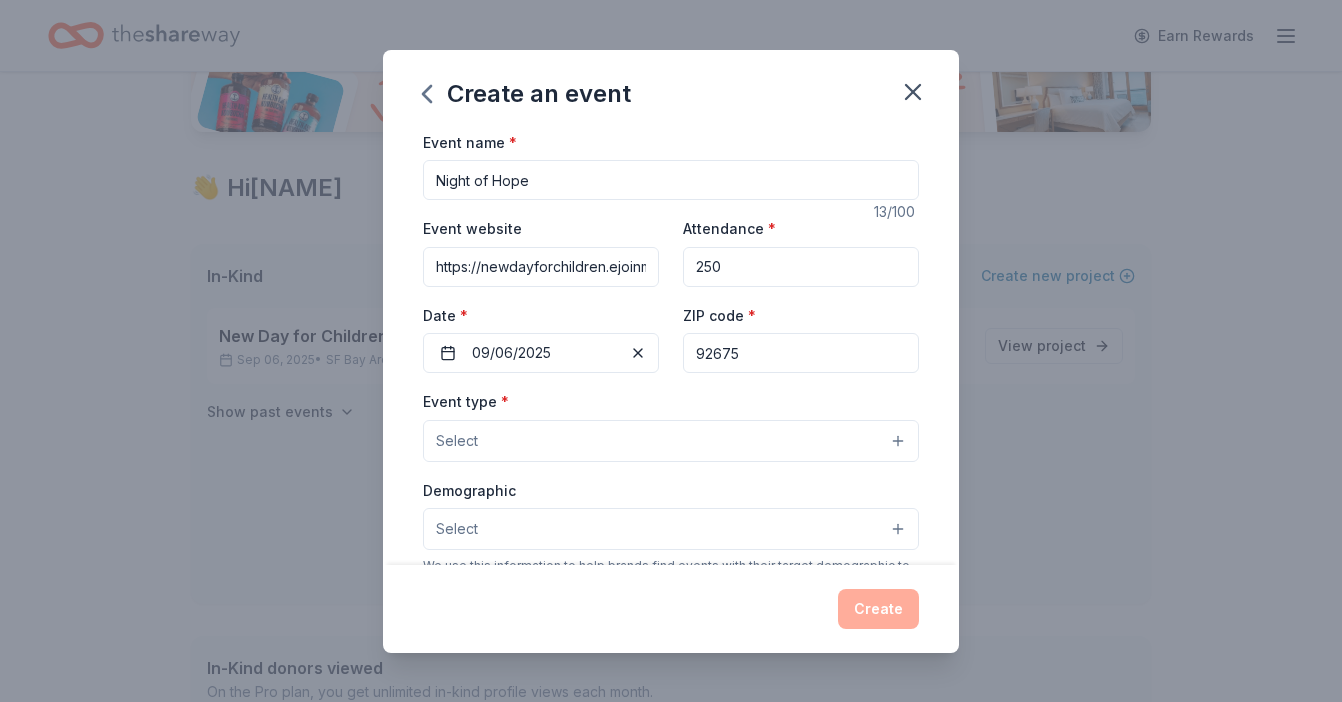 type on "27545 Via Montoya" 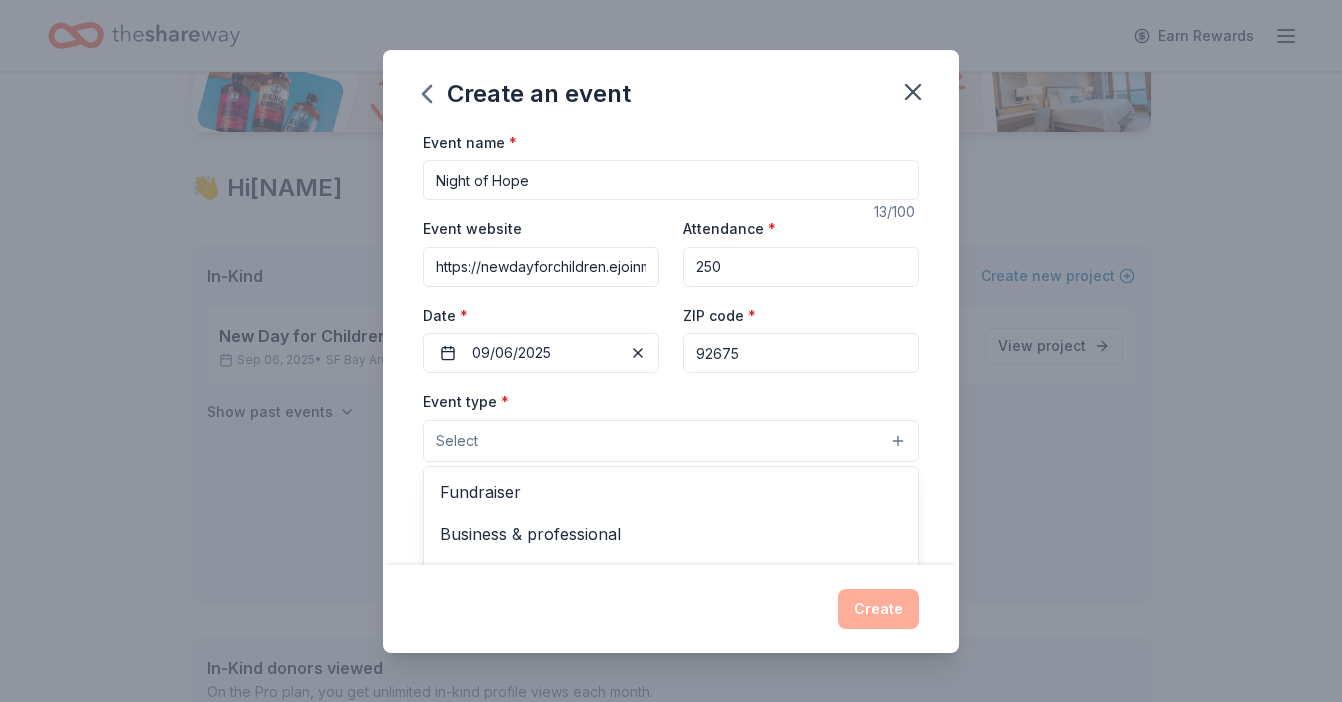 click on "Select" at bounding box center [671, 441] 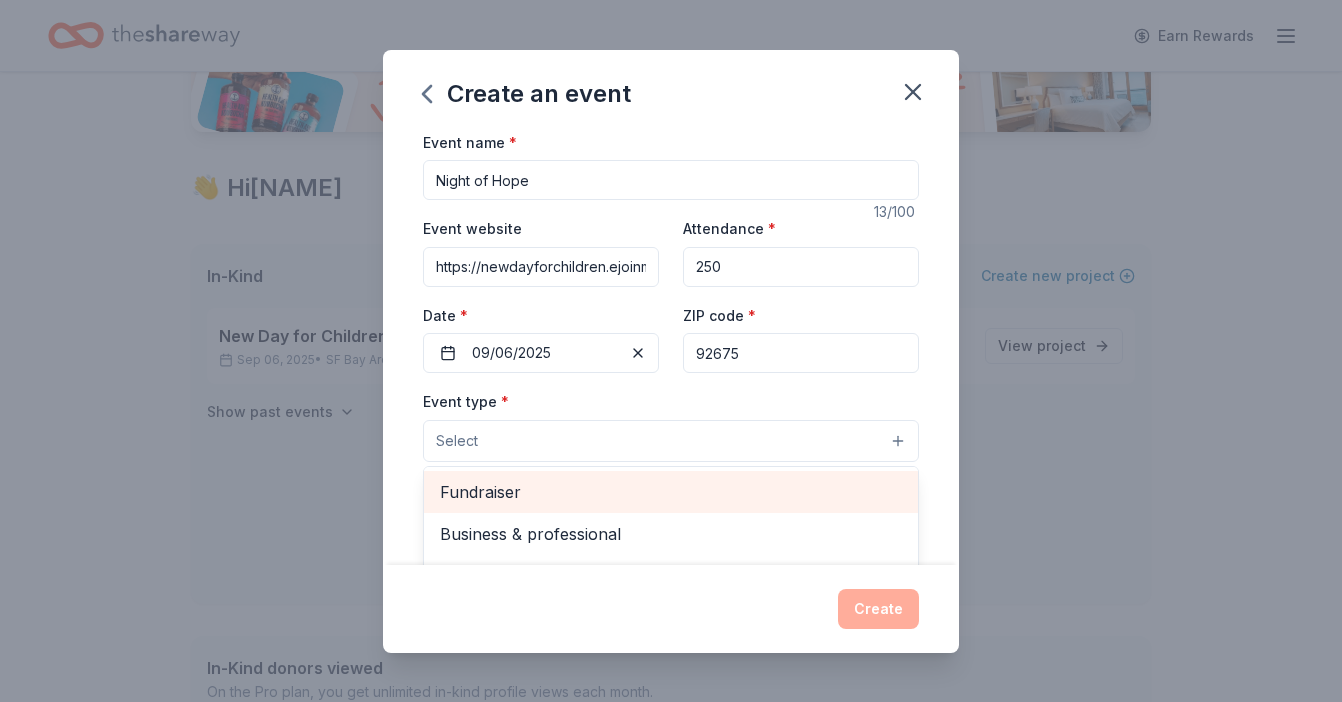 click on "Fundraiser" at bounding box center (671, 492) 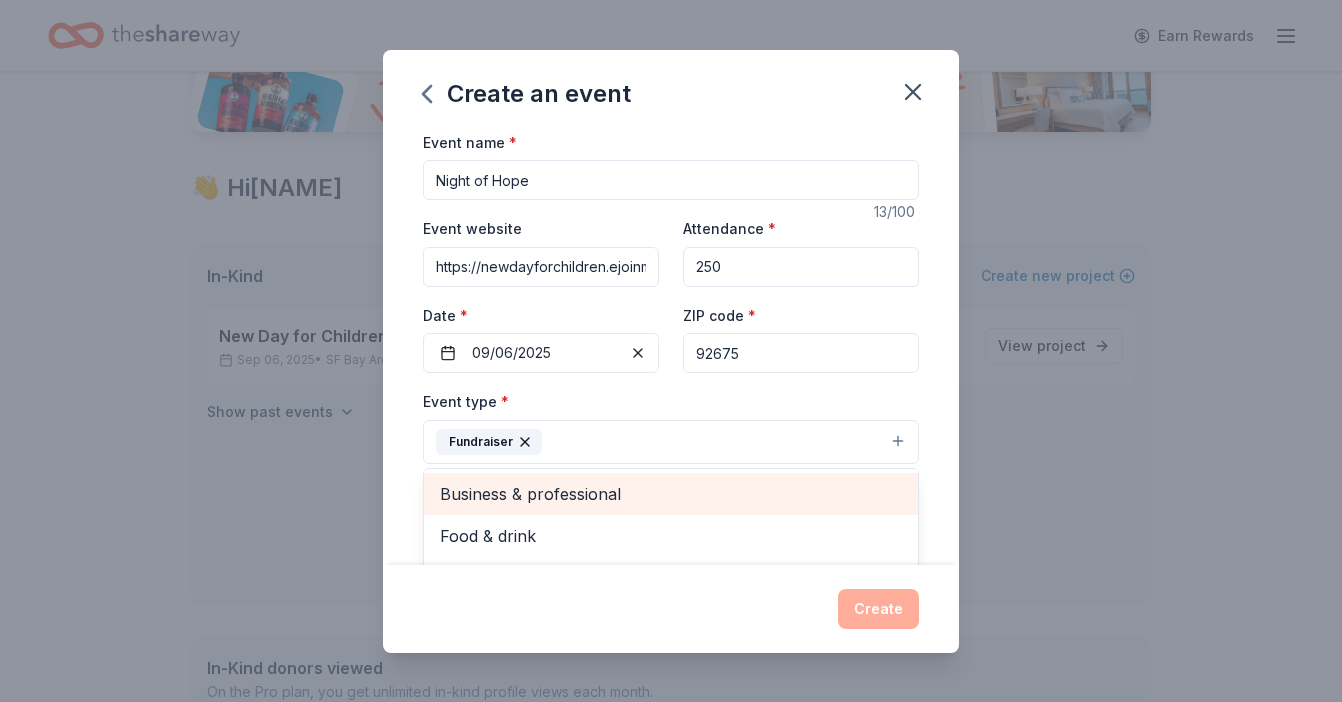 scroll, scrollTop: 24, scrollLeft: 0, axis: vertical 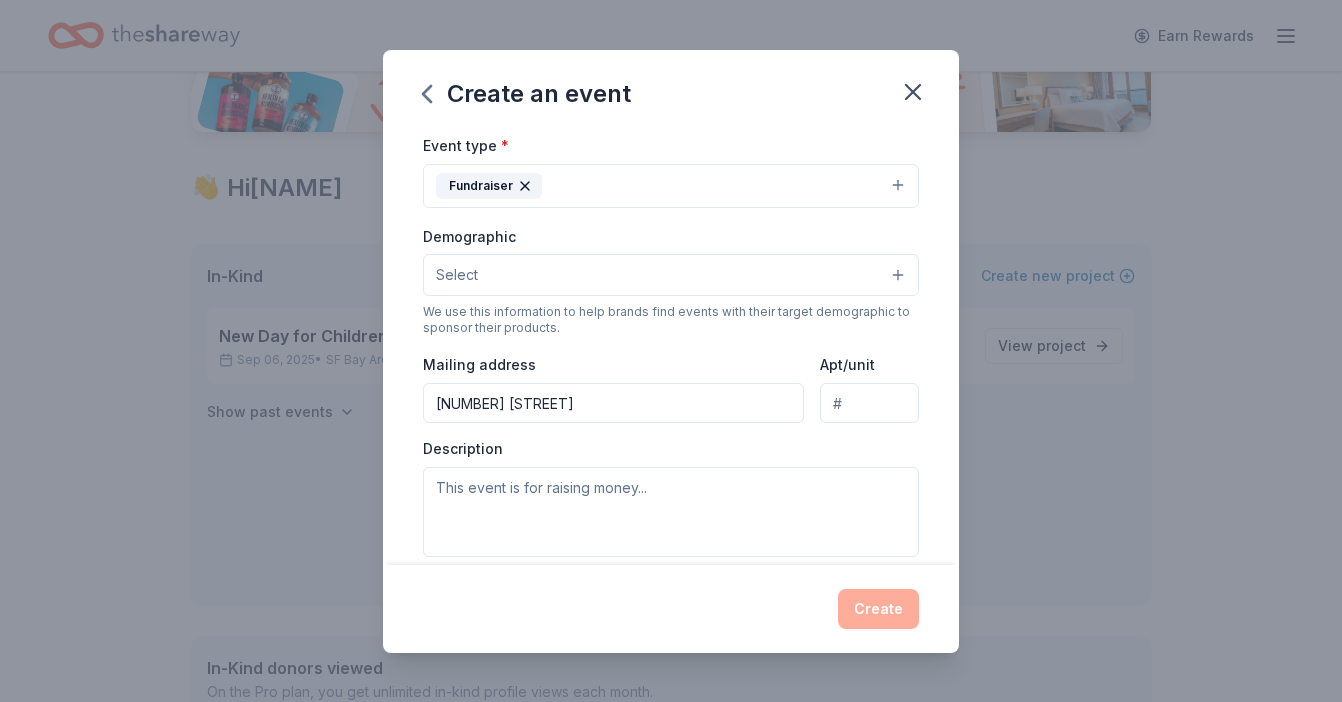 click on "Fundraiser" at bounding box center (671, 186) 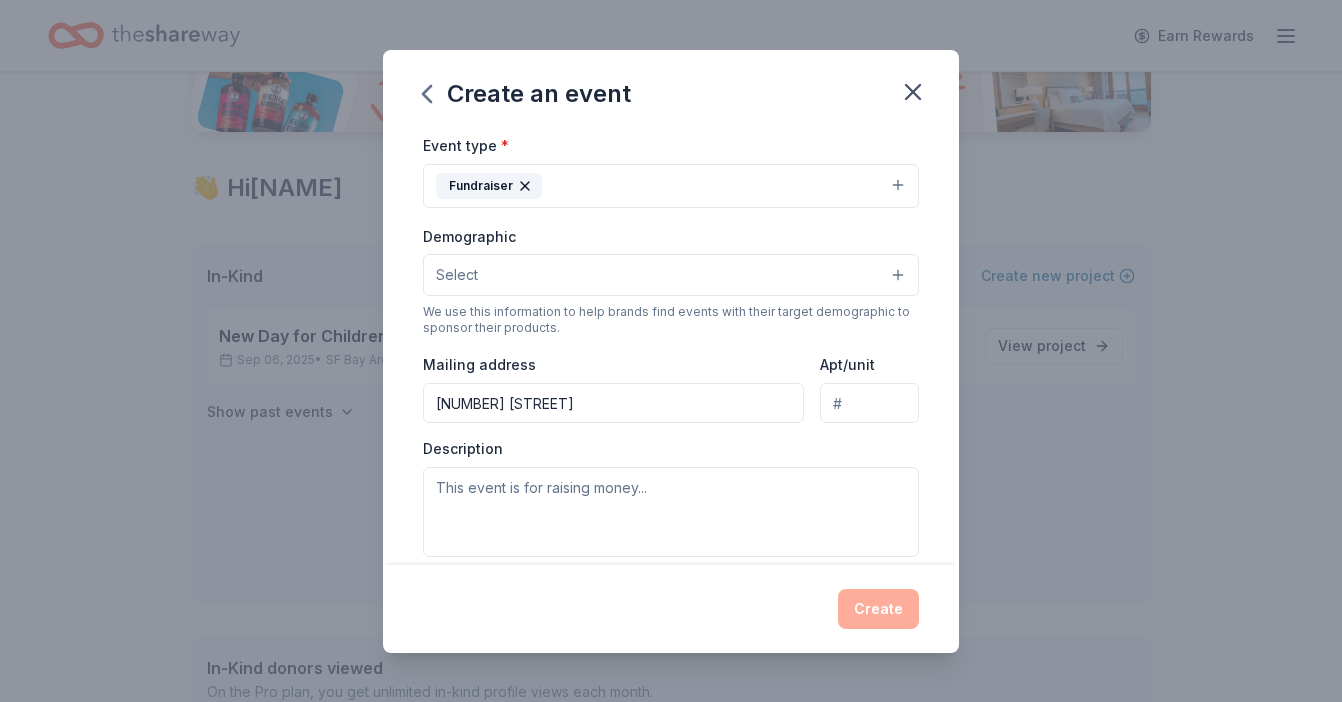 click on "Fundraiser" at bounding box center (671, 186) 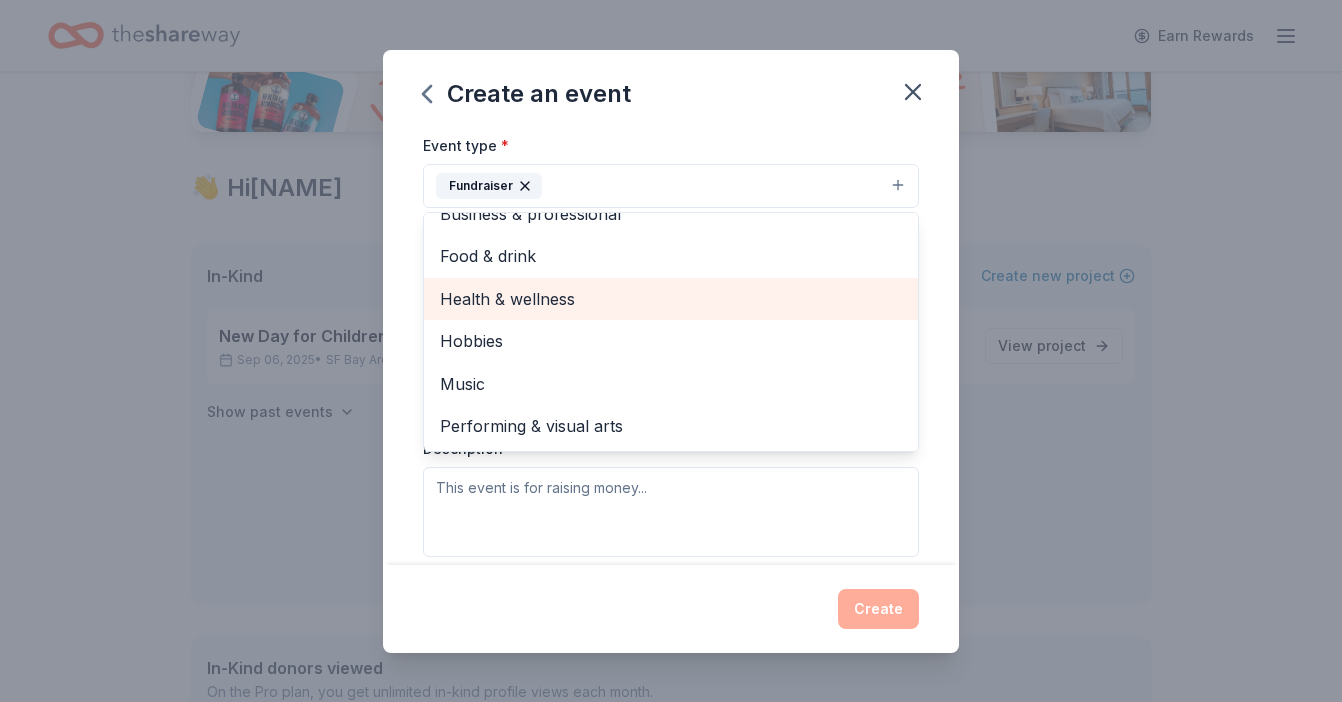 scroll, scrollTop: 0, scrollLeft: 0, axis: both 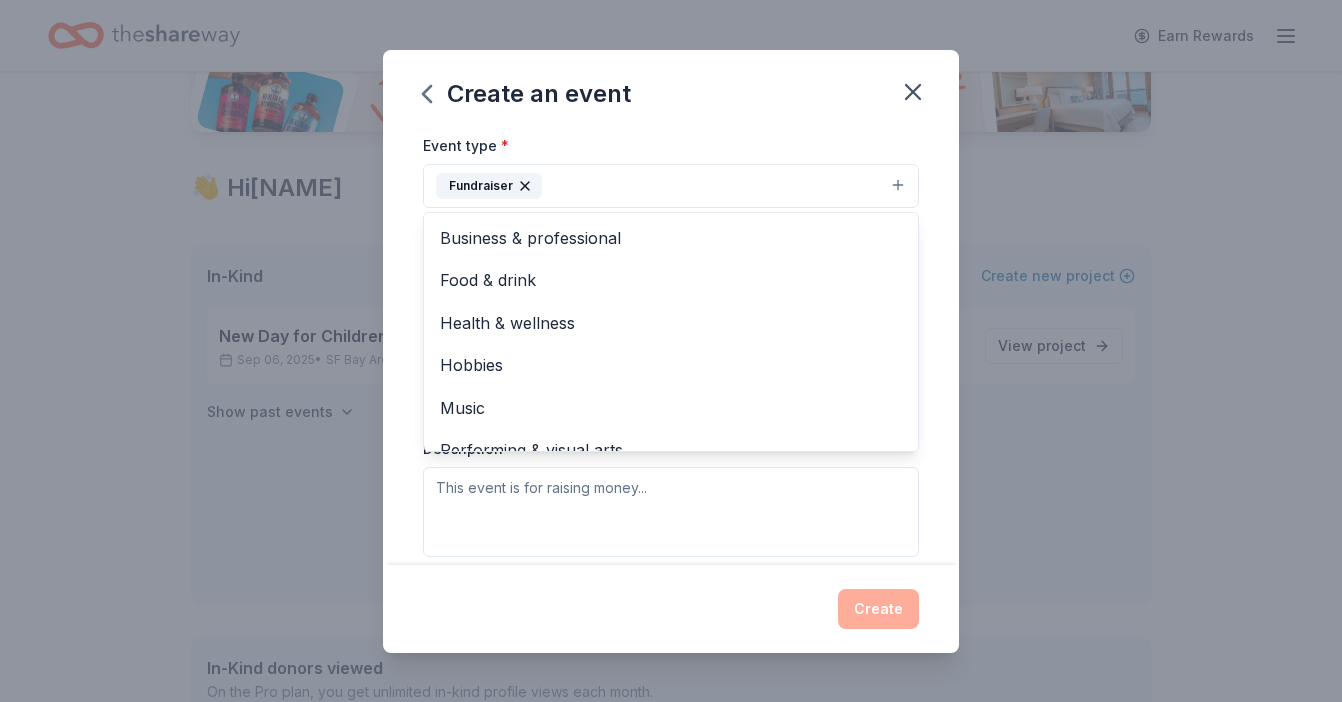 click on "Event name * Night of Hope 13 /100 Event website https://newdayforchildren.ejoinme.org/2025NightofHope Attendance * 250 Date * 09/06/2025 ZIP code * 92675 Event type * Fundraiser Business & professional Food & drink Health & wellness Hobbies Music Performing & visual arts Demographic Select We use this information to help brands find events with their target demographic to sponsor their products. Mailing address 27545 Via Montoya Apt/unit Description What are you looking for? * Auction & raffle Meals Snacks Desserts Alcohol Beverages Send me reminders Email me reminders of donor application deadlines Recurring event" at bounding box center (671, 347) 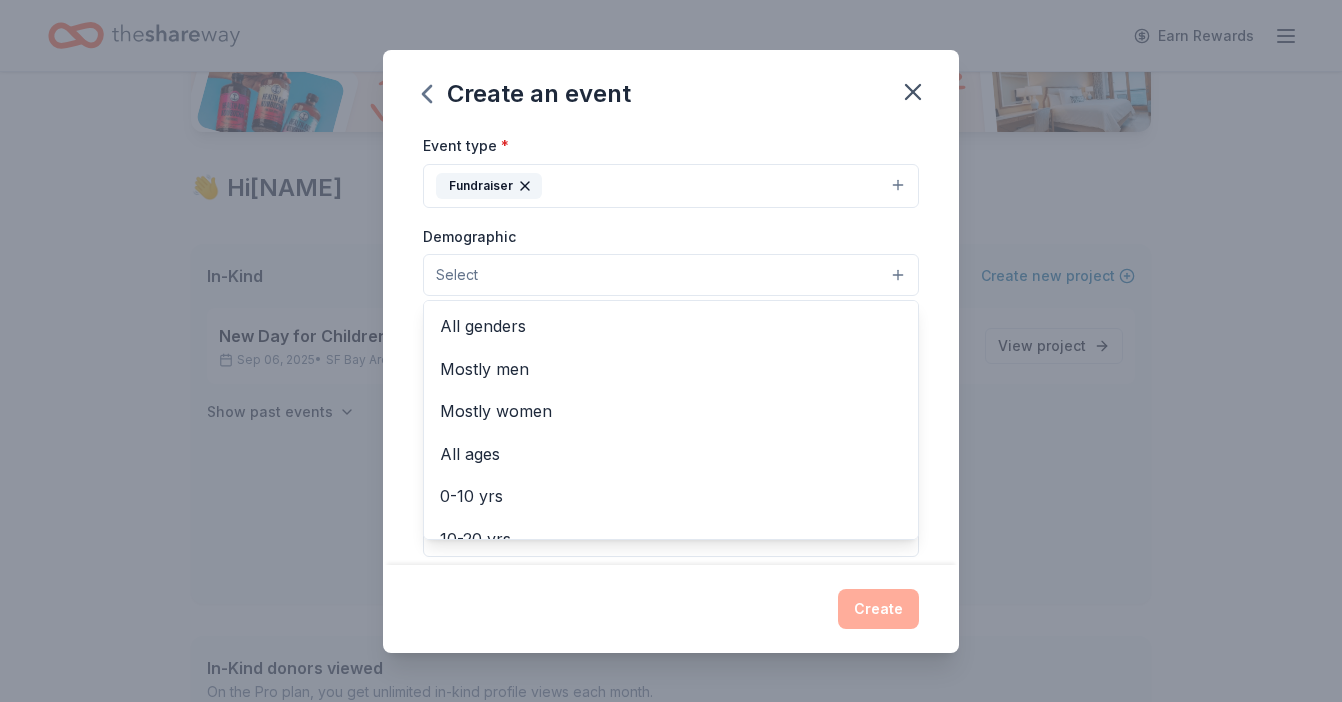 click on "Select" at bounding box center [671, 275] 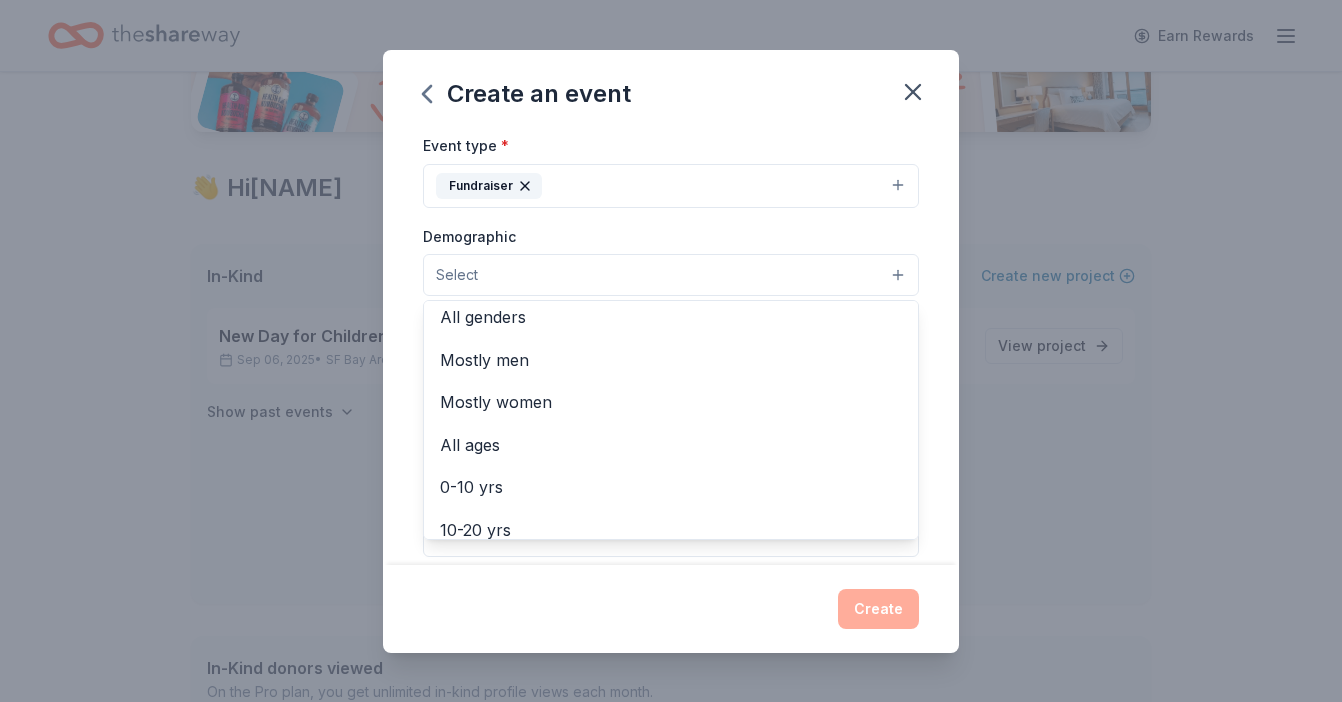 scroll, scrollTop: 0, scrollLeft: 0, axis: both 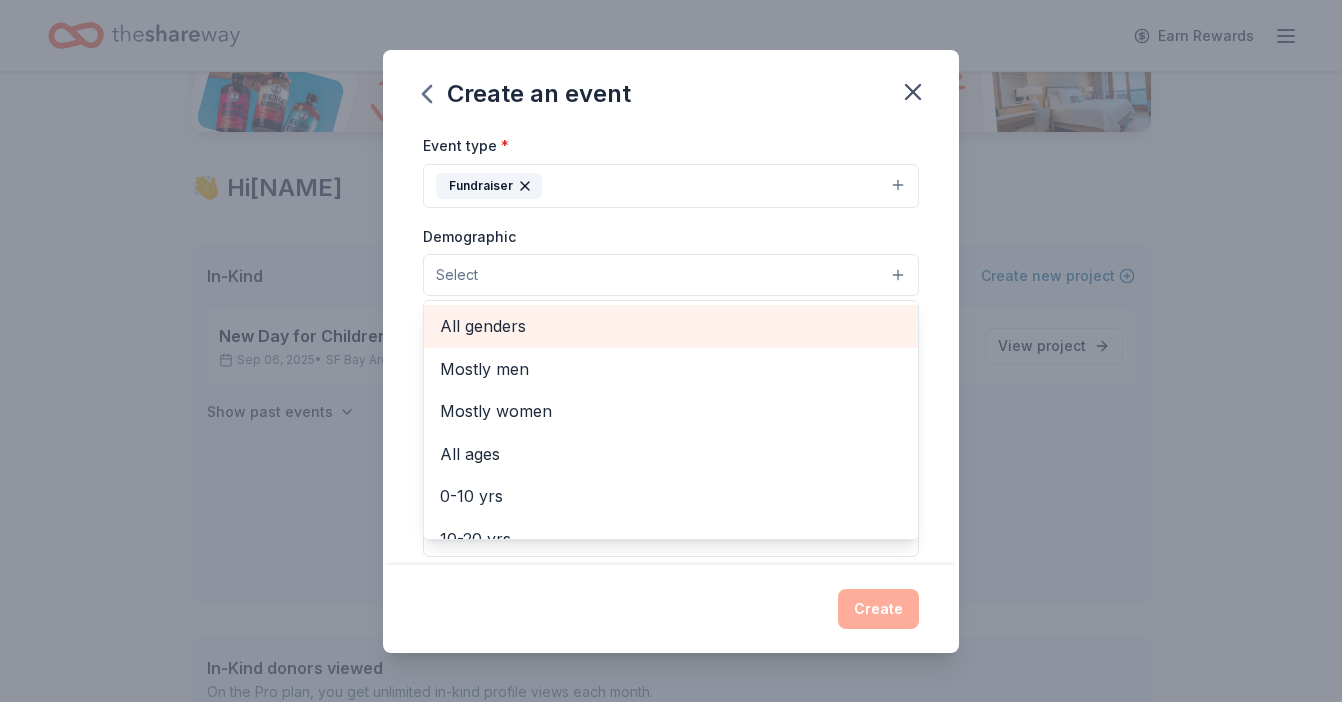 click on "All genders" at bounding box center (671, 326) 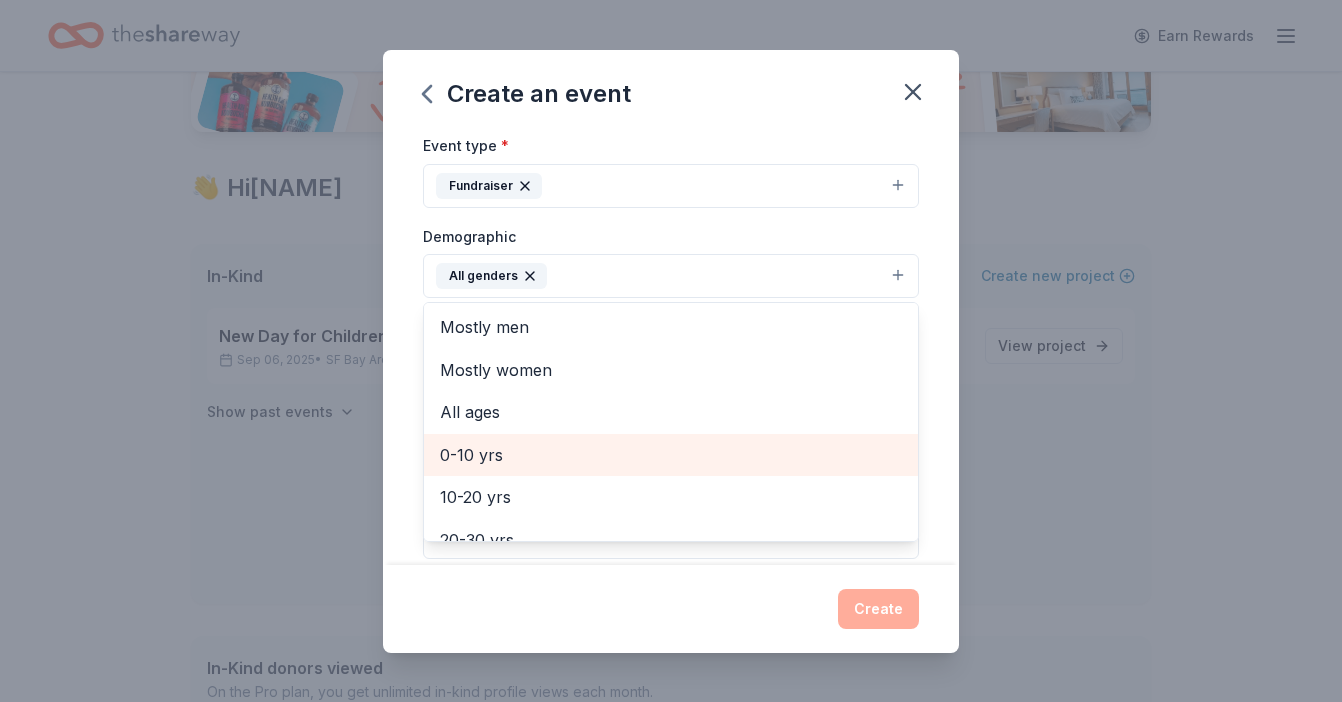 scroll, scrollTop: 0, scrollLeft: 0, axis: both 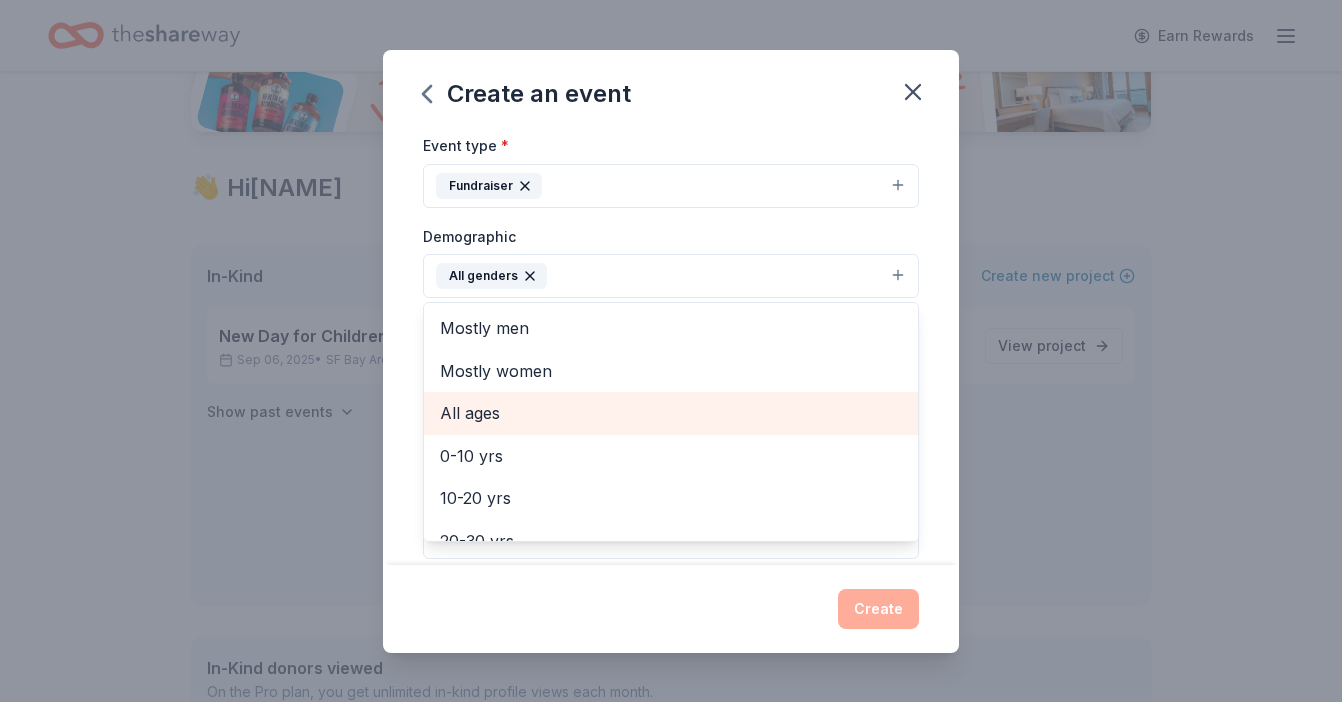 click on "All ages" at bounding box center [671, 413] 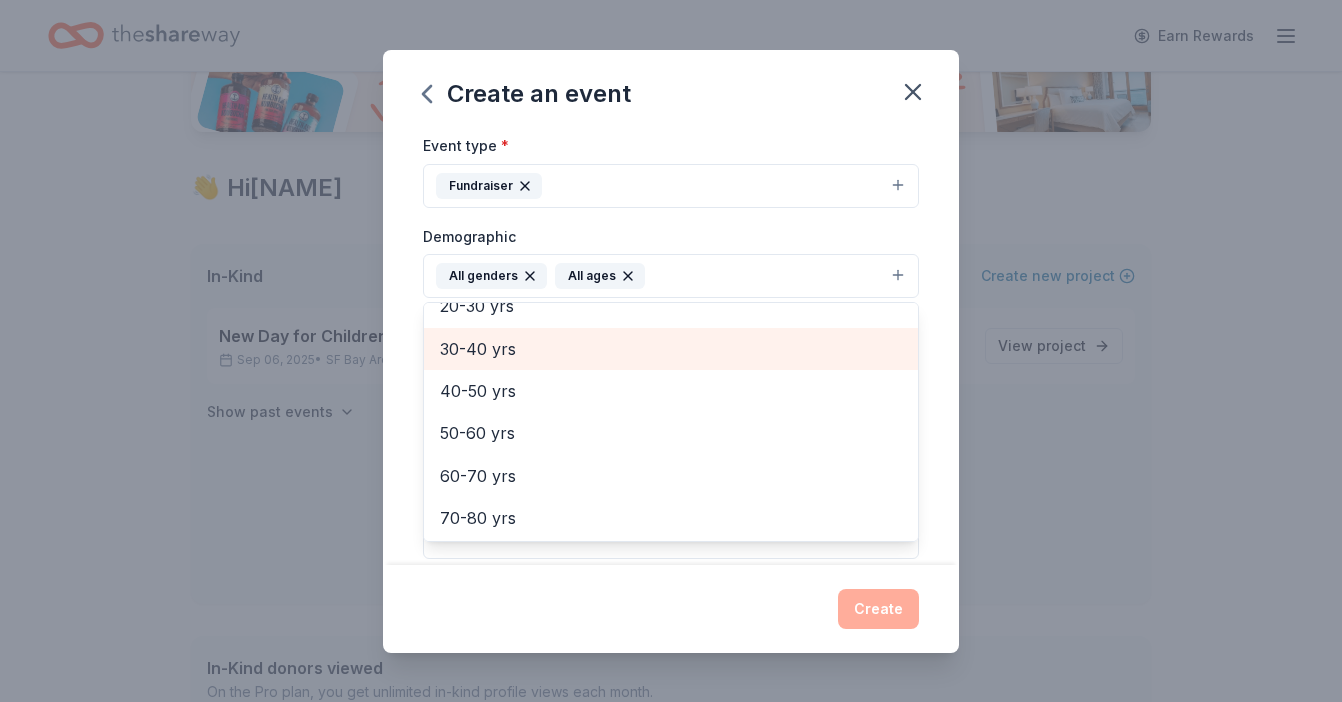 scroll, scrollTop: 191, scrollLeft: 0, axis: vertical 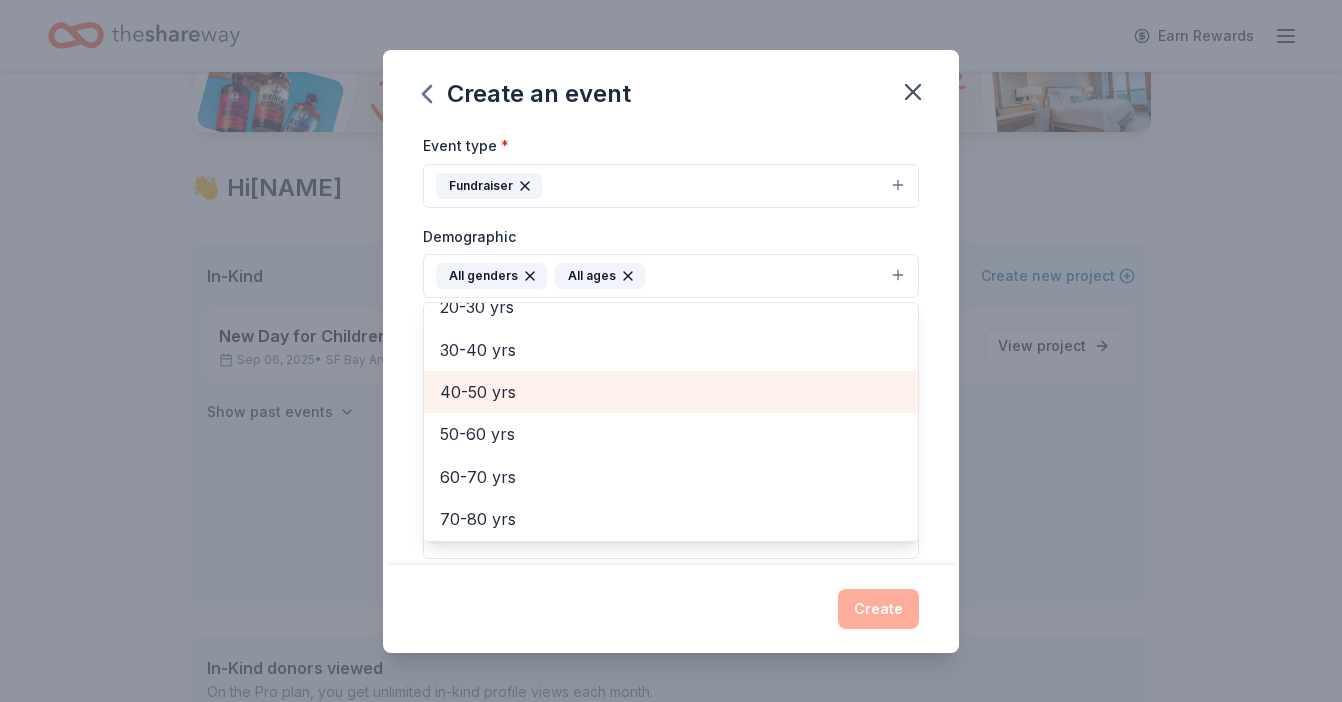 click on "40-50 yrs" at bounding box center [671, 392] 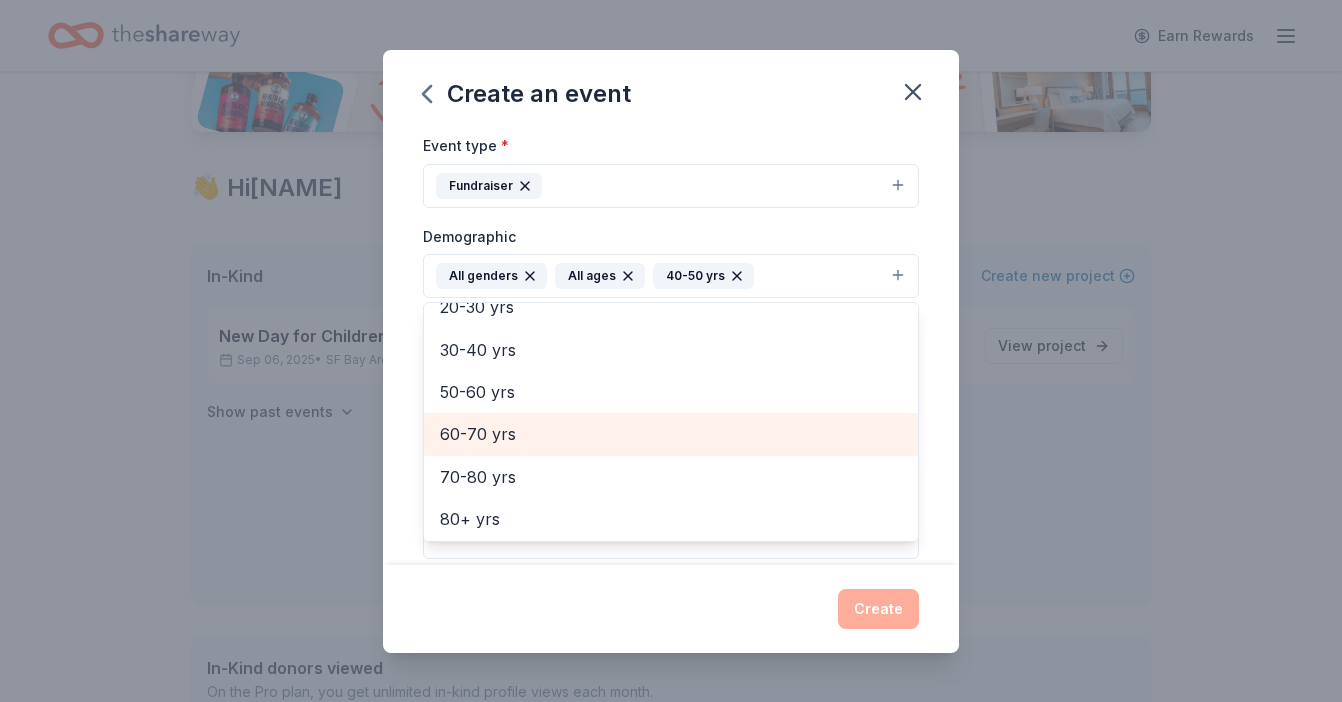 click on "60-70 yrs" at bounding box center [671, 434] 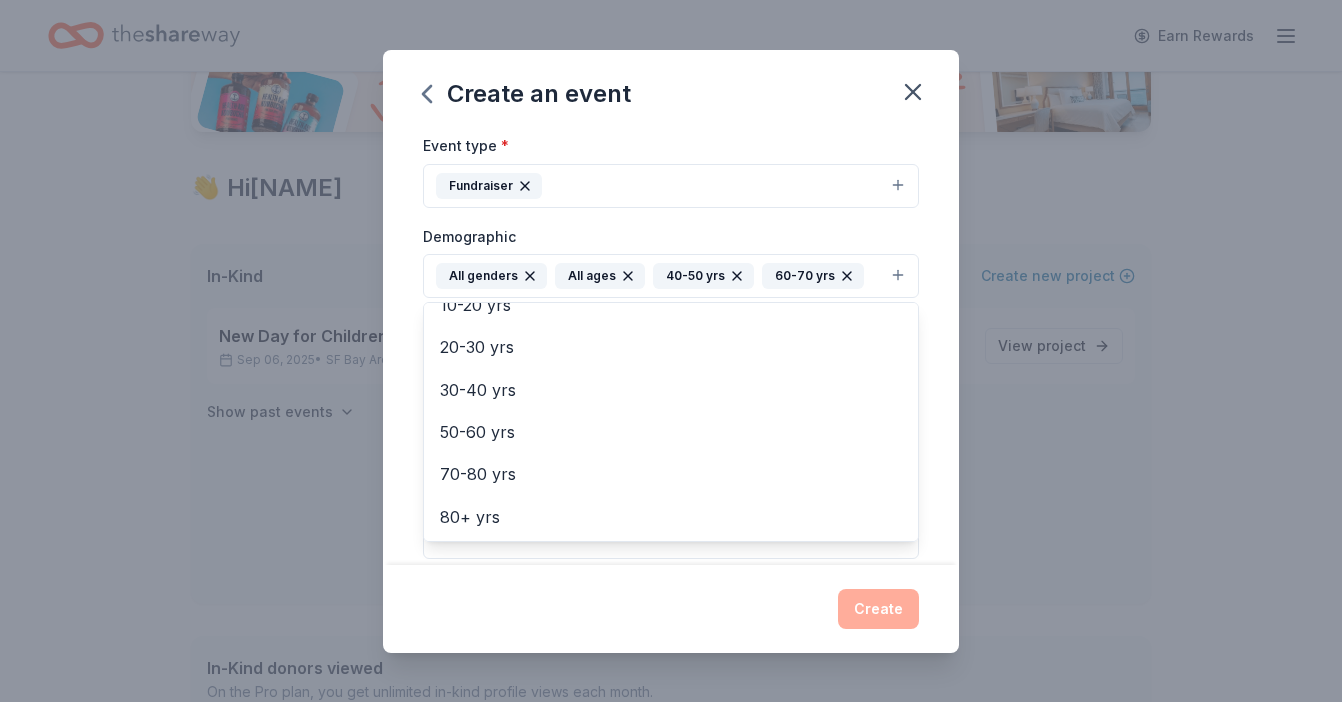 click on "Event name * Night of Hope 13 /100 Event website https://newdayforchildren.ejoinme.org/2025NightofHope Attendance * 250 Date * 09/06/2025 ZIP code * 92675 Event type * Fundraiser Demographic All genders All ages 40-50 yrs 60-70 yrs Mostly men Mostly women 0-10 yrs 10-20 yrs 20-30 yrs 30-40 yrs 50-60 yrs 70-80 yrs 80+ yrs We use this information to help brands find events with their target demographic to sponsor their products. Mailing address 27545 Via Montoya Apt/unit Description What are you looking for? * Auction & raffle Meals Snacks Desserts Alcohol Beverages Send me reminders Email me reminders of donor application deadlines Recurring event" at bounding box center (671, 347) 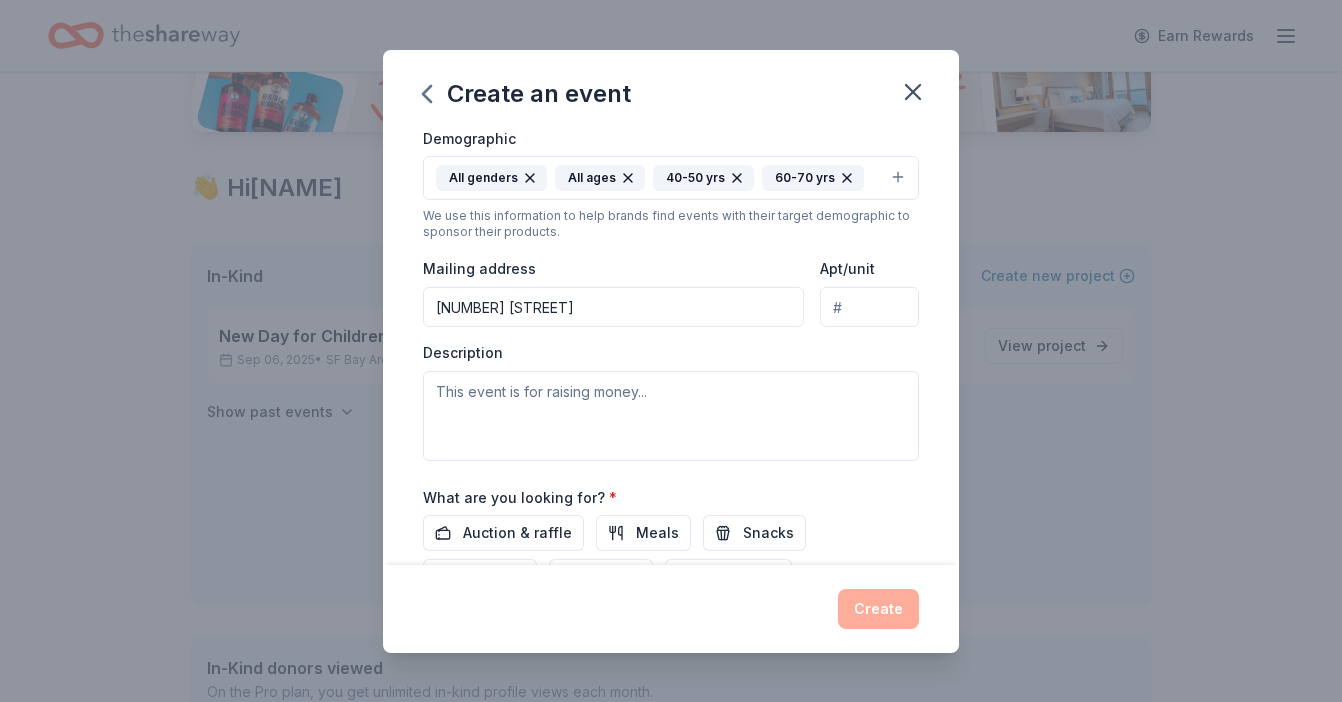 scroll, scrollTop: 358, scrollLeft: 0, axis: vertical 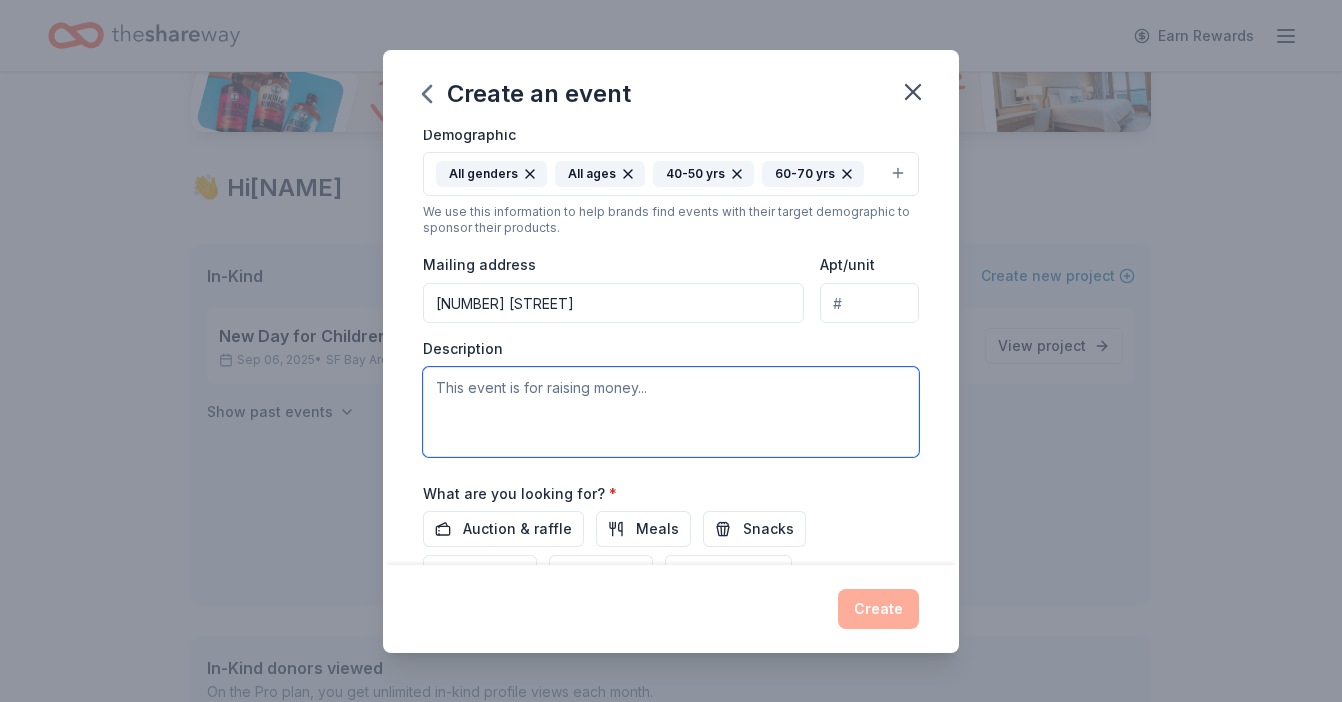 click at bounding box center (671, 412) 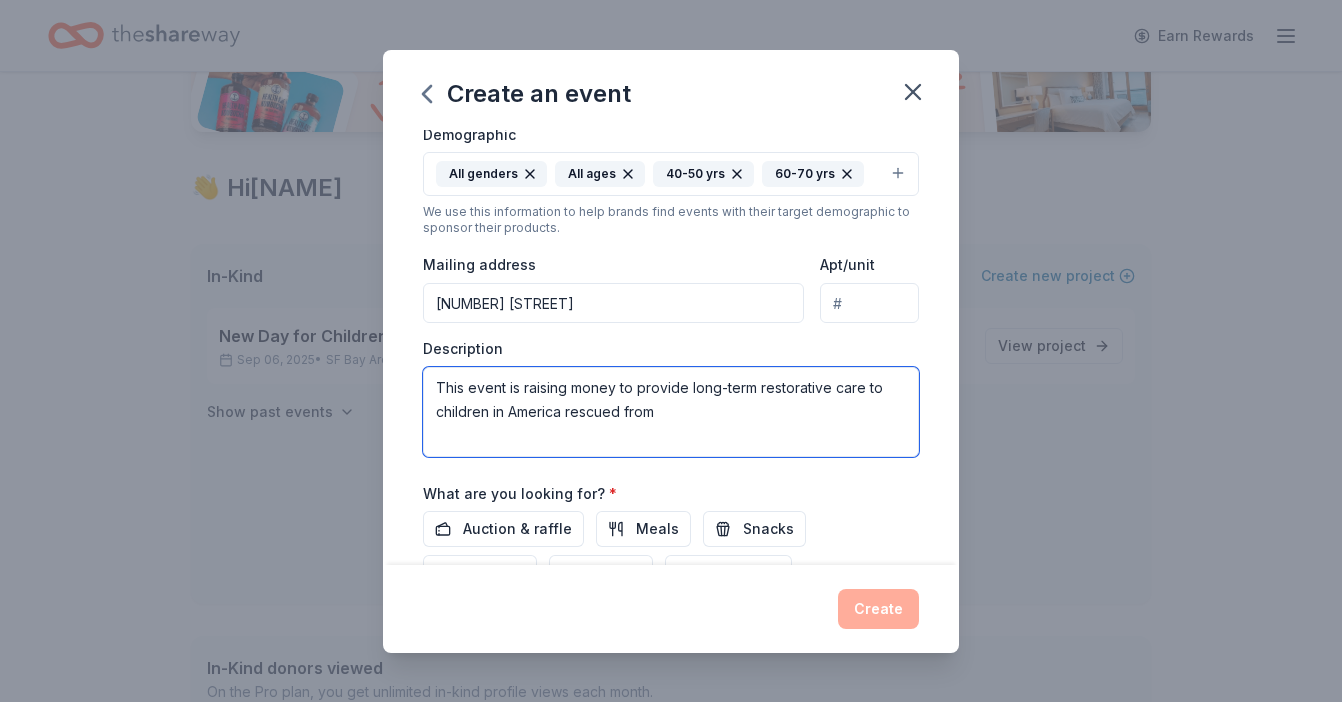 click on "This event is raising money to provide long-term restorative care to children in America rescued from" at bounding box center (671, 412) 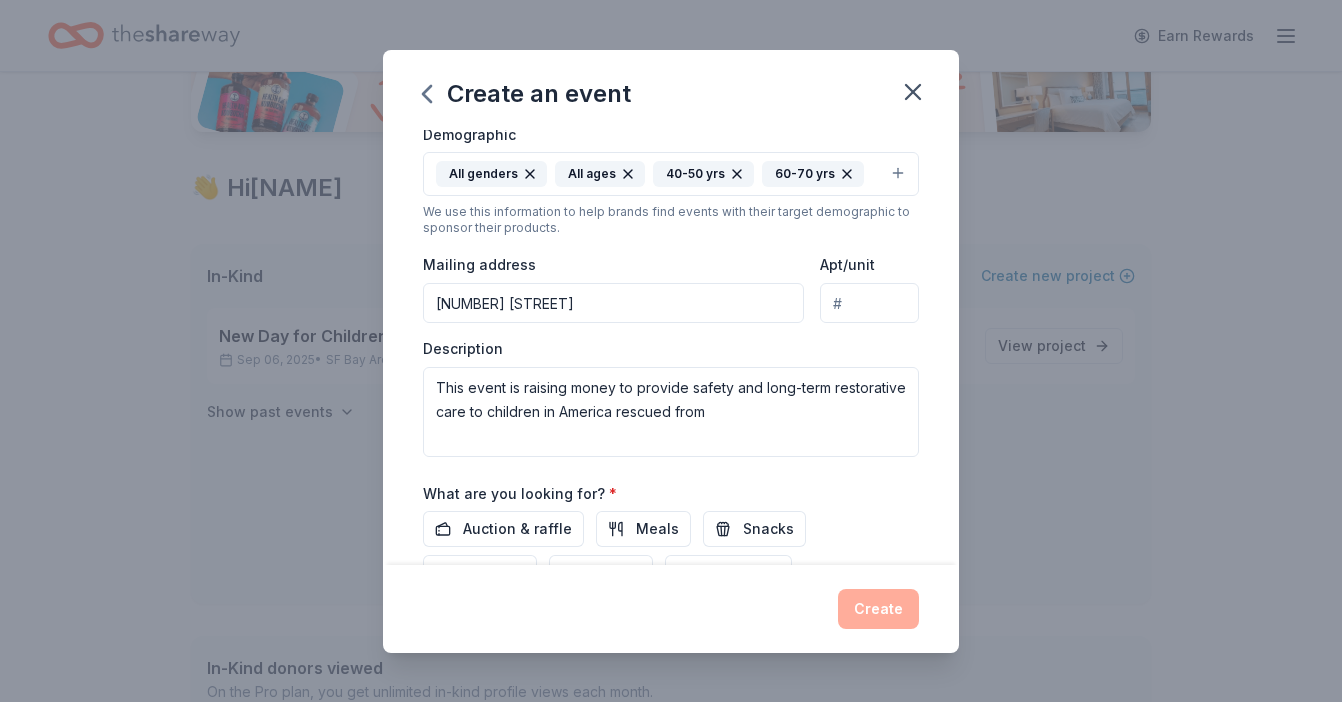 click on "What are you looking for? * Auction & raffle Meals Snacks Desserts Alcohol Beverages" at bounding box center [671, 536] 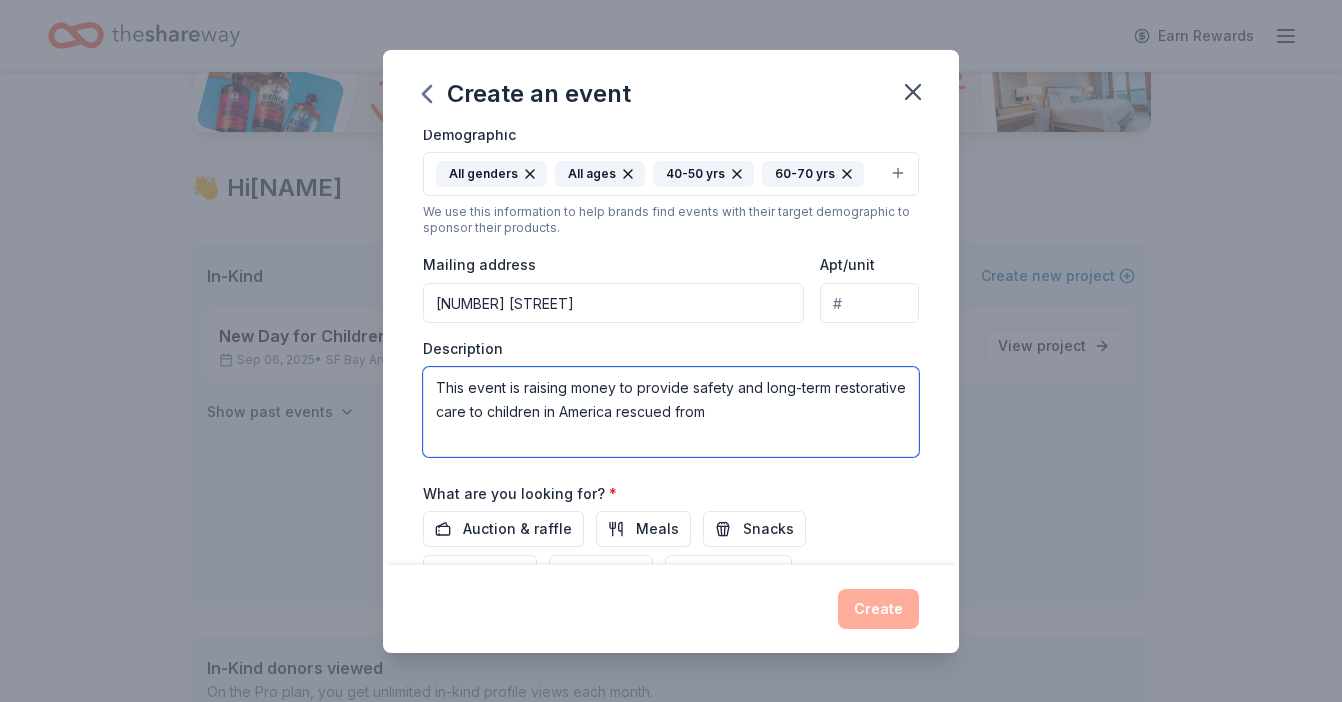 click on "This event is raising money to provide safety and long-term restorative care to children in America rescued from" at bounding box center (671, 412) 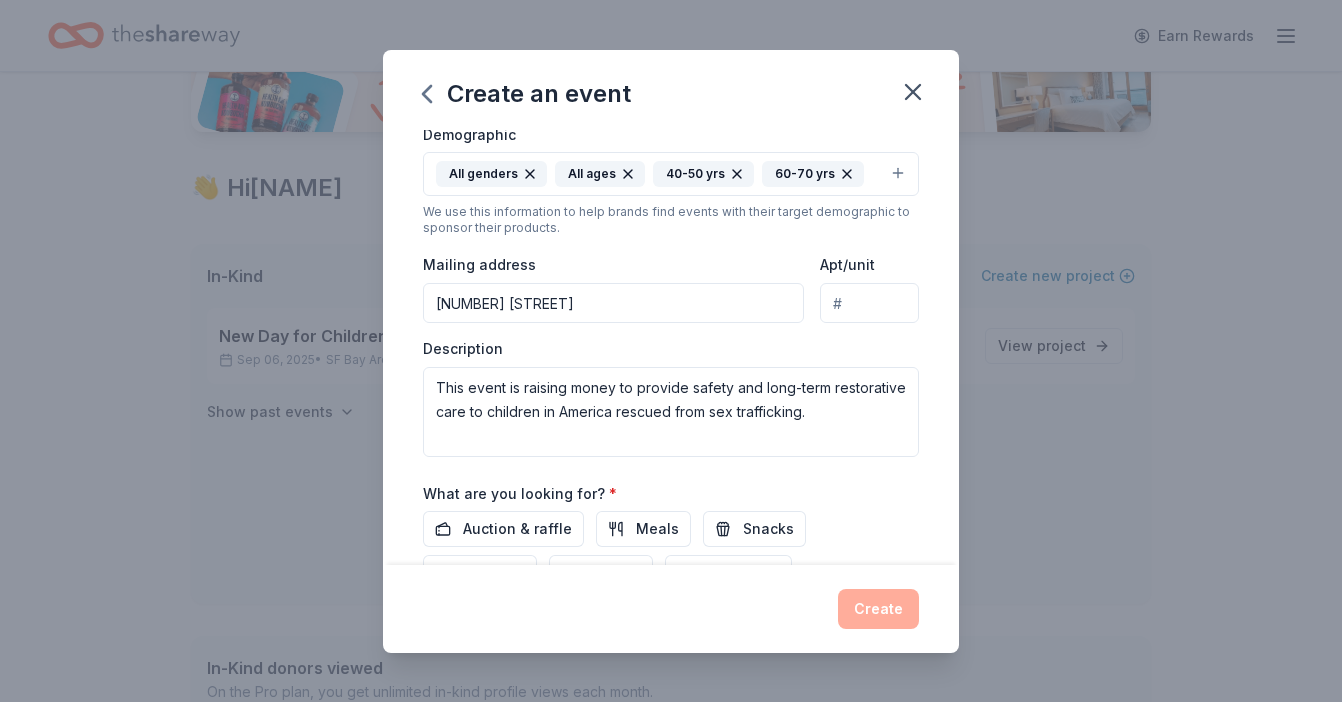click on "Event name * Night of Hope 13 /100 Event website https://newdayforchildren.ejoinme.org/2025NightofHope Attendance * 250 Date * 09/06/2025 ZIP code * 92675 Event type * Fundraiser Demographic All genders All ages 40-50 yrs 60-70 yrs We use this information to help brands find events with their target demographic to sponsor their products. Mailing address 27545 Via Montoya Apt/unit Description This event is raising money to provide safety and long-term restorative care to children in America rescued from sex trafficking.  What are you looking for? * Auction & raffle Meals Snacks Desserts Alcohol Beverages Send me reminders Email me reminders of donor application deadlines Recurring event" at bounding box center [671, 347] 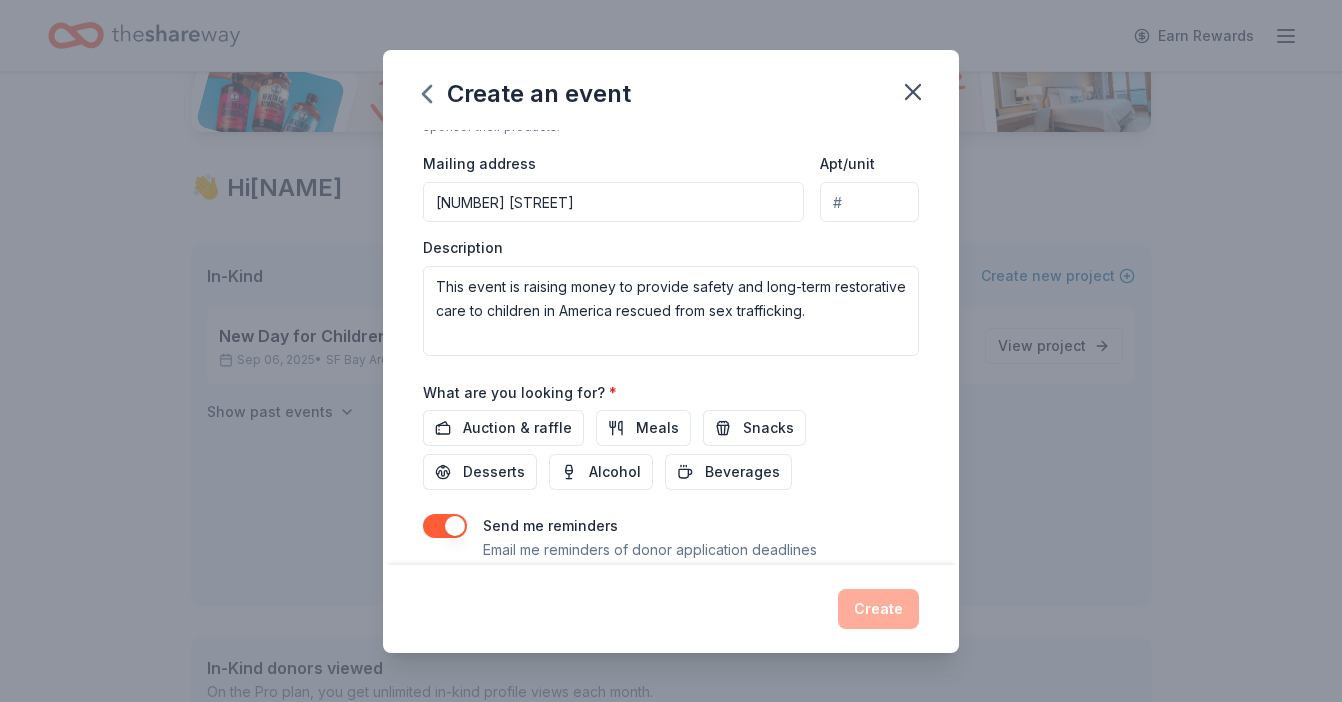 scroll, scrollTop: 461, scrollLeft: 0, axis: vertical 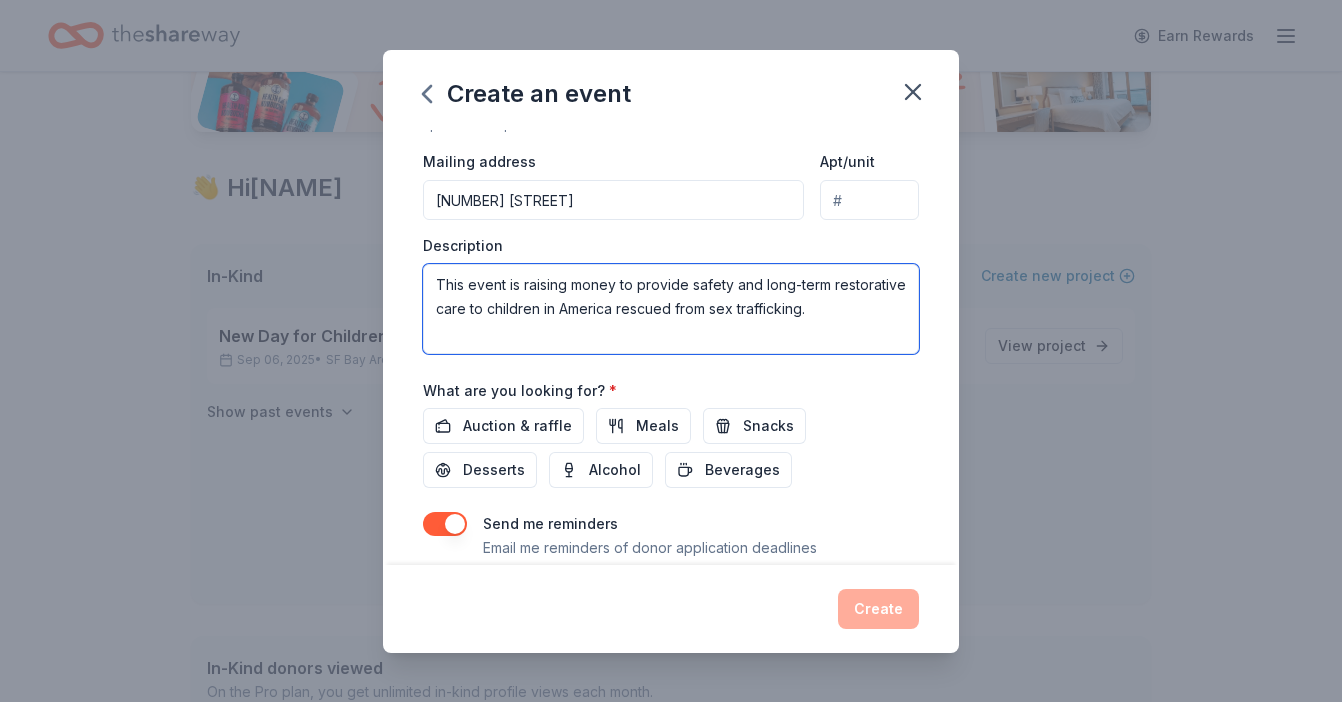 drag, startPoint x: 821, startPoint y: 318, endPoint x: 416, endPoint y: 291, distance: 405.89902 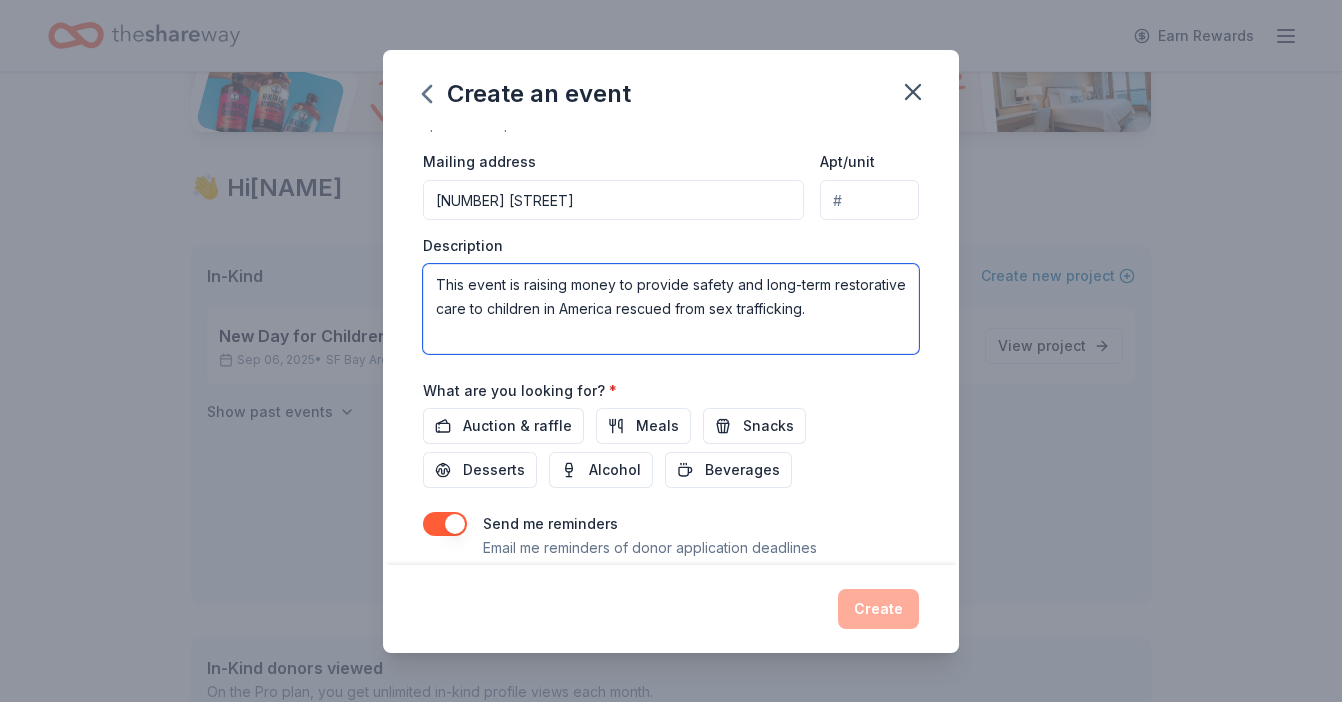 click on "Event name * Night of Hope 13 /100 Event website https://newdayforchildren.ejoinme.org/2025NightofHope Attendance * 250 Date * 09/06/2025 ZIP code * 92675 Event type * Fundraiser Demographic All genders All ages 40-50 yrs 60-70 yrs We use this information to help brands find events with their target demographic to sponsor their products. Mailing address 27545 Via Montoya Apt/unit Description This event is raising money to provide safety and long-term restorative care to children in America rescued from sex trafficking.  What are you looking for? * Auction & raffle Meals Snacks Desserts Alcohol Beverages Send me reminders Email me reminders of donor application deadlines Recurring event" at bounding box center (671, 347) 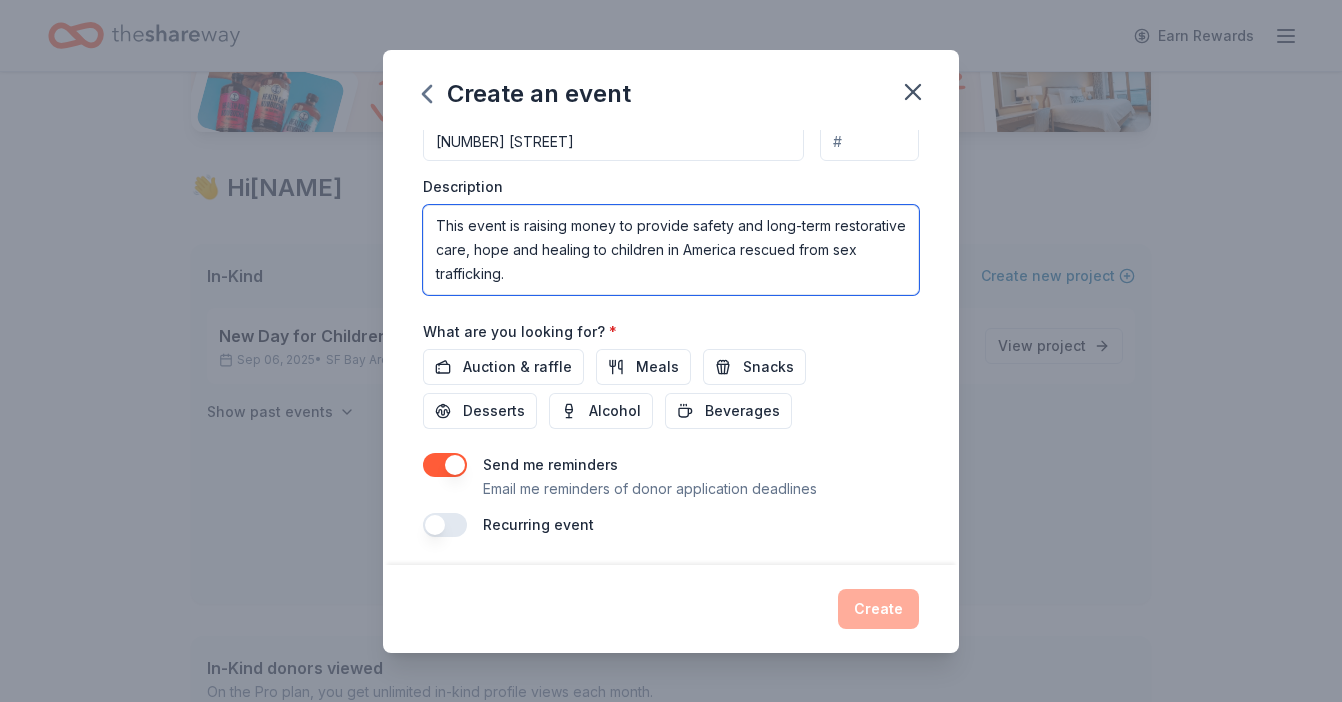scroll, scrollTop: 525, scrollLeft: 0, axis: vertical 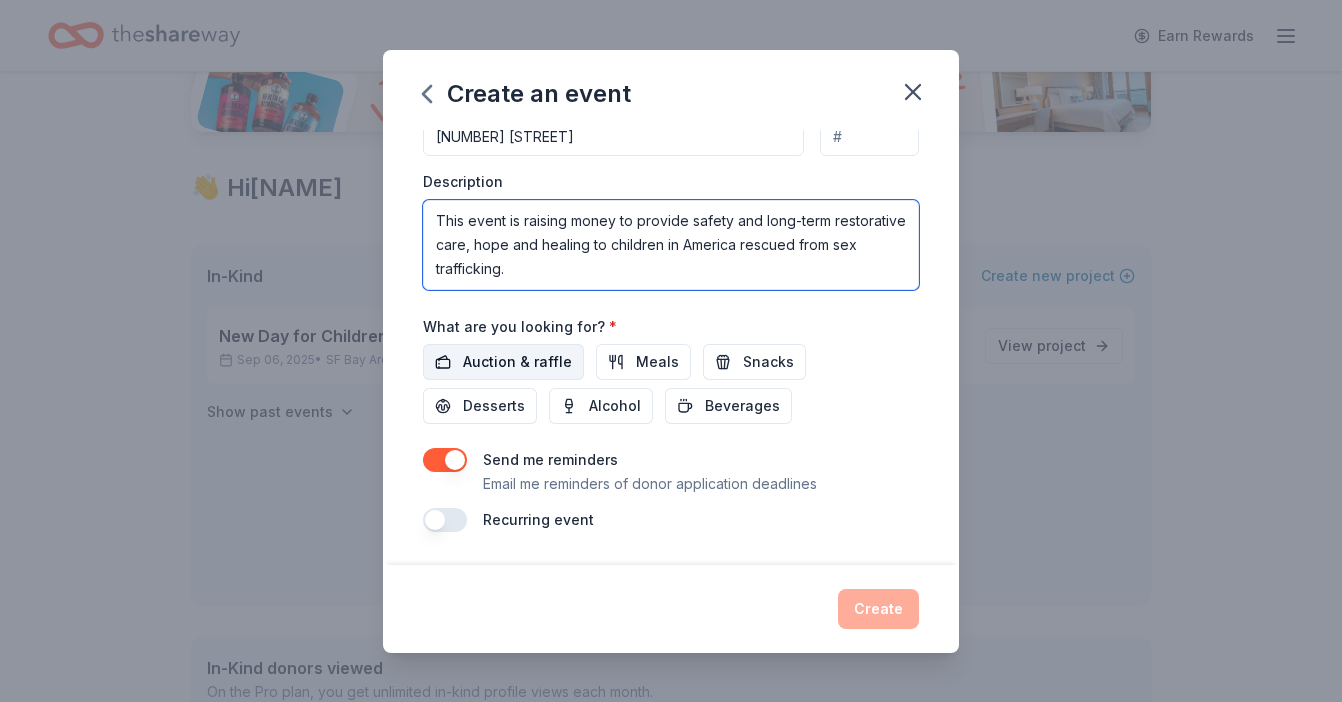 type on "This event is raising money to provide safety and long-term restorative care, hope and healing to children in America rescued from sex trafficking." 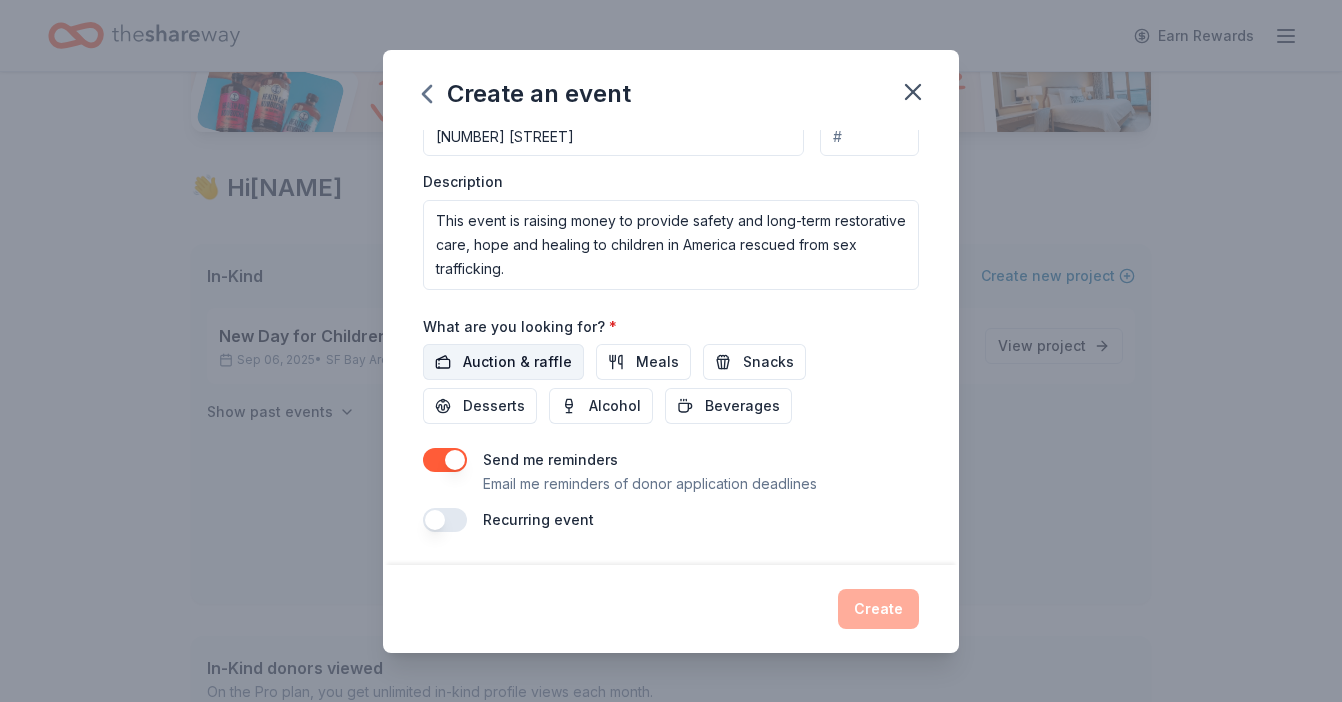 click on "Auction & raffle" at bounding box center (517, 362) 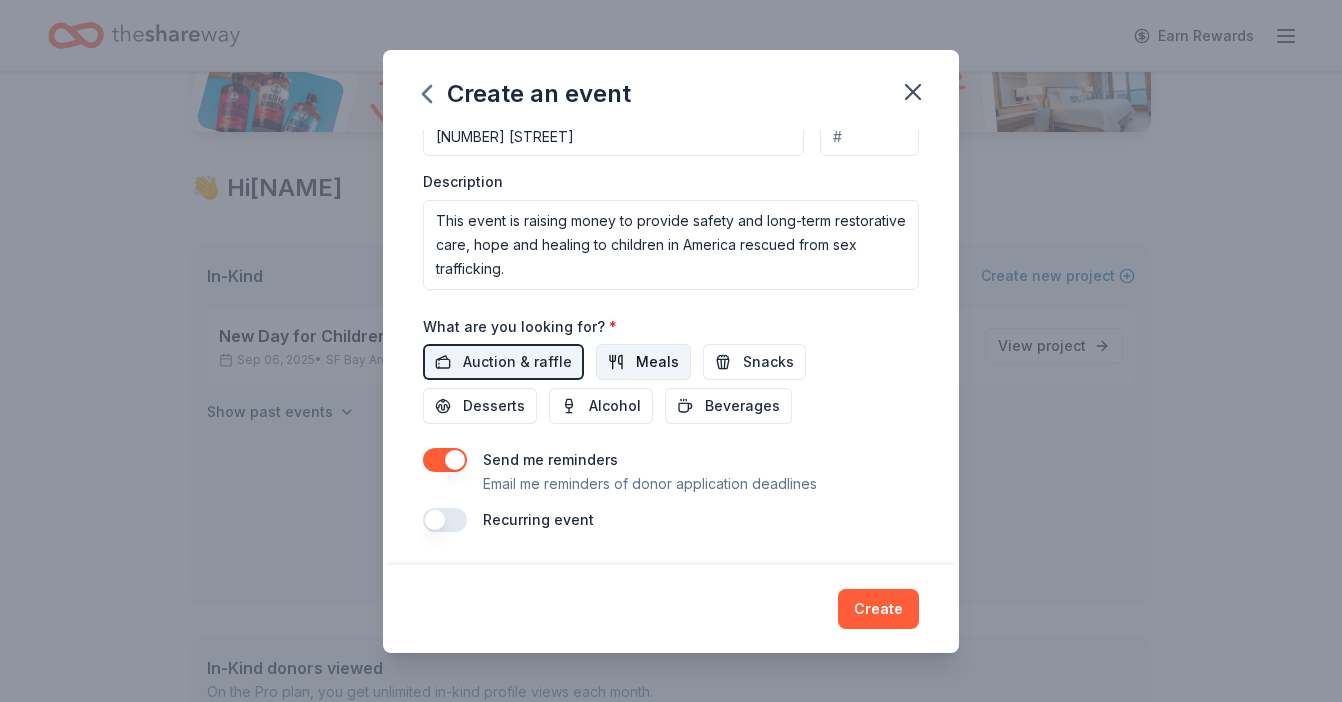 click on "Meals" at bounding box center [657, 362] 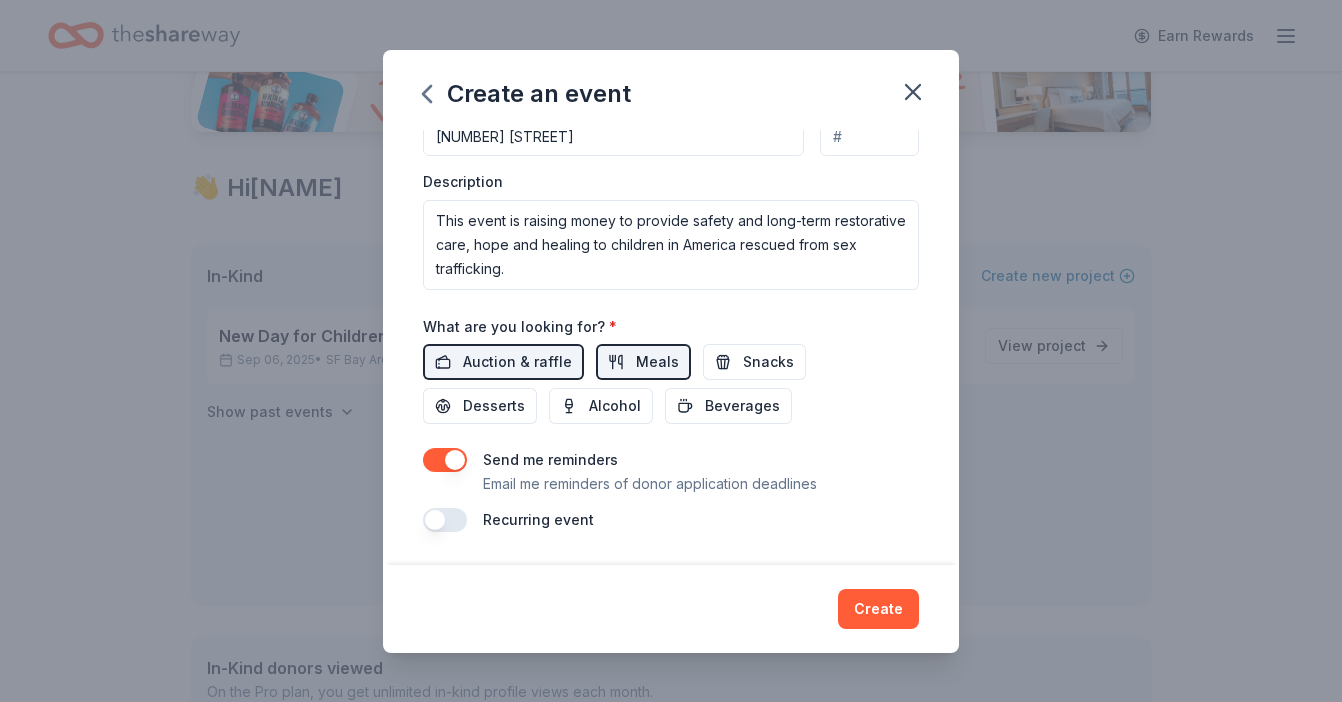 click at bounding box center [445, 520] 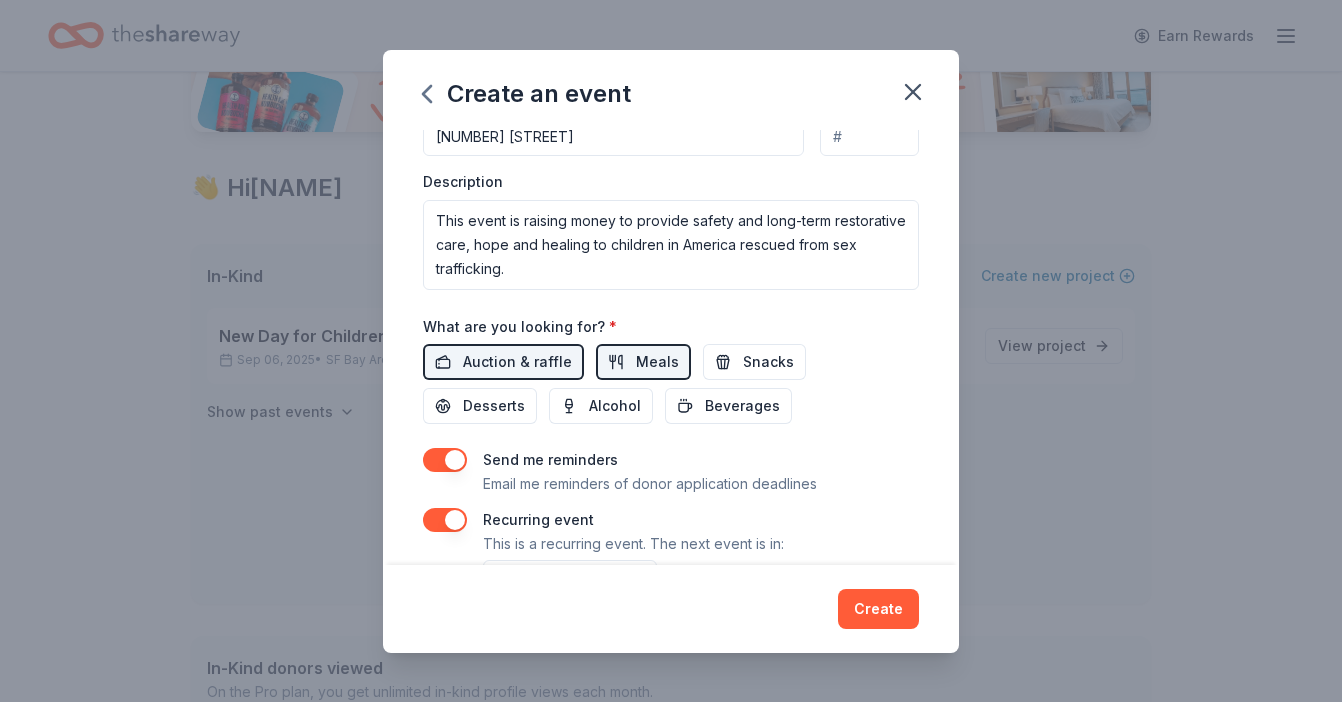 scroll, scrollTop: 597, scrollLeft: 0, axis: vertical 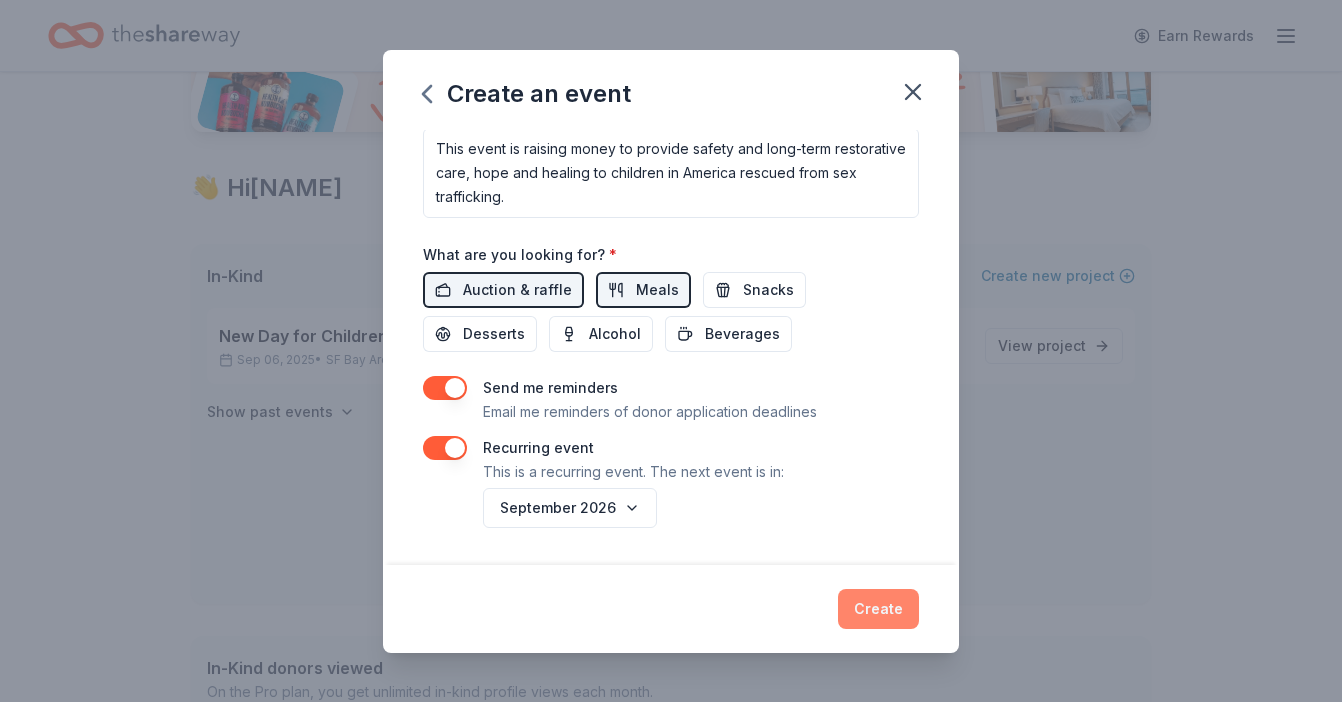 click on "Create" at bounding box center (878, 609) 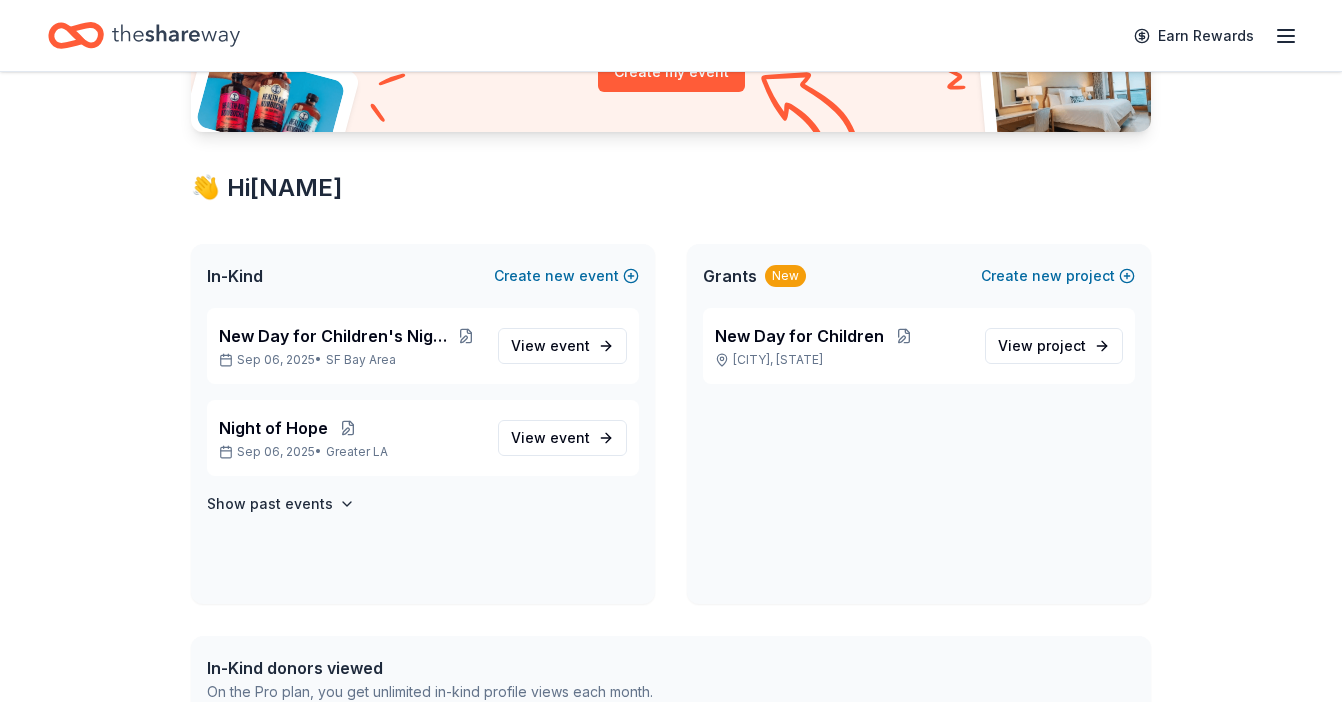 scroll, scrollTop: 0, scrollLeft: 0, axis: both 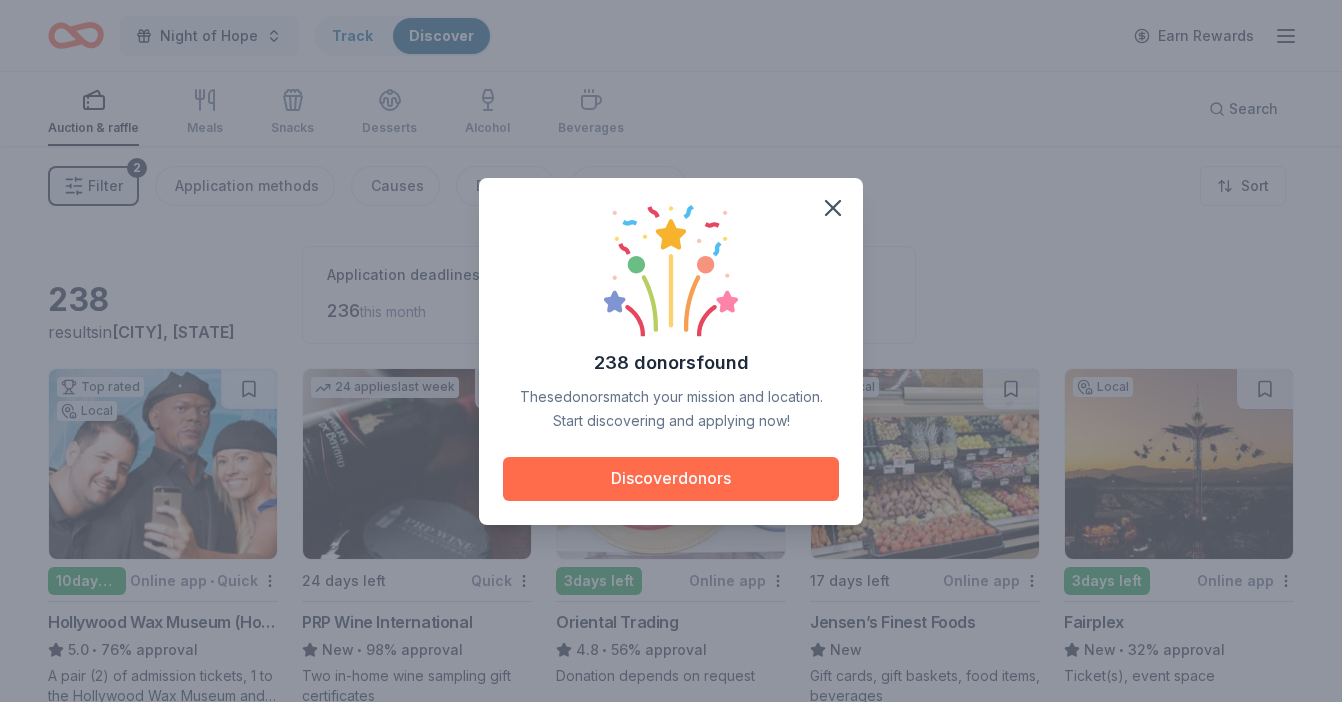 click on "Discover  donors" at bounding box center (671, 479) 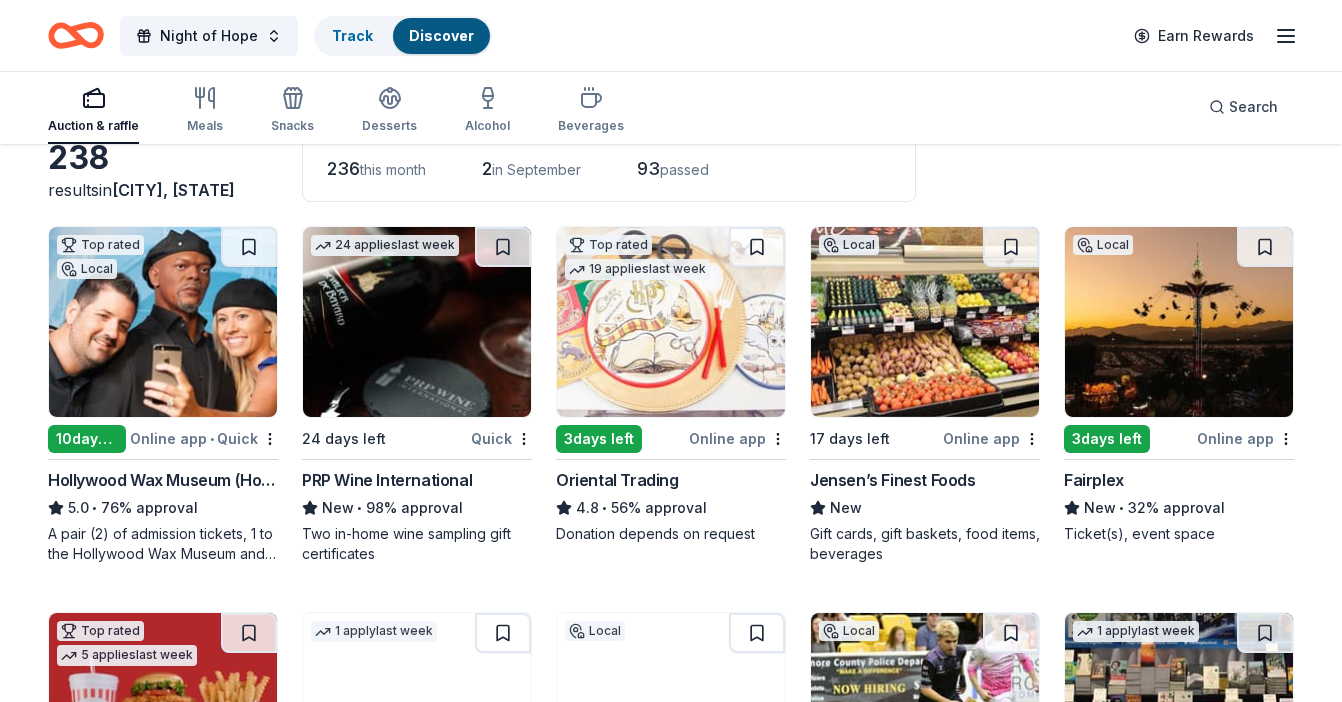 scroll, scrollTop: 139, scrollLeft: 0, axis: vertical 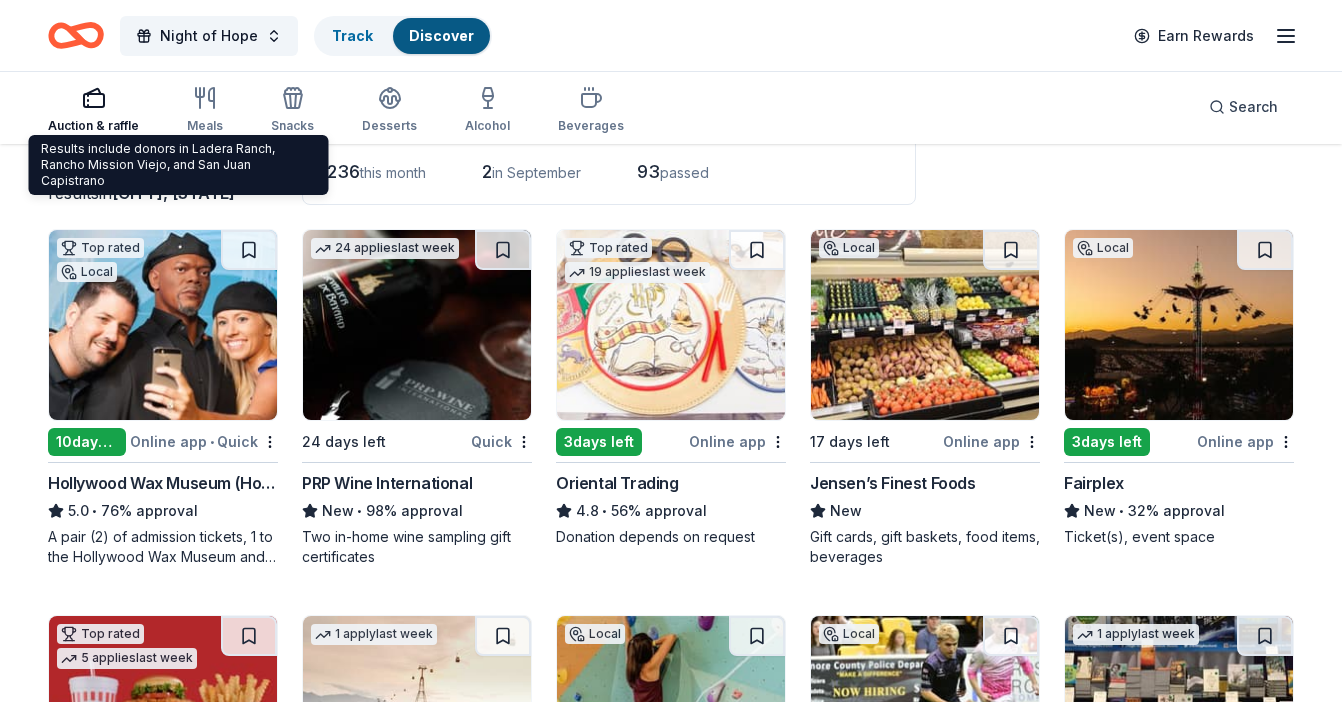 click on "Ladera Ranch, CA" at bounding box center [173, 193] 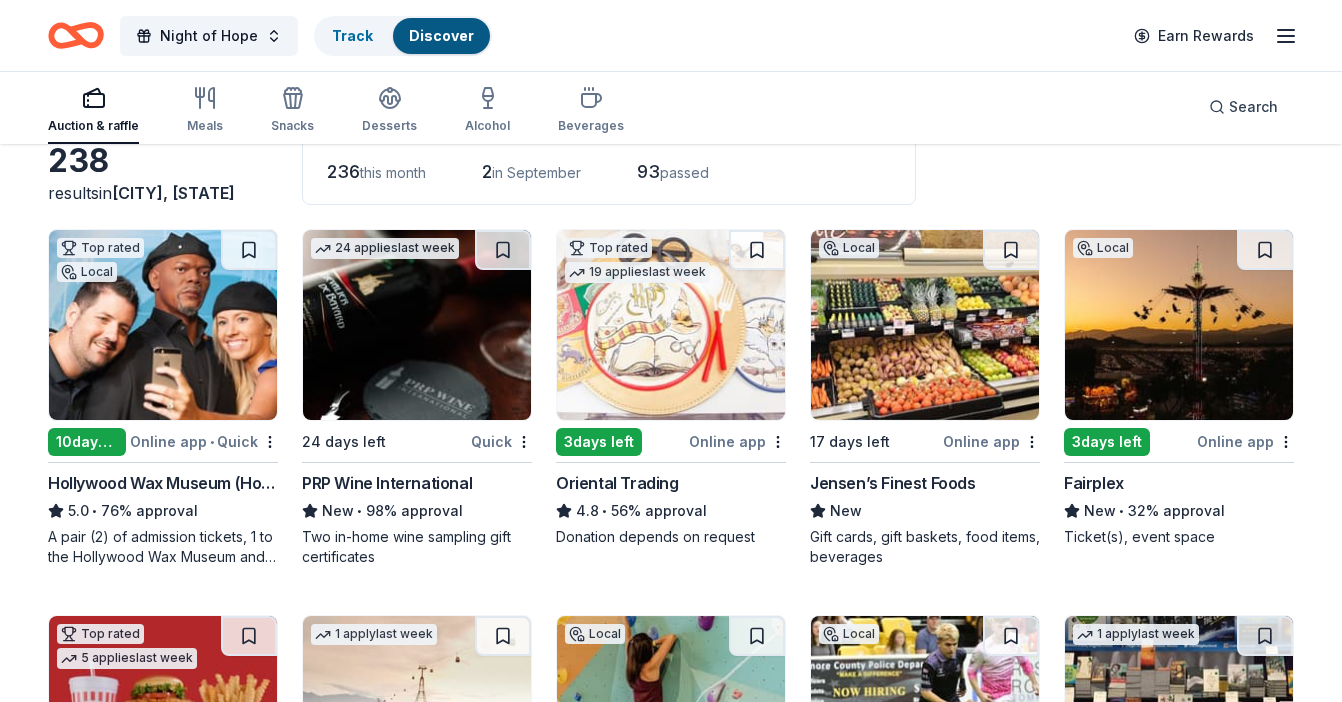 click on "Ladera Ranch, CA" at bounding box center [173, 193] 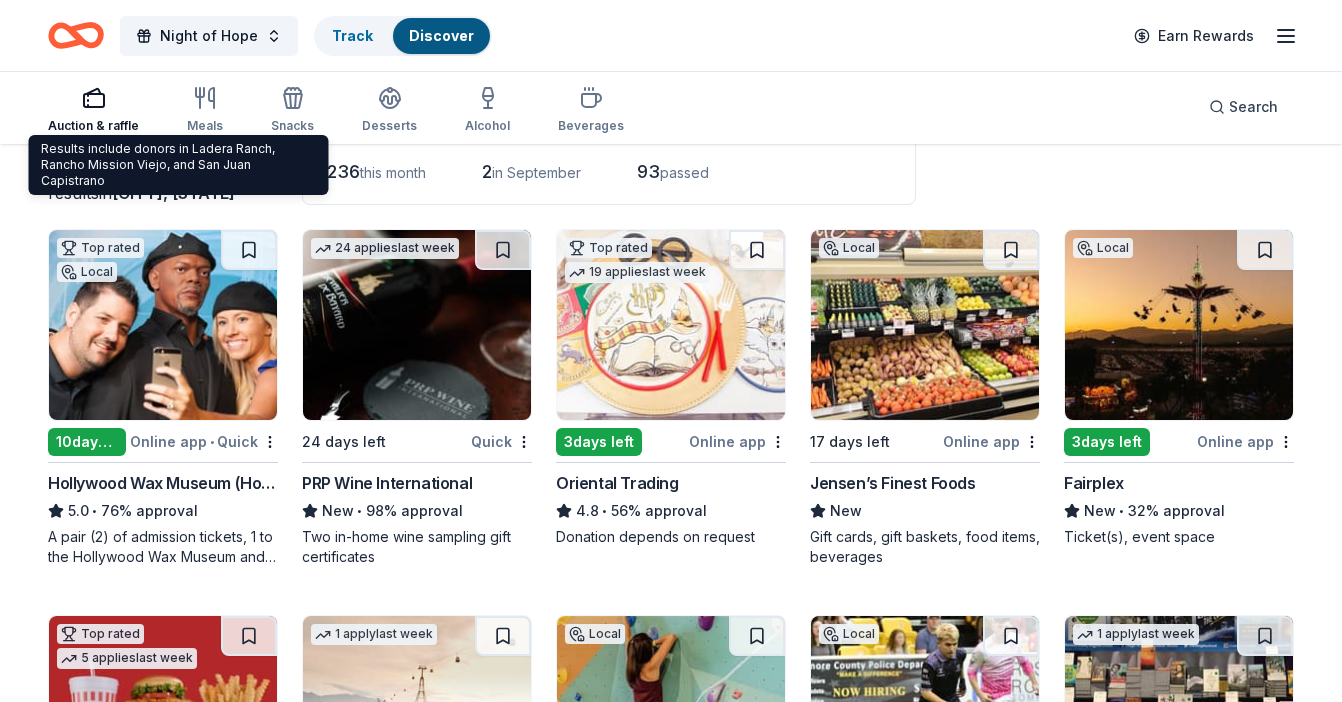 click on "Ladera Ranch, CA" at bounding box center (173, 193) 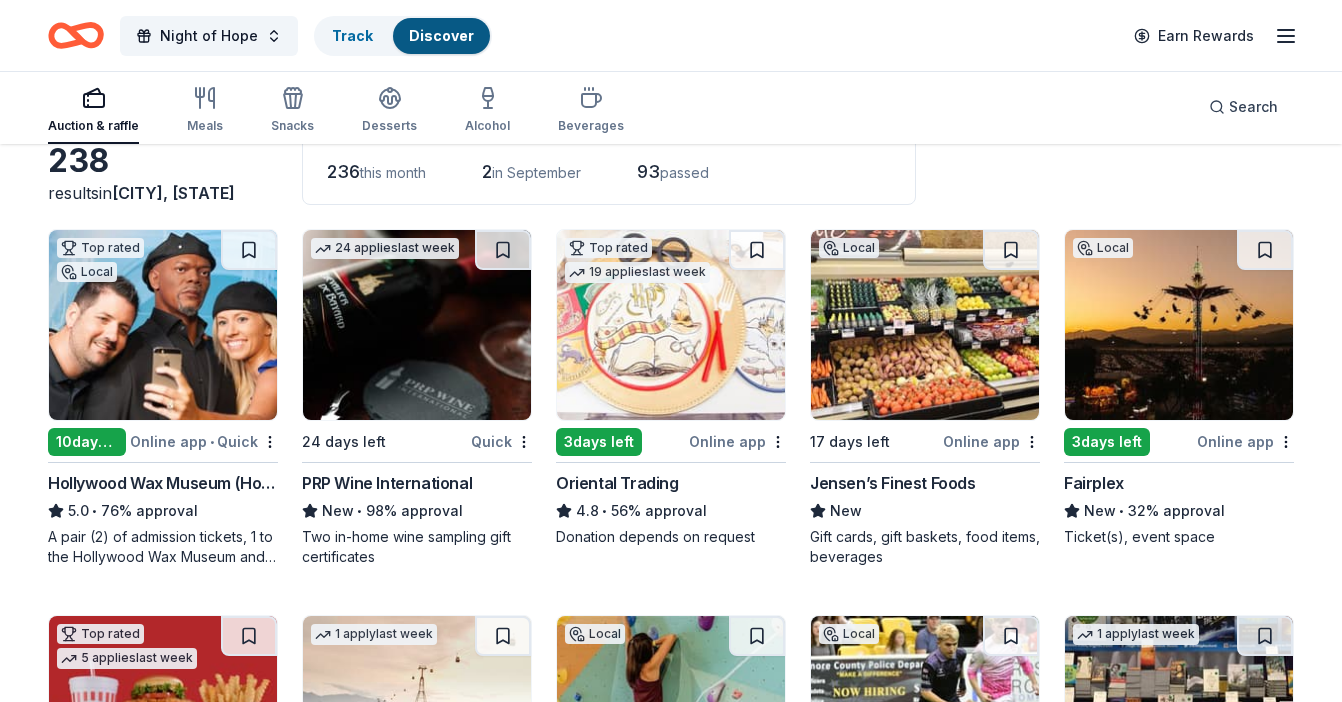 click on "Ladera Ranch, CA" at bounding box center [173, 193] 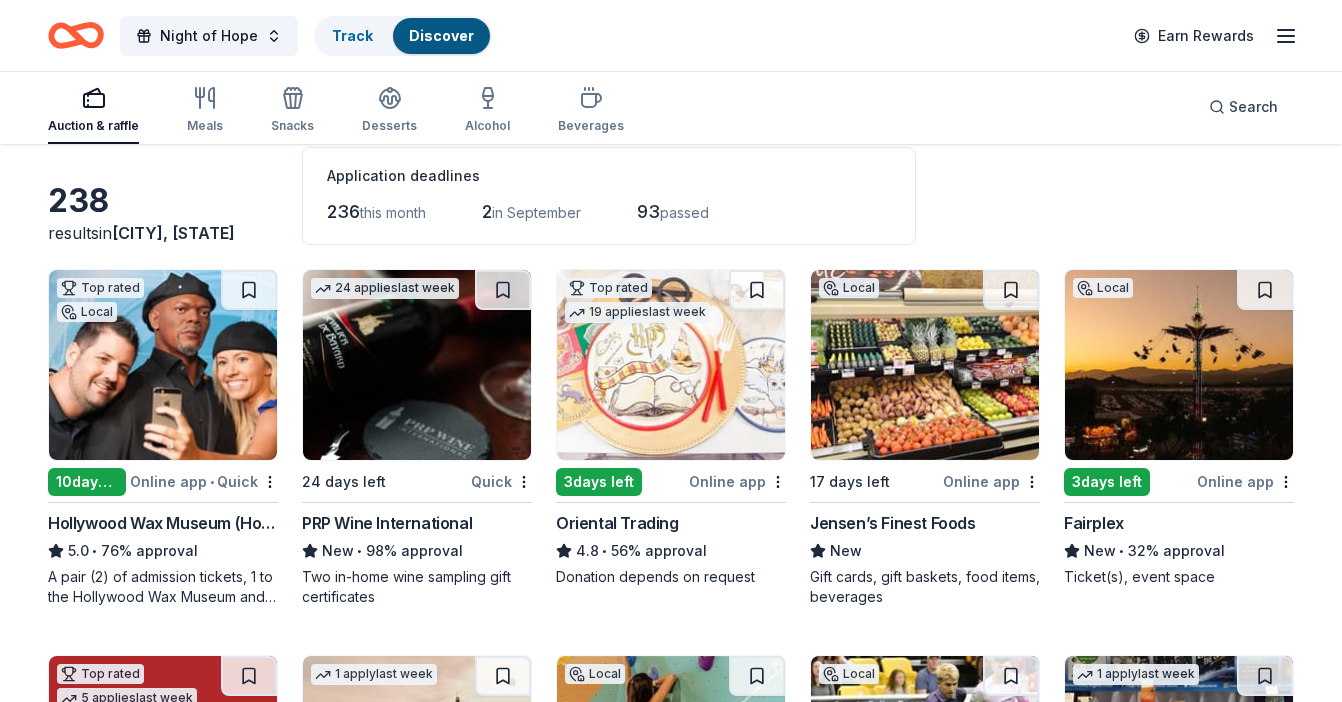 scroll, scrollTop: 92, scrollLeft: 0, axis: vertical 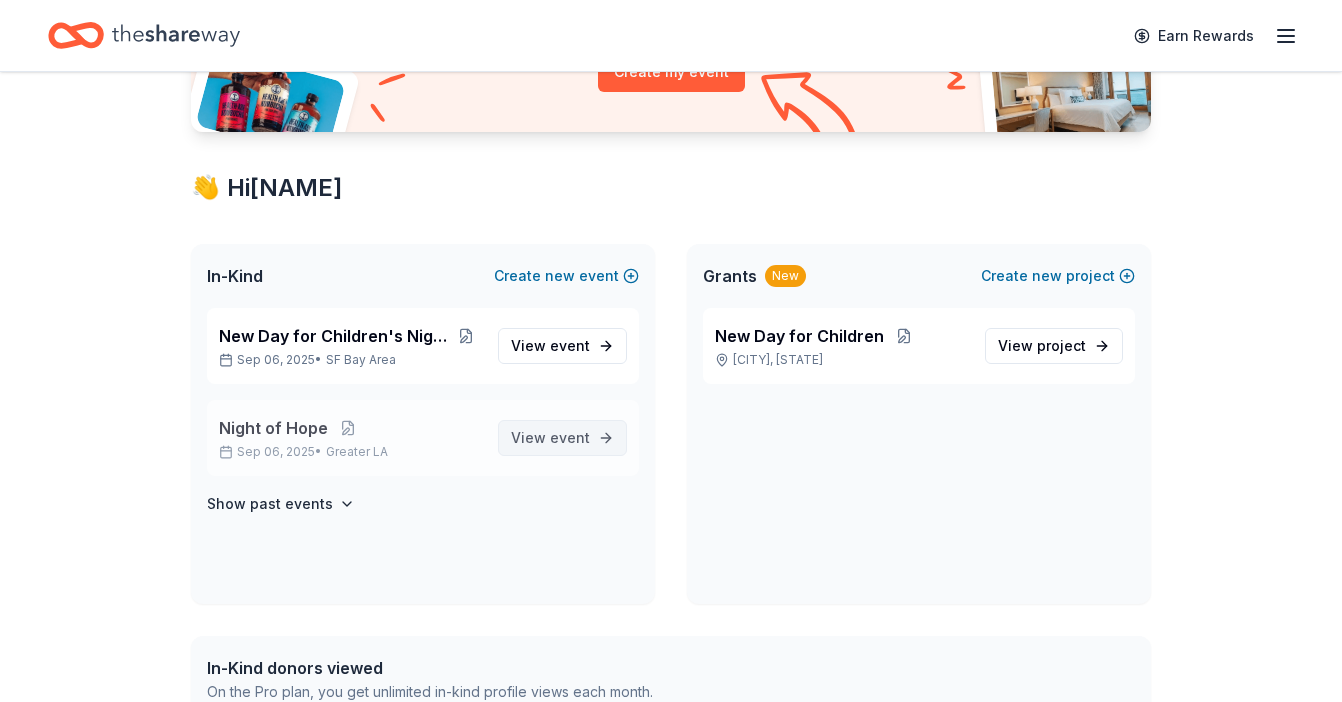 click on "View   event" at bounding box center (550, 438) 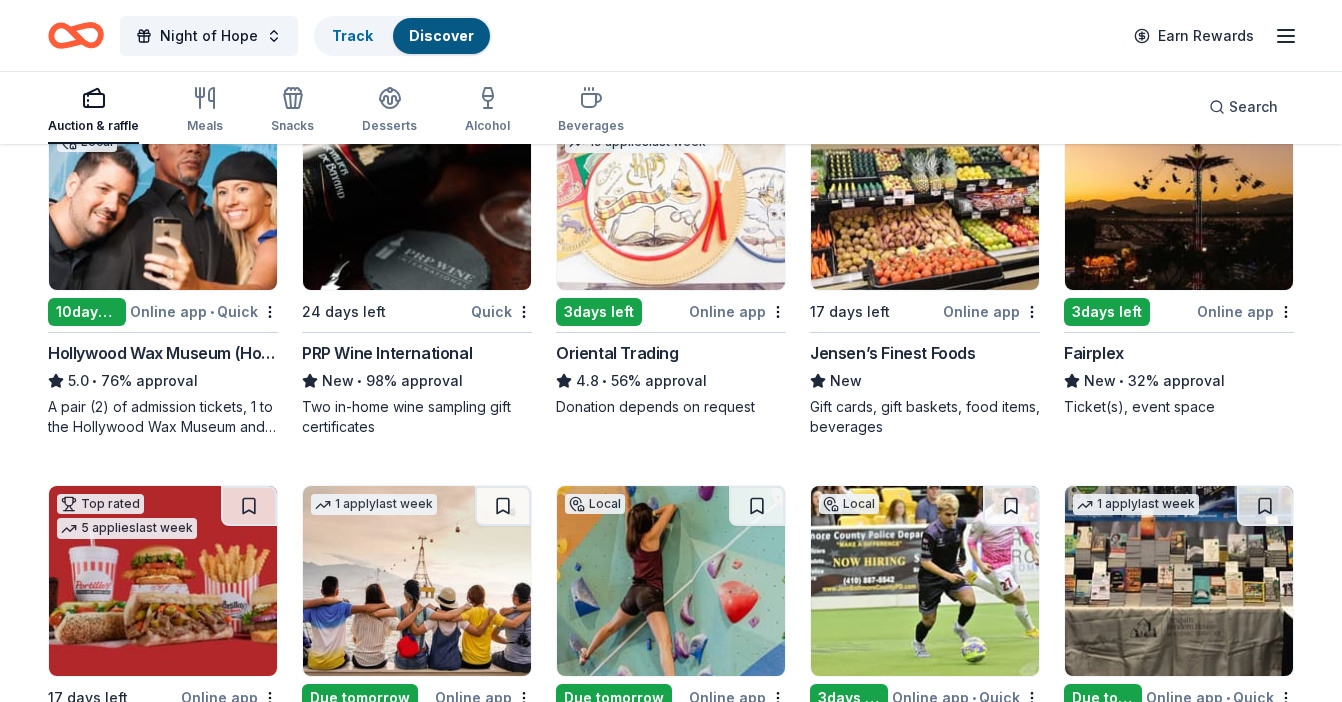 scroll, scrollTop: 0, scrollLeft: 0, axis: both 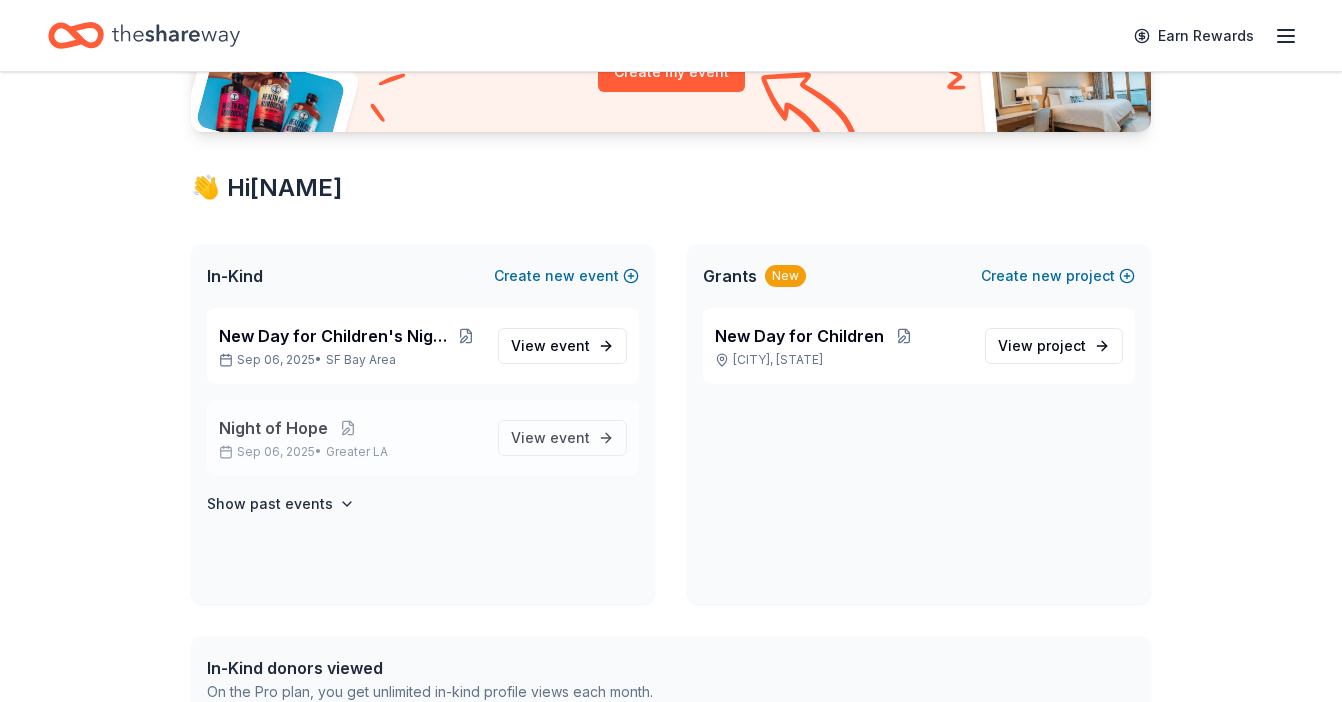 click on "Night of Hope" at bounding box center [273, 428] 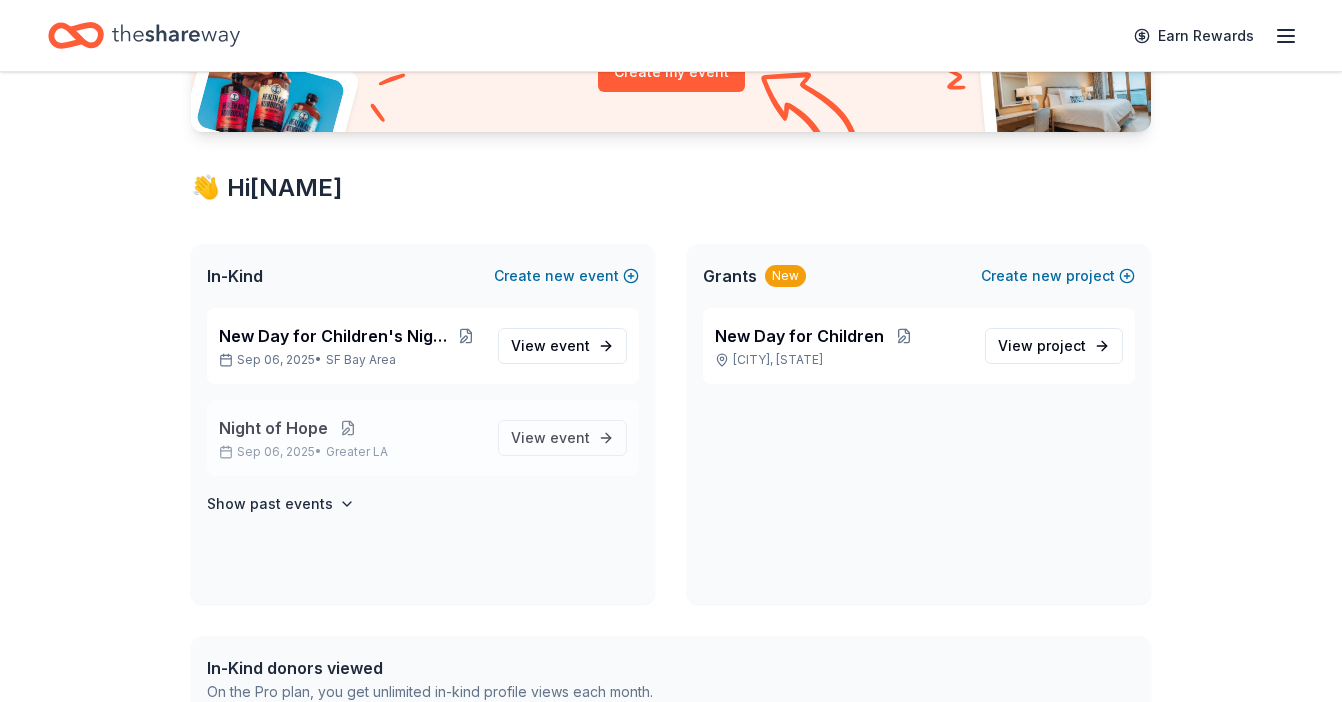 click at bounding box center [348, 428] 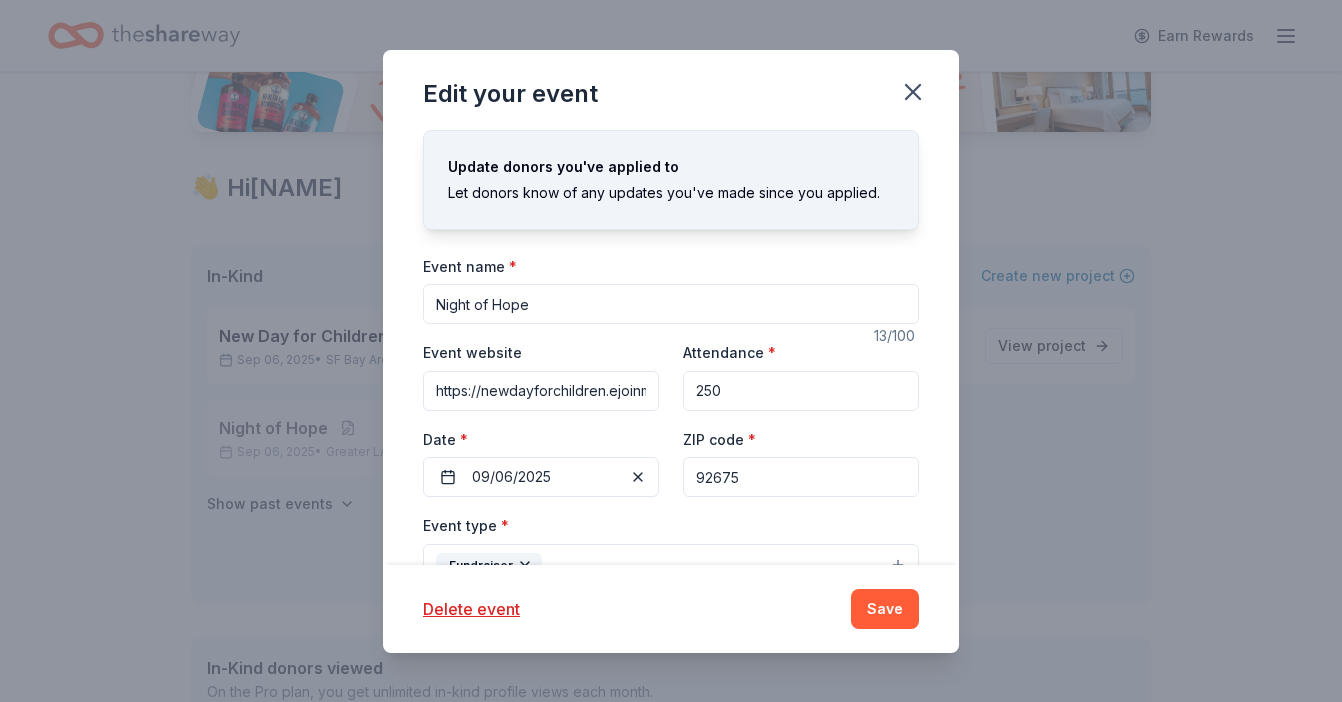 scroll, scrollTop: 0, scrollLeft: 0, axis: both 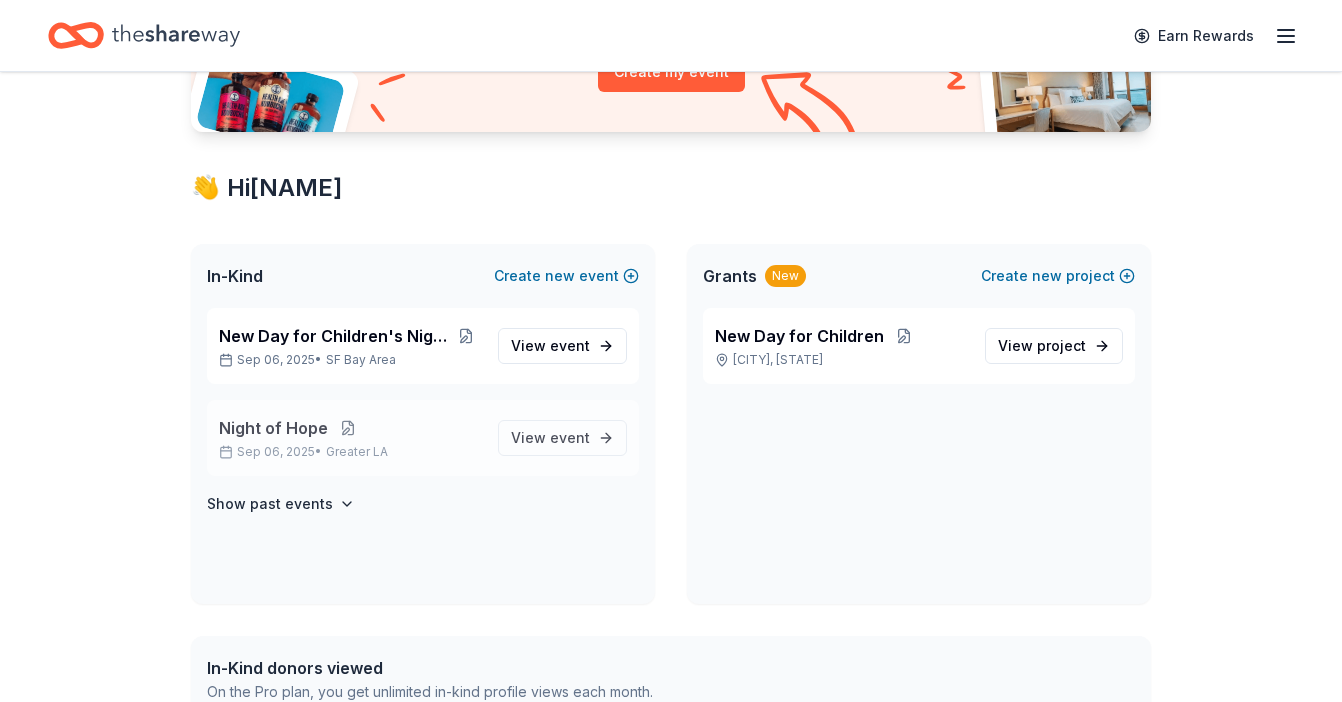 click at bounding box center [348, 428] 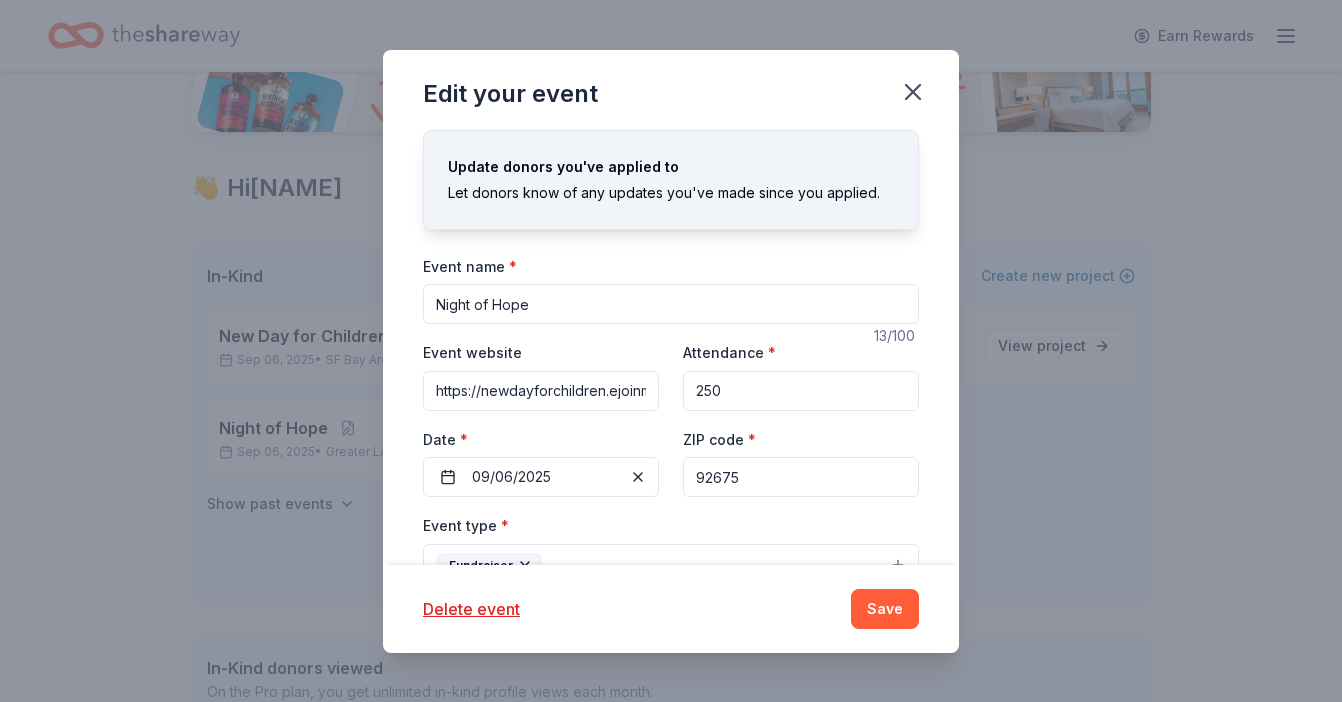 click on "92675" at bounding box center [801, 477] 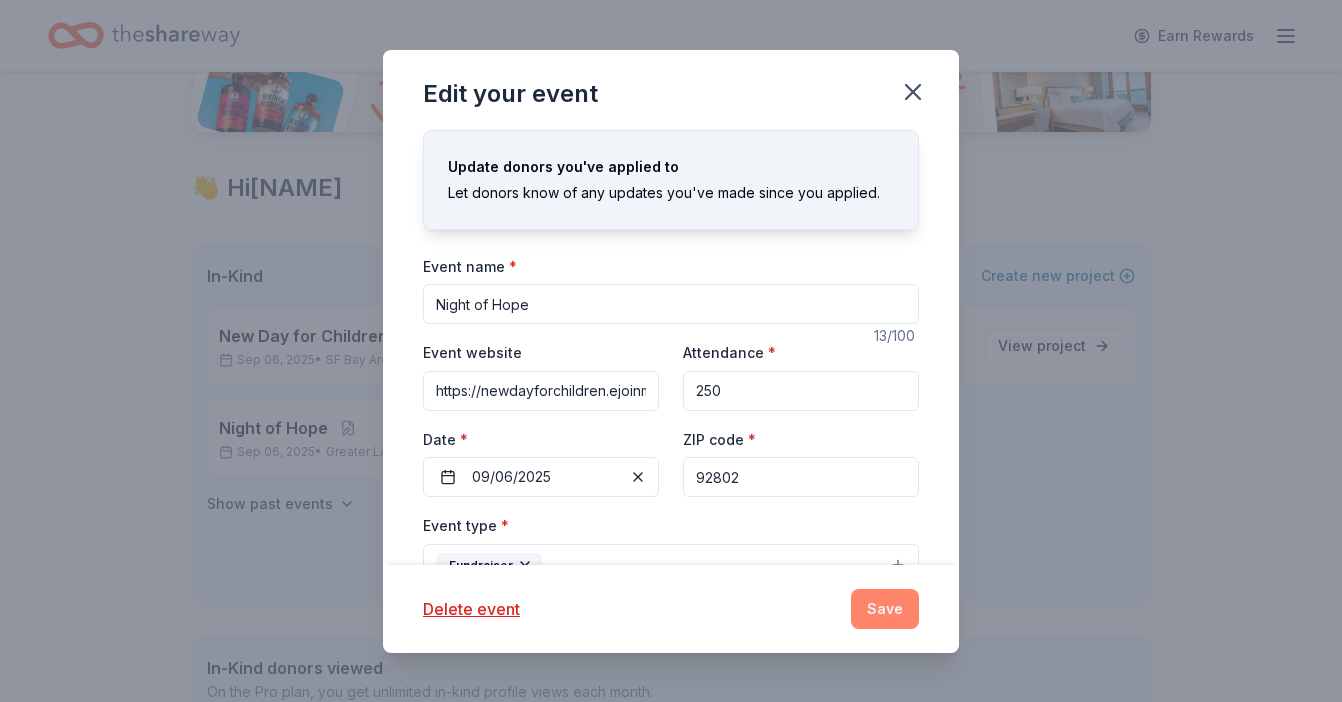 type on "92802" 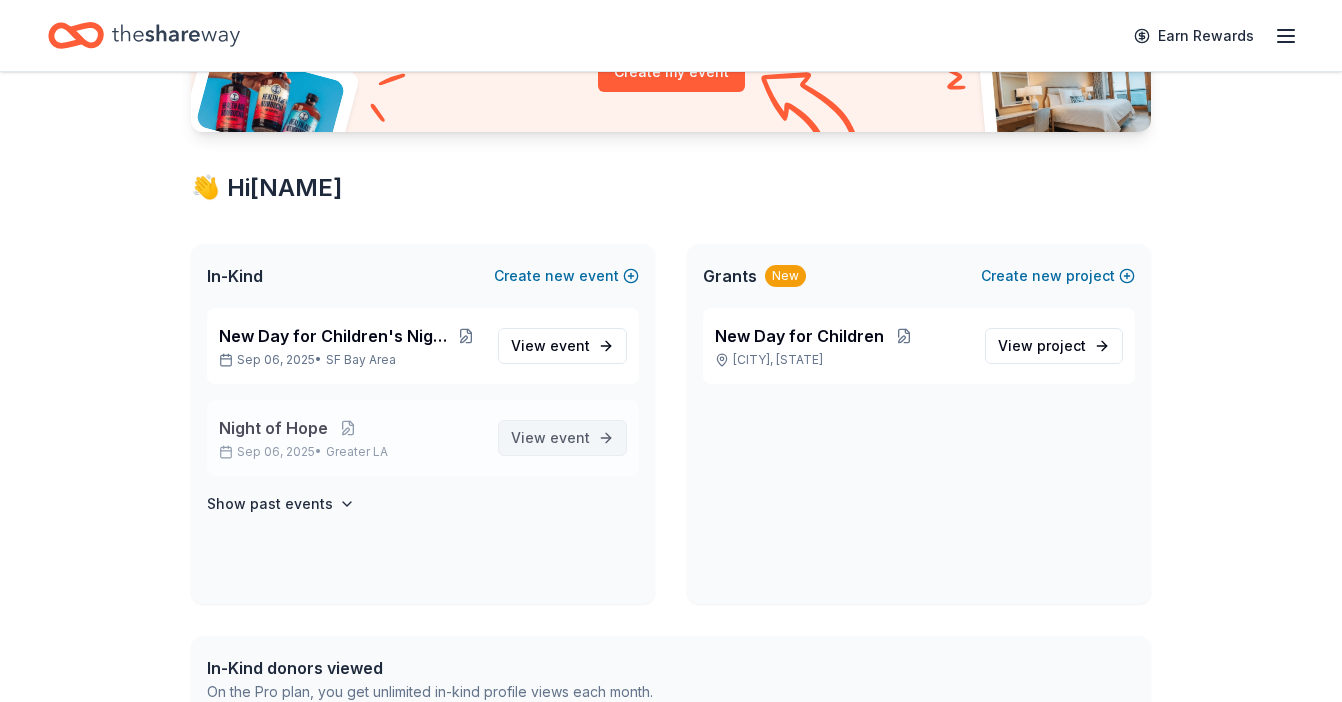 click on "event" at bounding box center [570, 437] 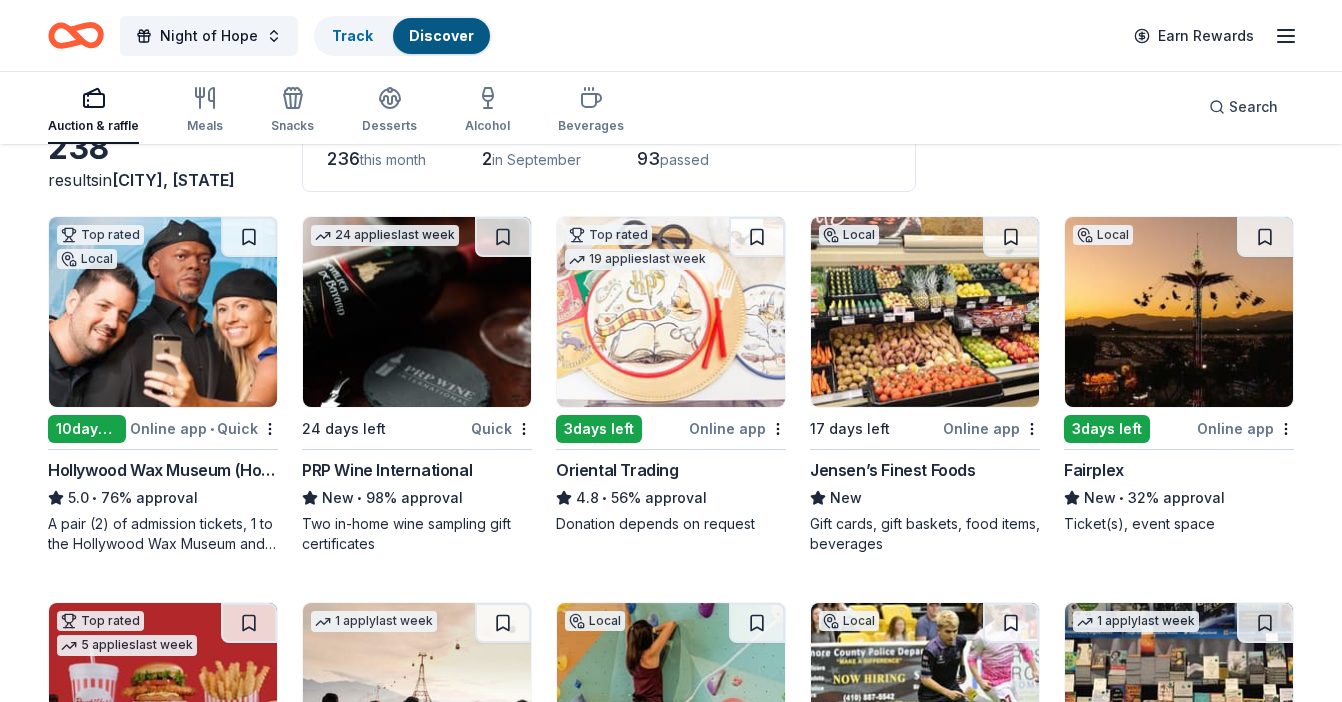 scroll, scrollTop: 167, scrollLeft: 0, axis: vertical 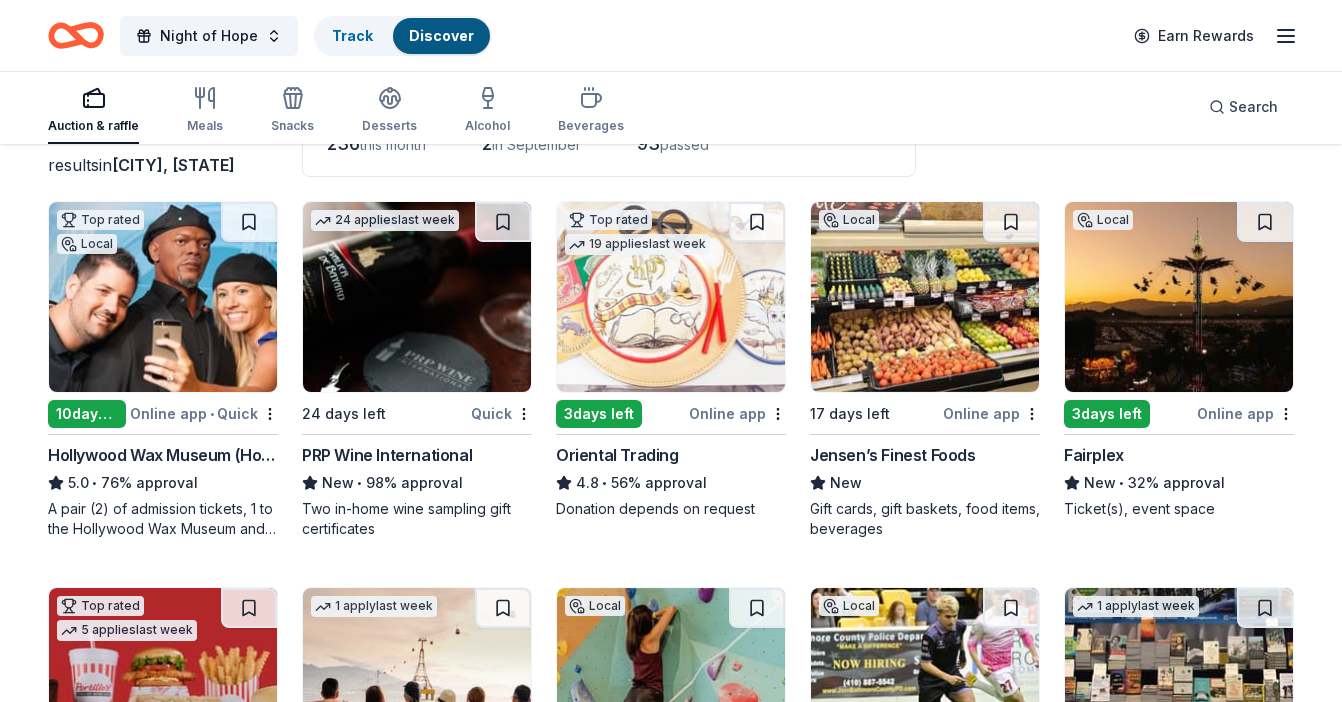 click at bounding box center [163, 297] 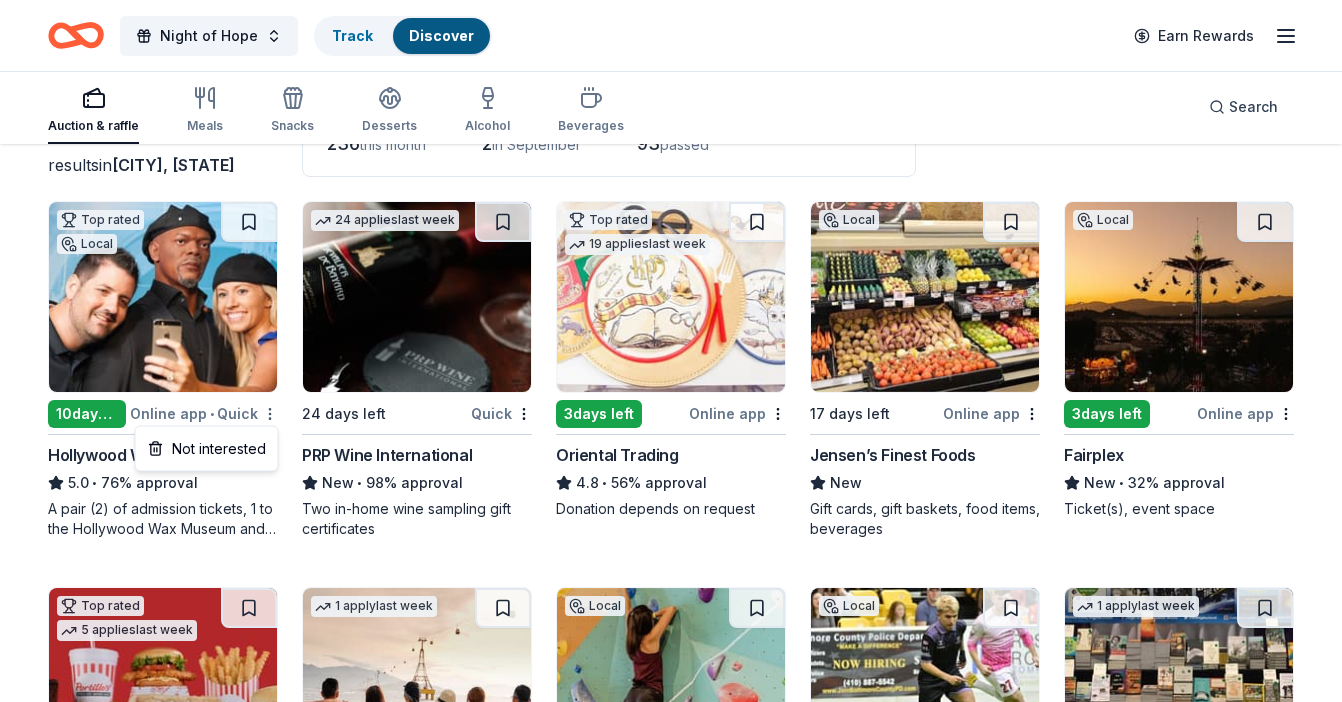 click on "Night of Hope Track  Discover Earn Rewards Auction & raffle Meals Snacks Desserts Alcohol Beverages Search 238 results  in  Anaheim, CA Application deadlines 236  this month 2  in September 93  passed Top rated Local 10  days left Online app • Quick Hollywood Wax Museum (Hollywood) 5.0 • 76% approval A pair (2) of admission tickets, 1 to the Hollywood Wax Museum and 1 to the Guinness World Records Museum 24   applies  last week 24 days left Quick PRP Wine International New • 98% approval Two in-home wine sampling gift certificates Top rated 19   applies  last week 3  days left Online app Oriental Trading 4.8 • 56% approval Donation depends on request Local 17 days left Online app Jensen’s Finest Foods New Gift cards, gift baskets, food items, beverages Local 3  days left Online app Fairplex New • 32% approval Ticket(s), event space Top rated 5   applies  last week 17 days left Online app Portillo's 5.0 • 60% approval Food, gift card(s) 1   apply  last week Due tomorrow Online app Let's Roam 4.4" at bounding box center (671, 184) 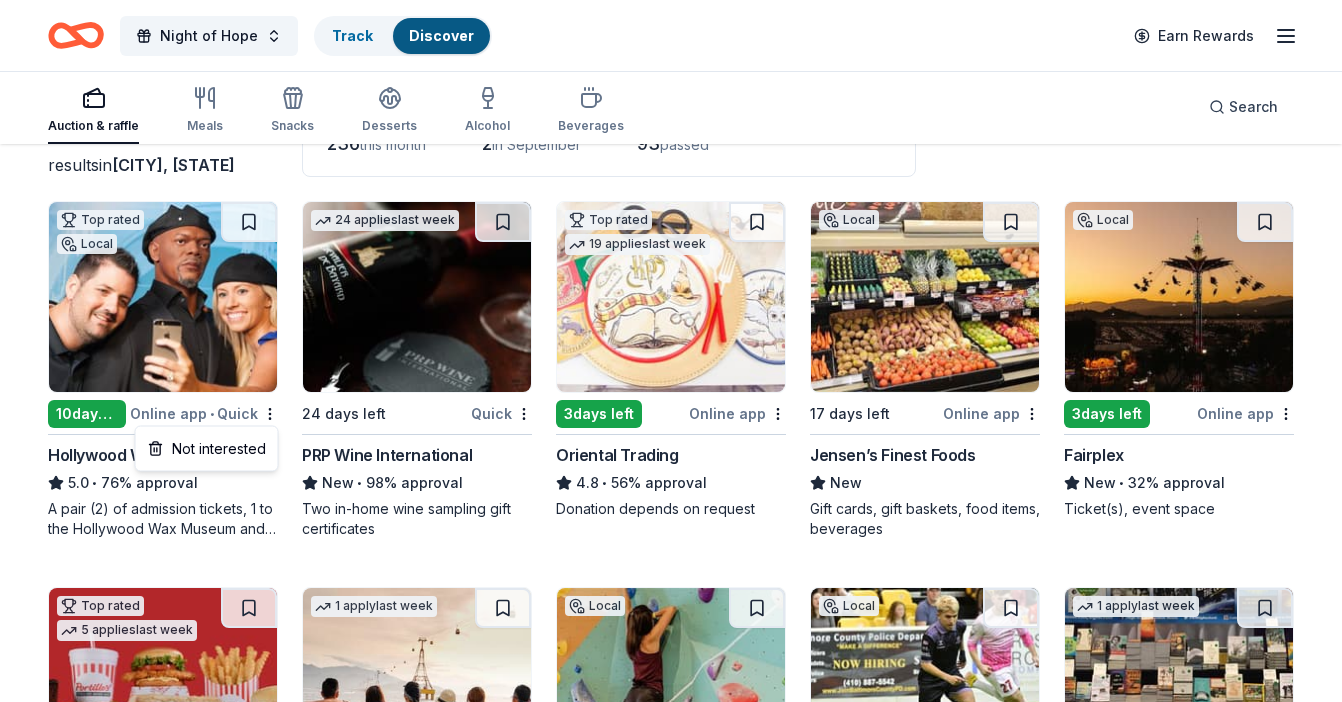 click on "Night of Hope Track  Discover Earn Rewards Auction & raffle Meals Snacks Desserts Alcohol Beverages Search 238 results  in  Anaheim, CA Application deadlines 236  this month 2  in September 93  passed Top rated Local 10  days left Online app • Quick Hollywood Wax Museum (Hollywood) 5.0 • 76% approval A pair (2) of admission tickets, 1 to the Hollywood Wax Museum and 1 to the Guinness World Records Museum 24   applies  last week 24 days left Quick PRP Wine International New • 98% approval Two in-home wine sampling gift certificates Top rated 19   applies  last week 3  days left Online app Oriental Trading 4.8 • 56% approval Donation depends on request Local 17 days left Online app Jensen’s Finest Foods New Gift cards, gift baskets, food items, beverages Local 3  days left Online app Fairplex New • 32% approval Ticket(s), event space Top rated 5   applies  last week 17 days left Online app Portillo's 5.0 • 60% approval Food, gift card(s) 1   apply  last week Due tomorrow Online app Let's Roam 4.4" at bounding box center [671, 184] 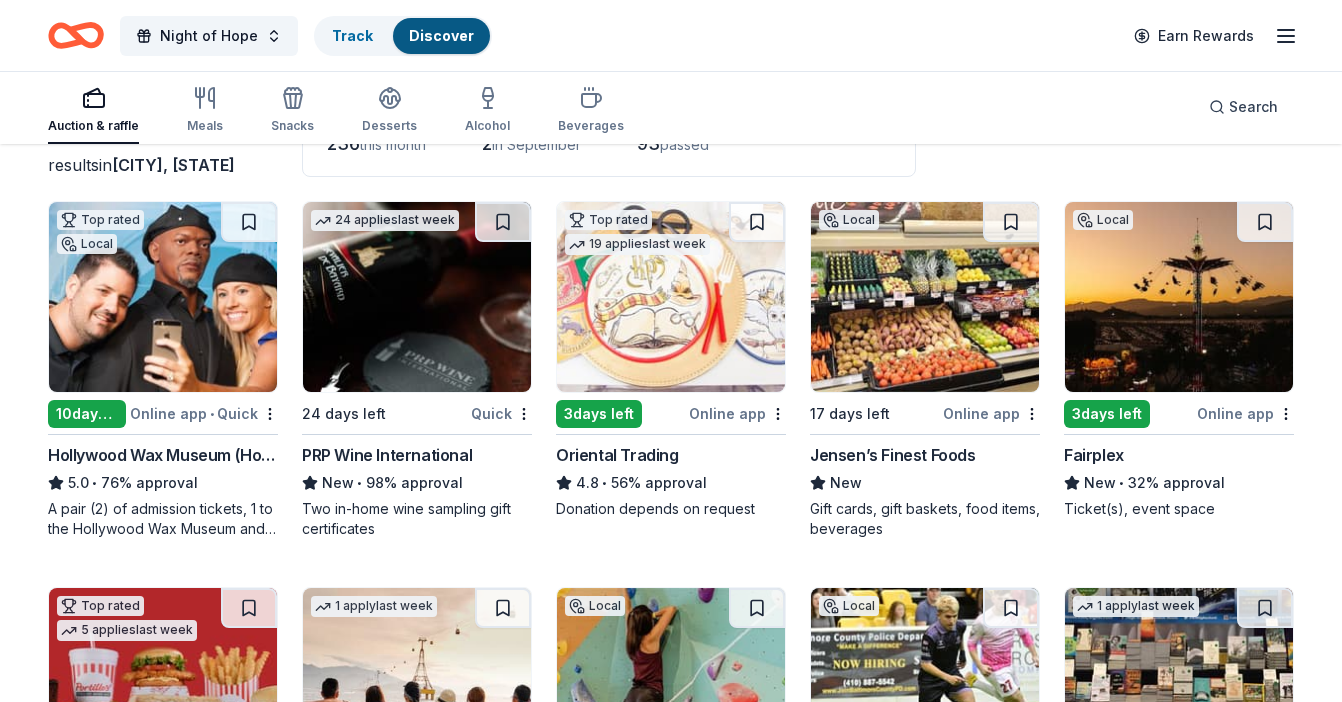 click at bounding box center [163, 297] 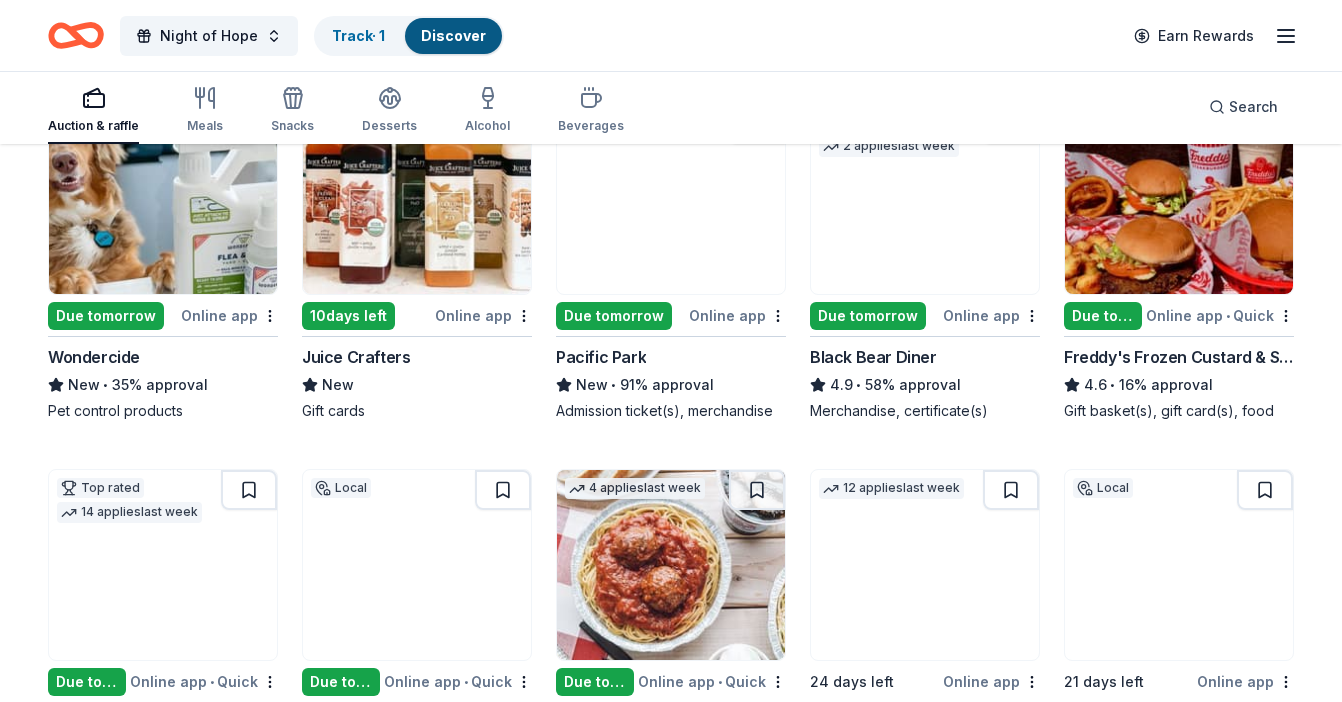 scroll, scrollTop: 1032, scrollLeft: 0, axis: vertical 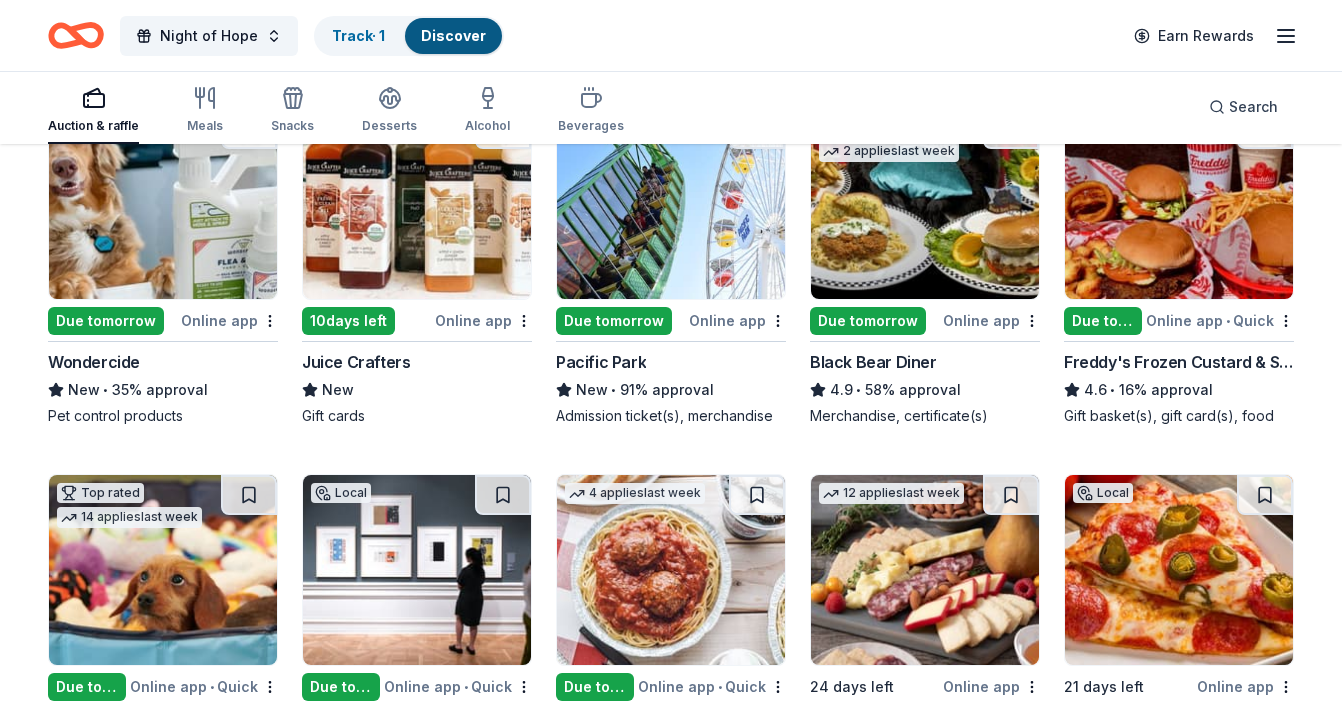 click at bounding box center [671, 204] 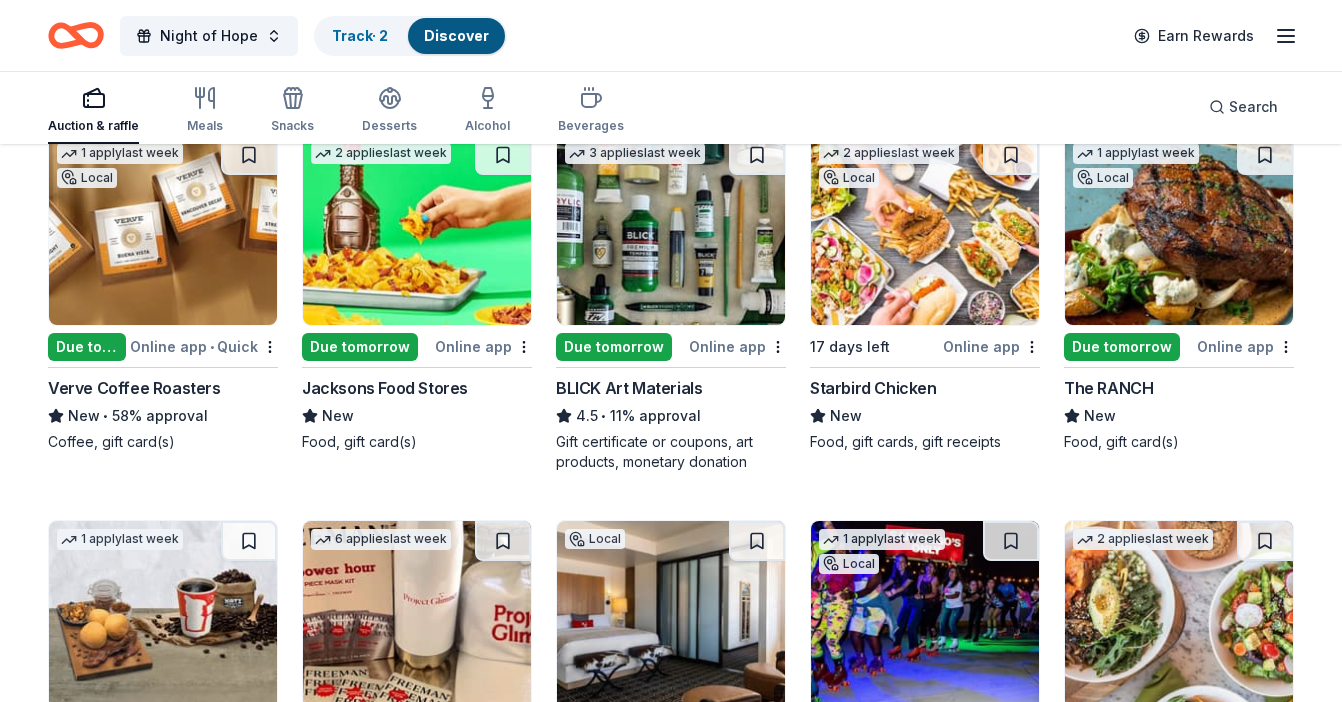 scroll, scrollTop: 3260, scrollLeft: 0, axis: vertical 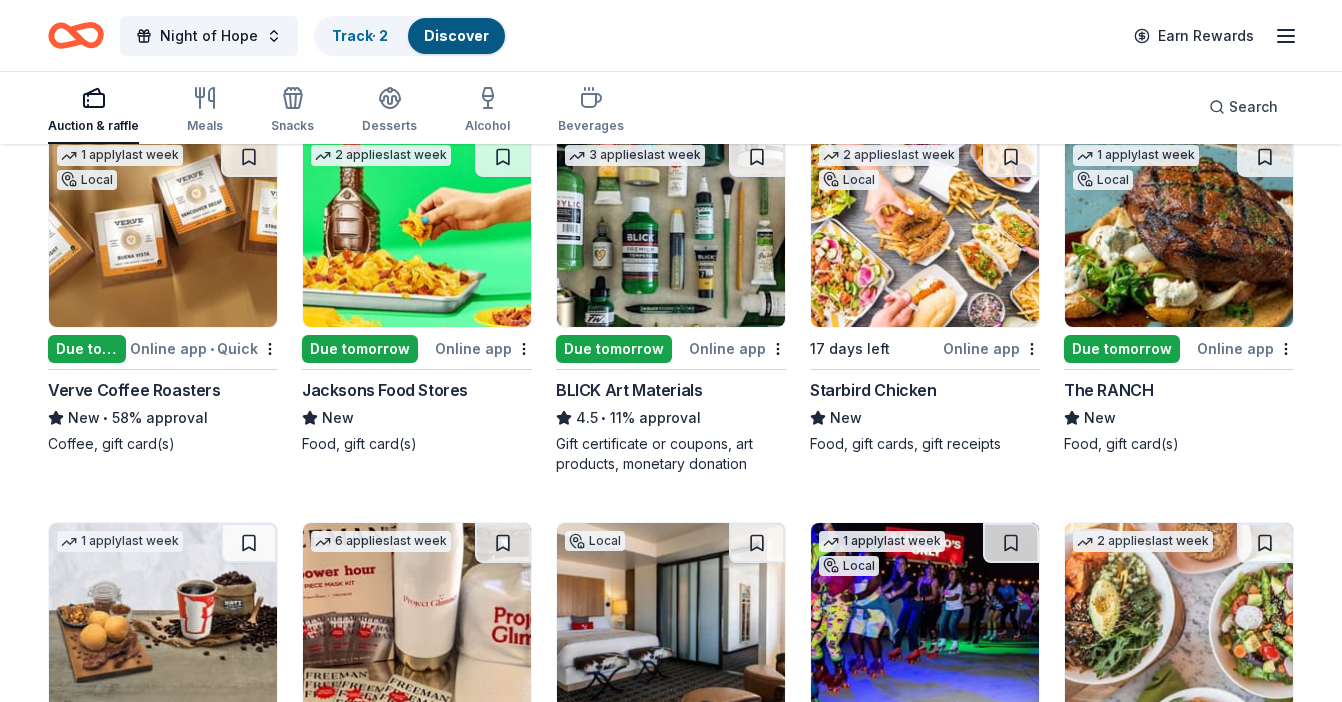 click at bounding box center [1179, 232] 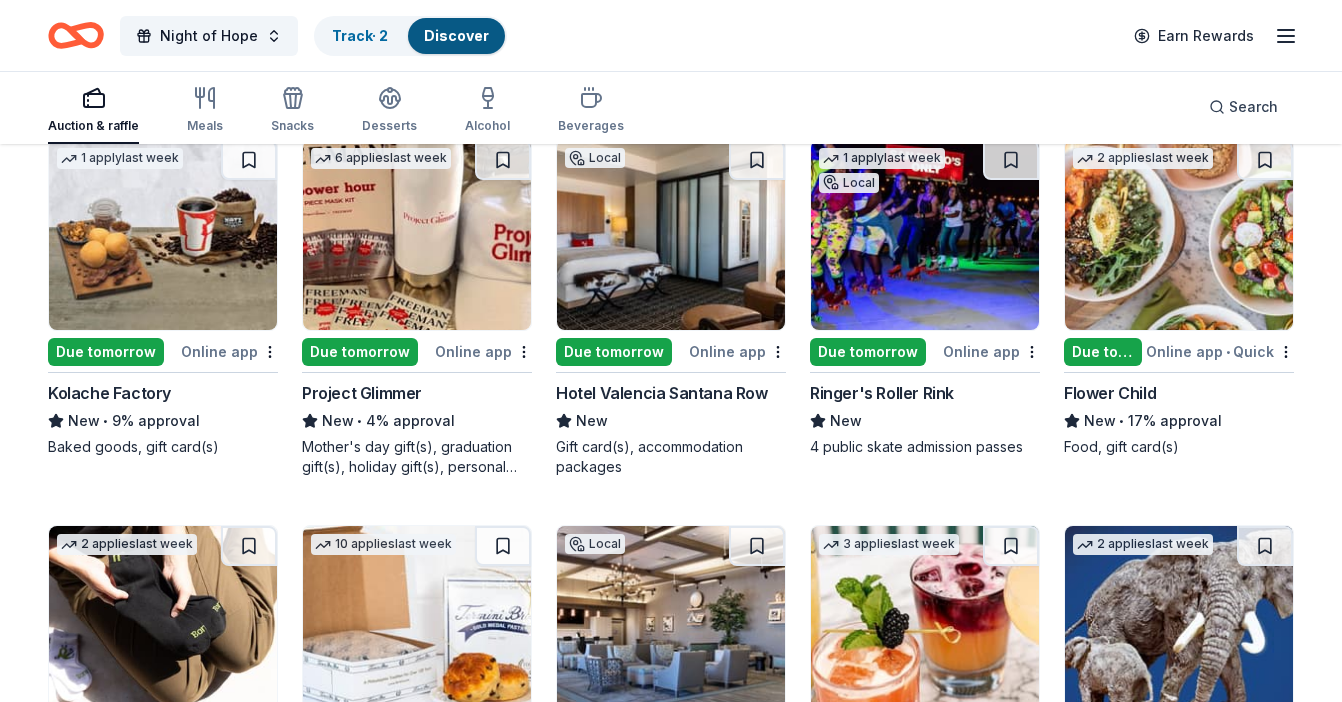 scroll, scrollTop: 3645, scrollLeft: 0, axis: vertical 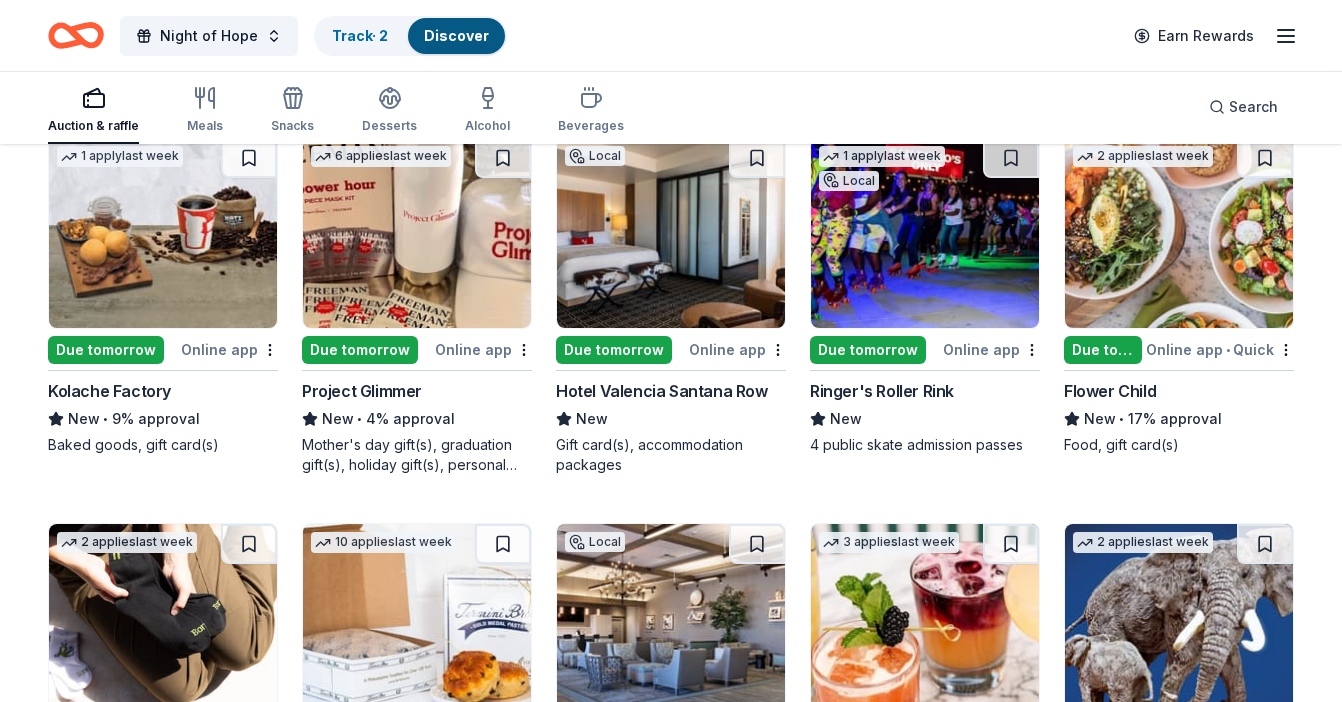 click at bounding box center (671, 233) 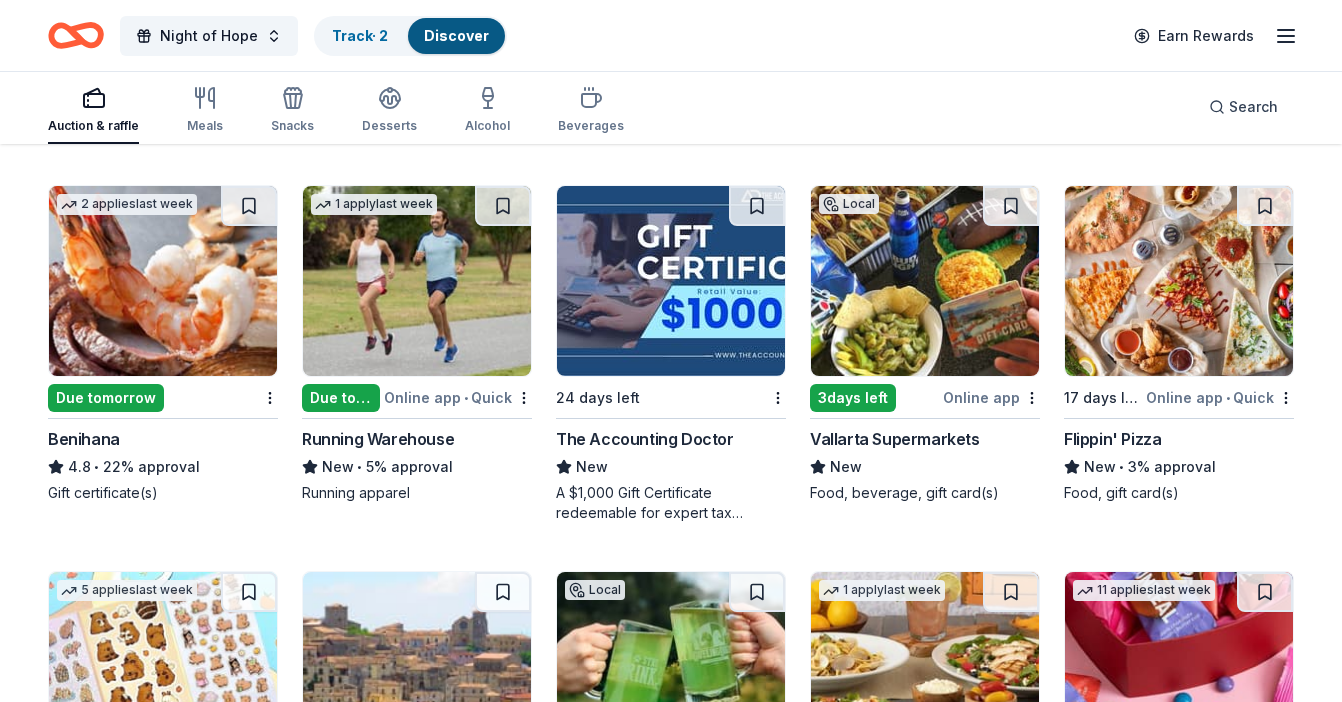 scroll, scrollTop: 6684, scrollLeft: 0, axis: vertical 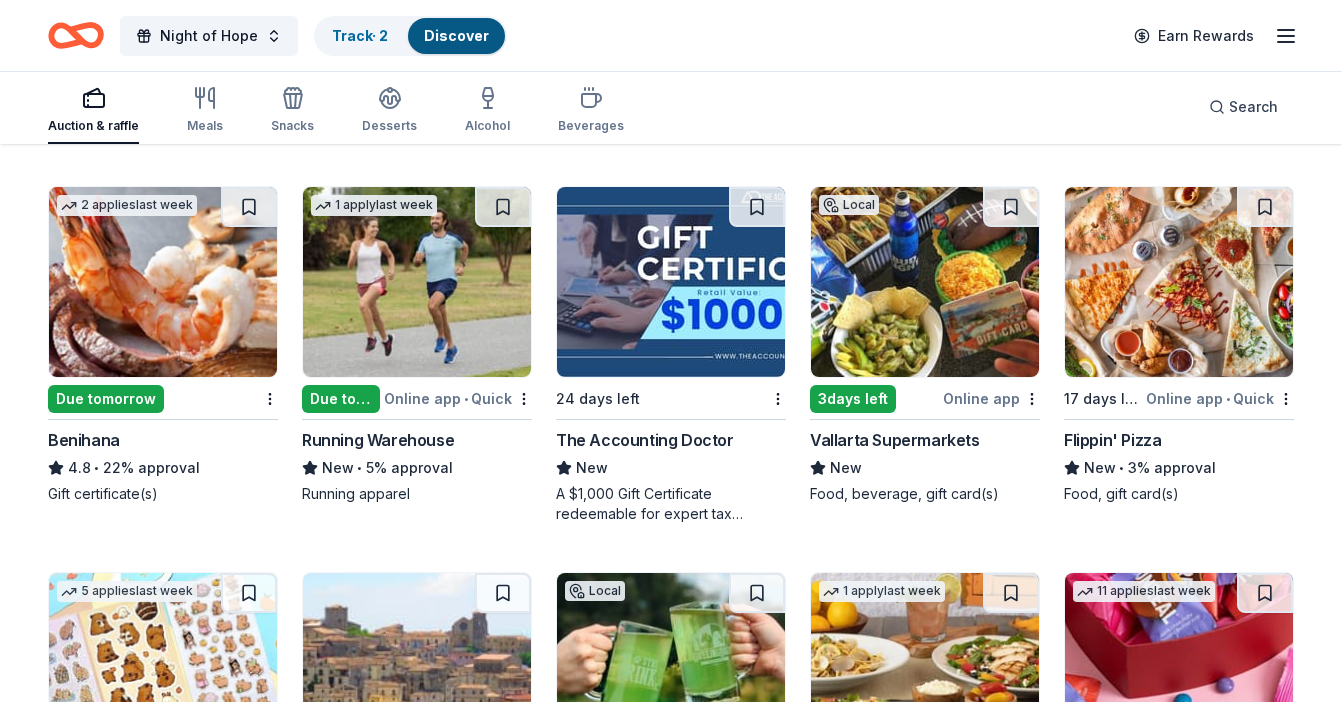click at bounding box center [163, 282] 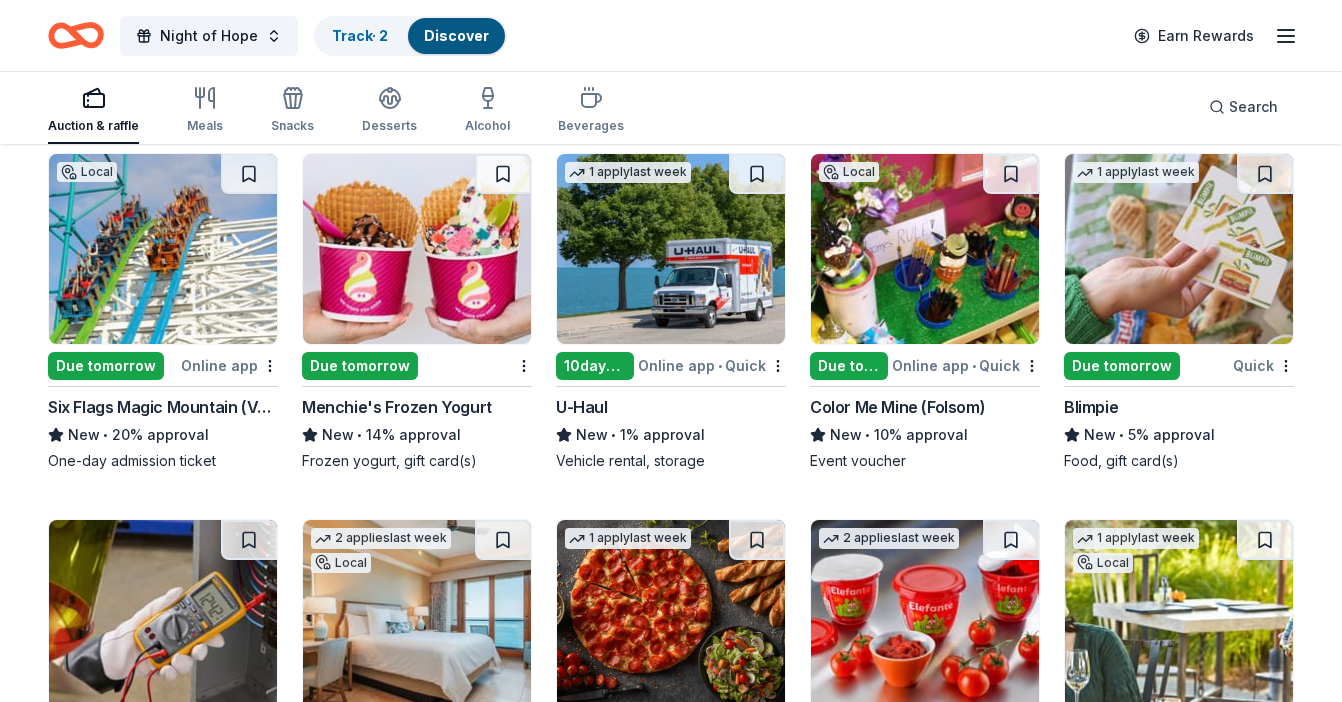 scroll, scrollTop: 8621, scrollLeft: 0, axis: vertical 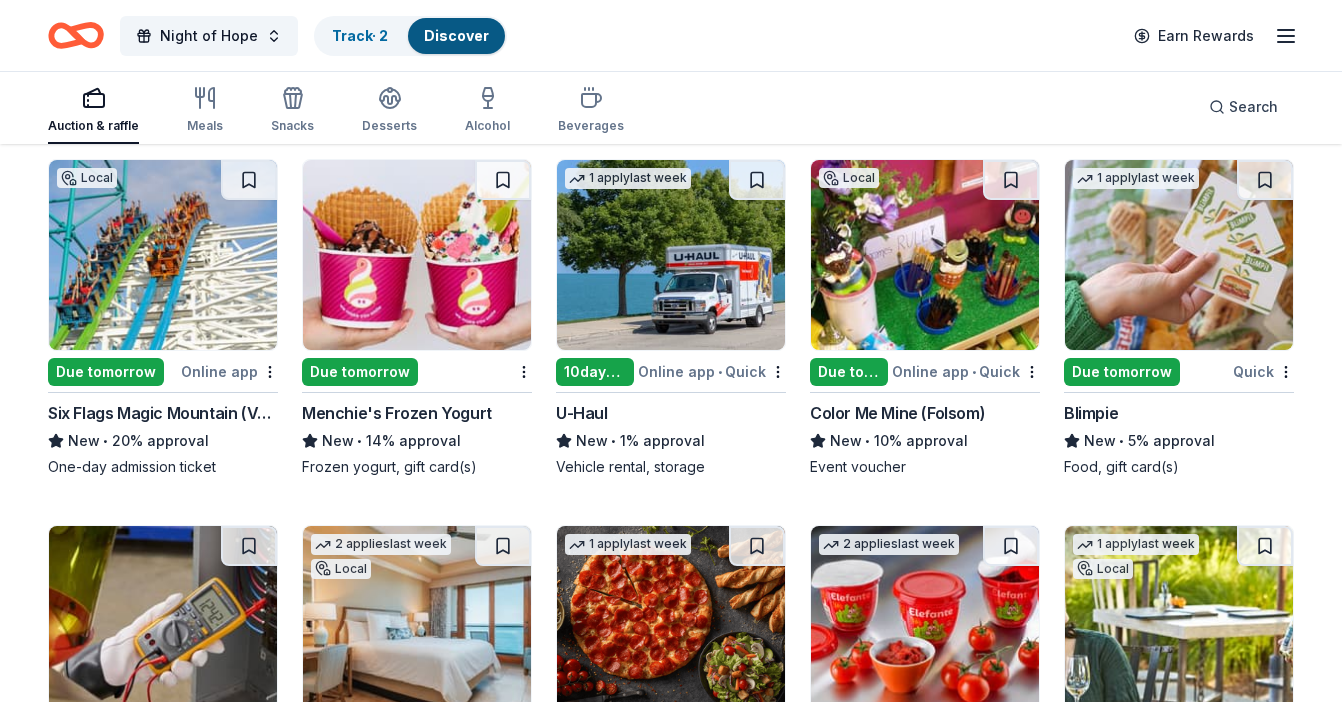click at bounding box center (163, 255) 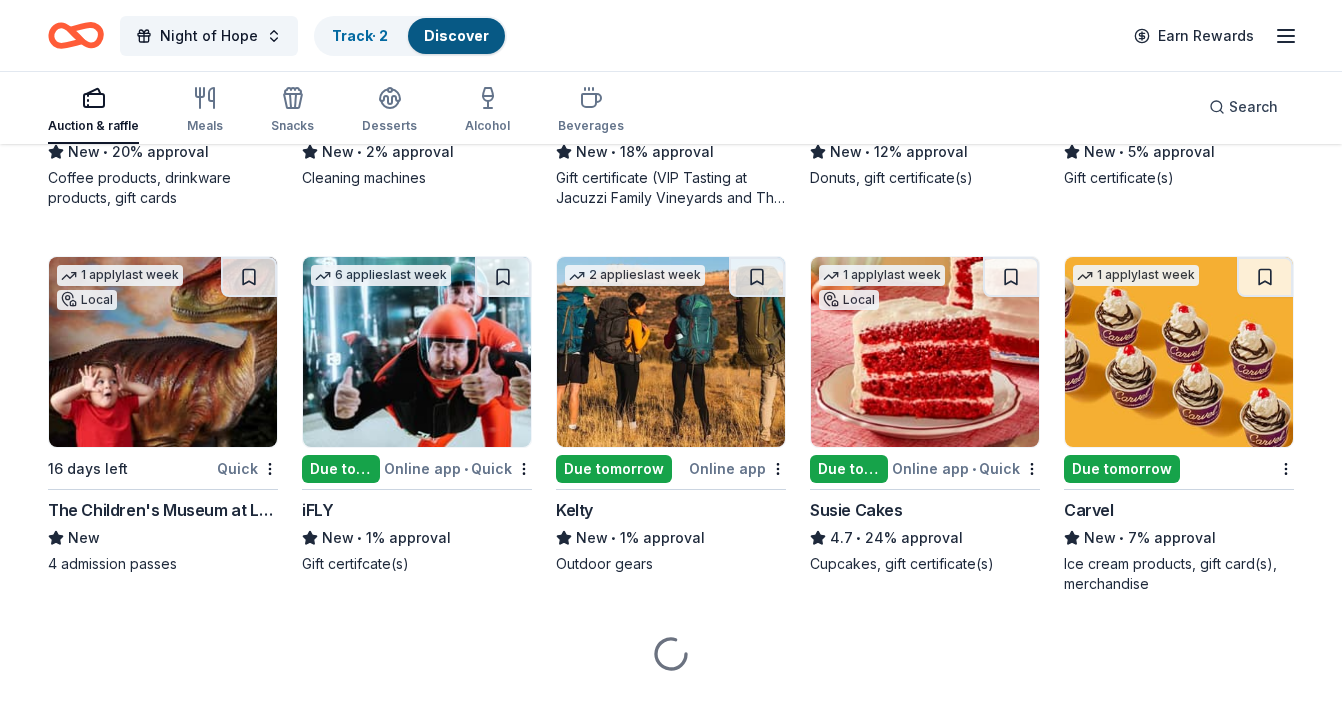scroll, scrollTop: 9664, scrollLeft: 0, axis: vertical 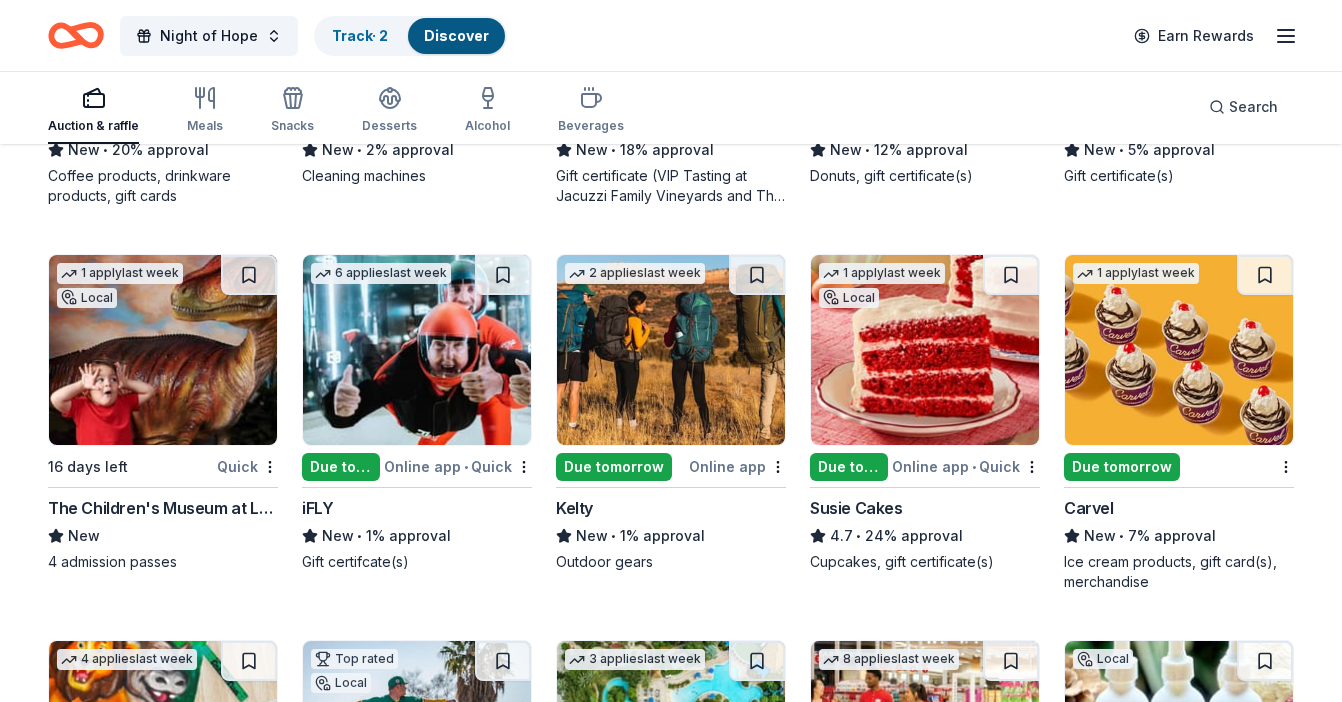 click at bounding box center (163, 350) 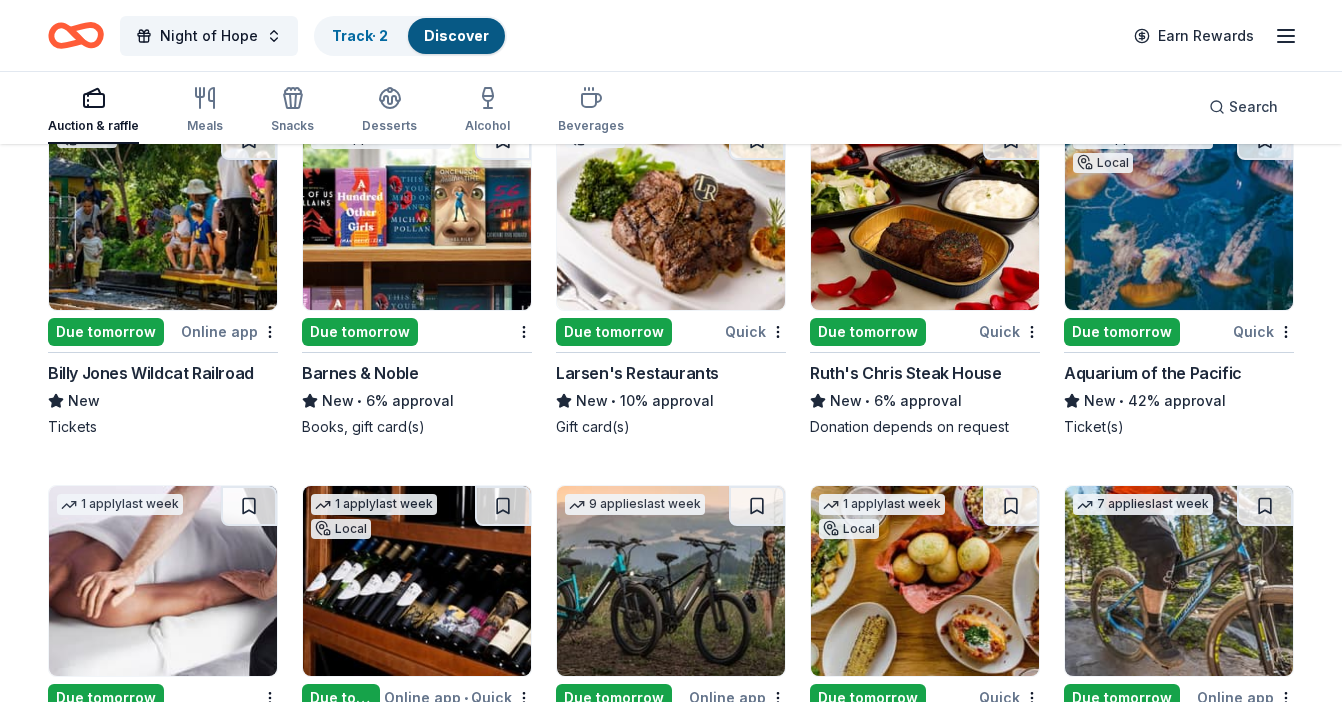 scroll, scrollTop: 13218, scrollLeft: 0, axis: vertical 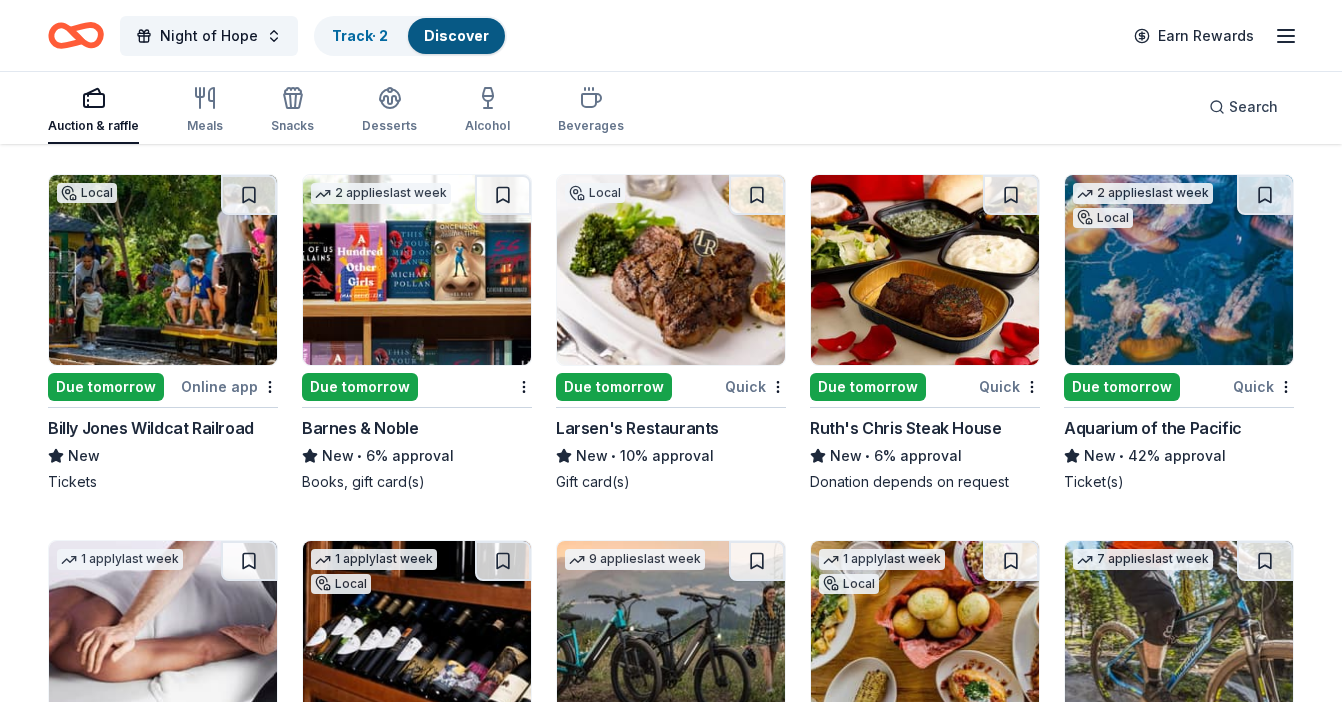 click at bounding box center (1179, 270) 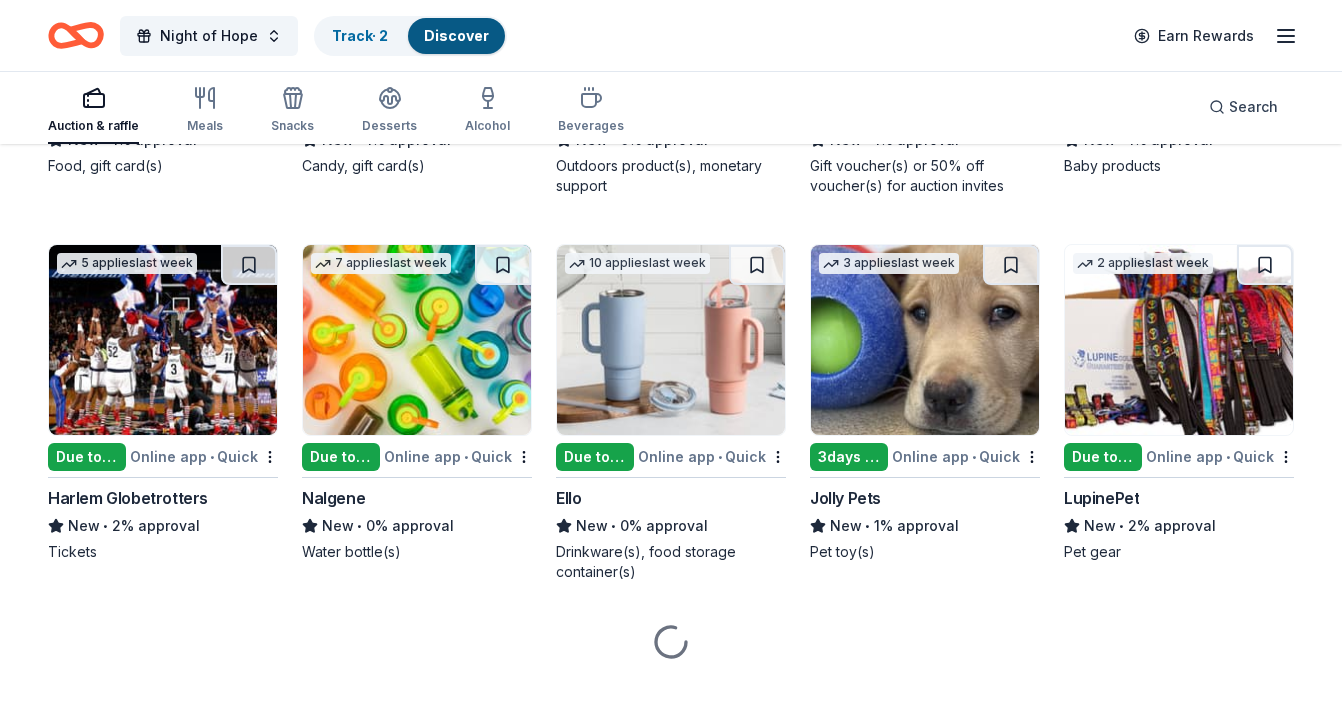 scroll, scrollTop: 16569, scrollLeft: 0, axis: vertical 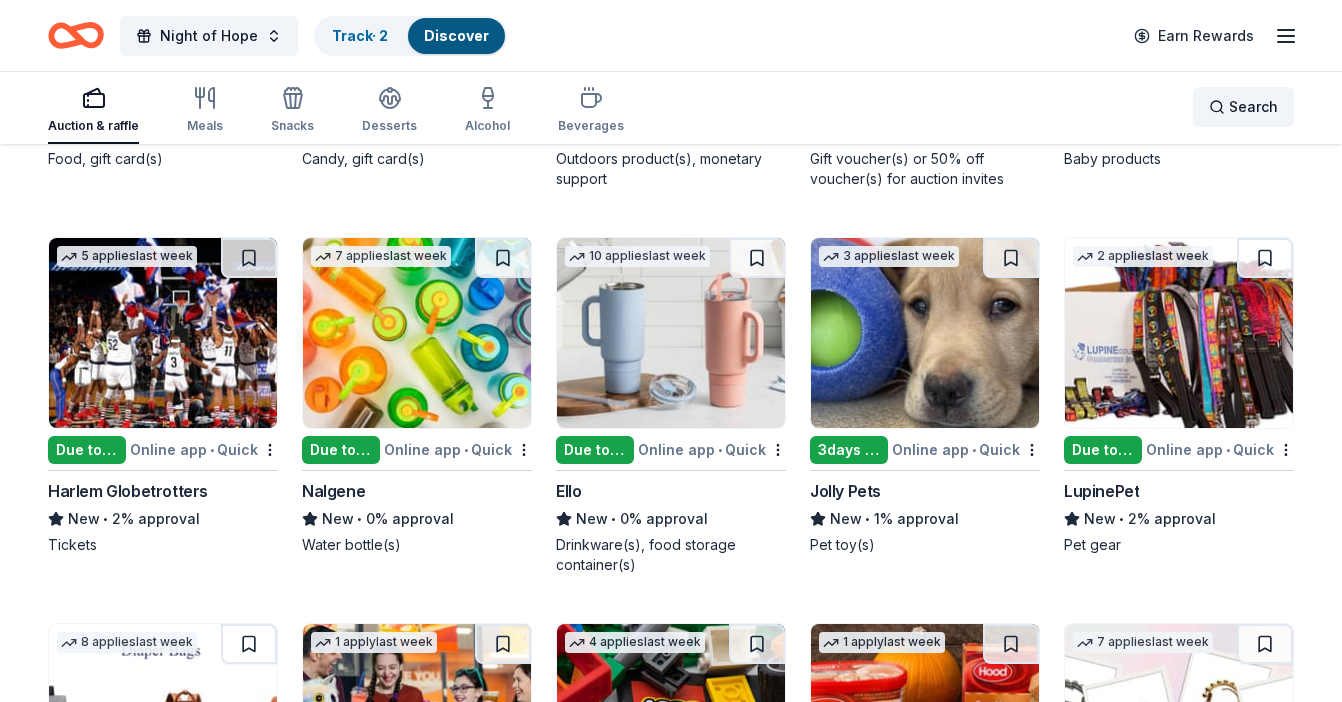 click on "Search" at bounding box center (1253, 107) 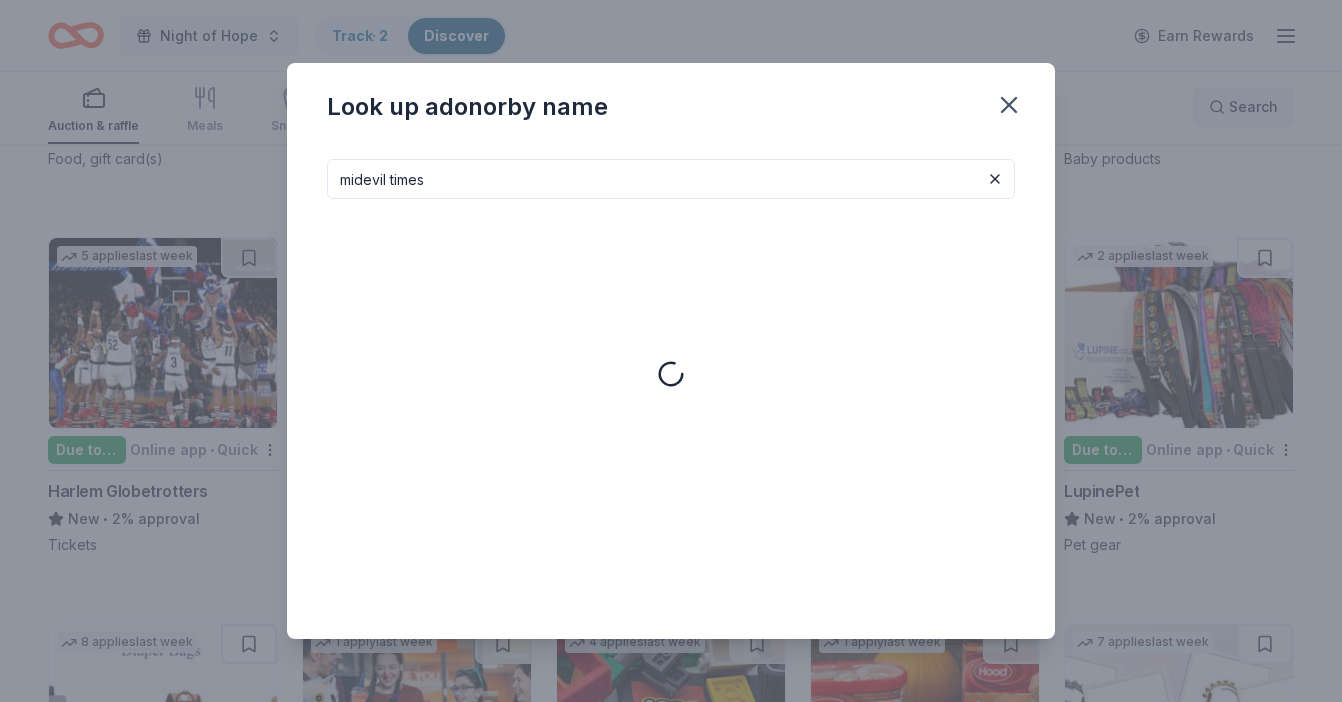 type on "midevil times" 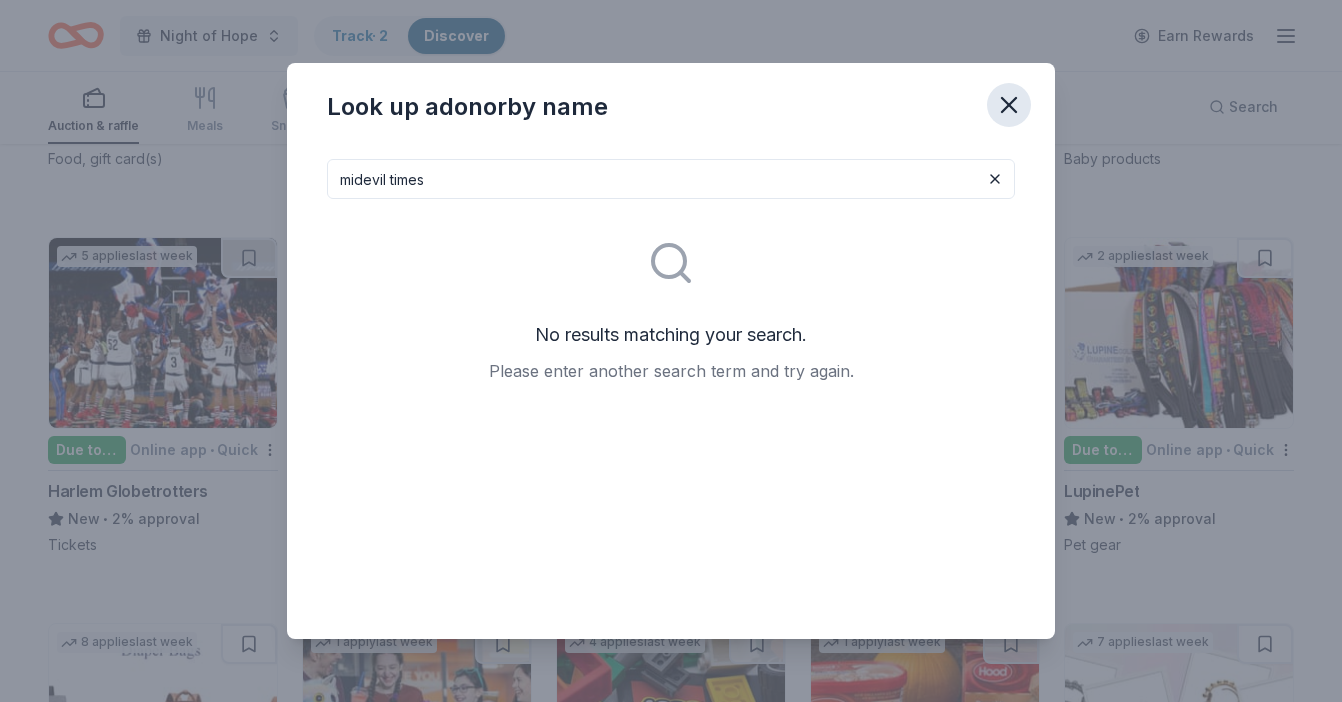 click 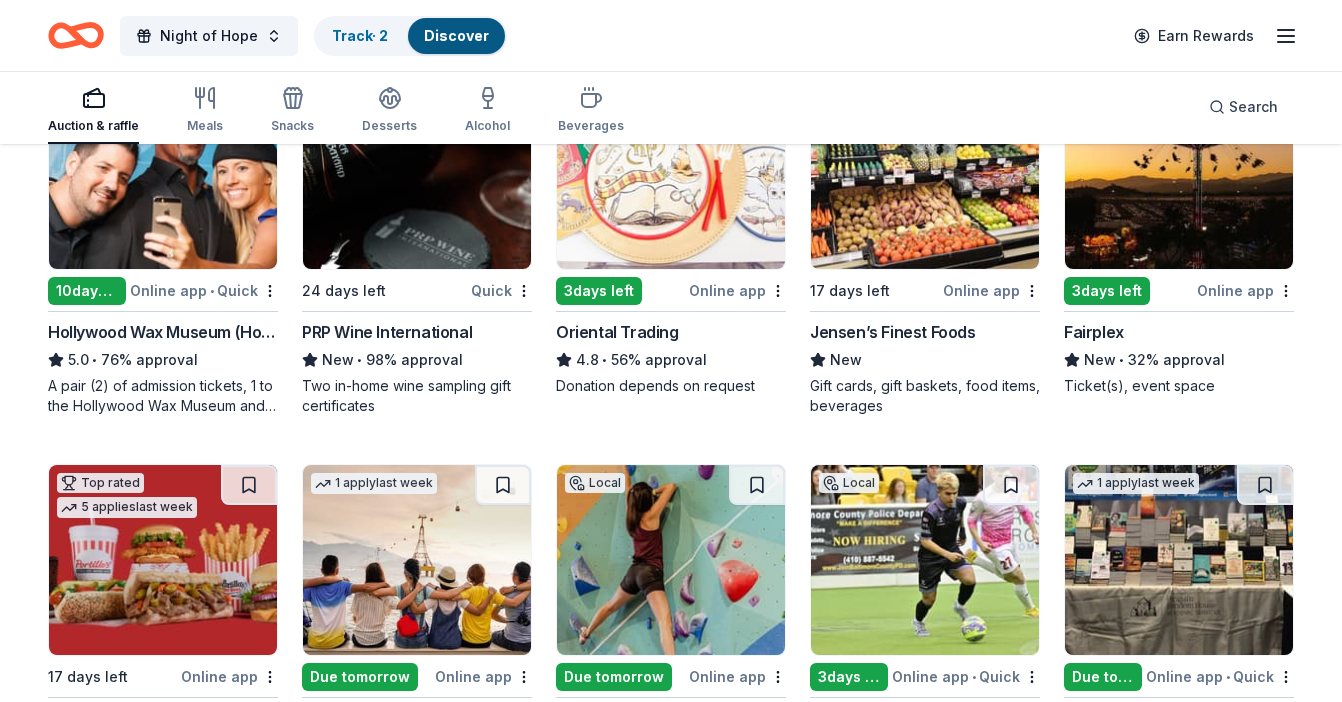 scroll, scrollTop: 0, scrollLeft: 0, axis: both 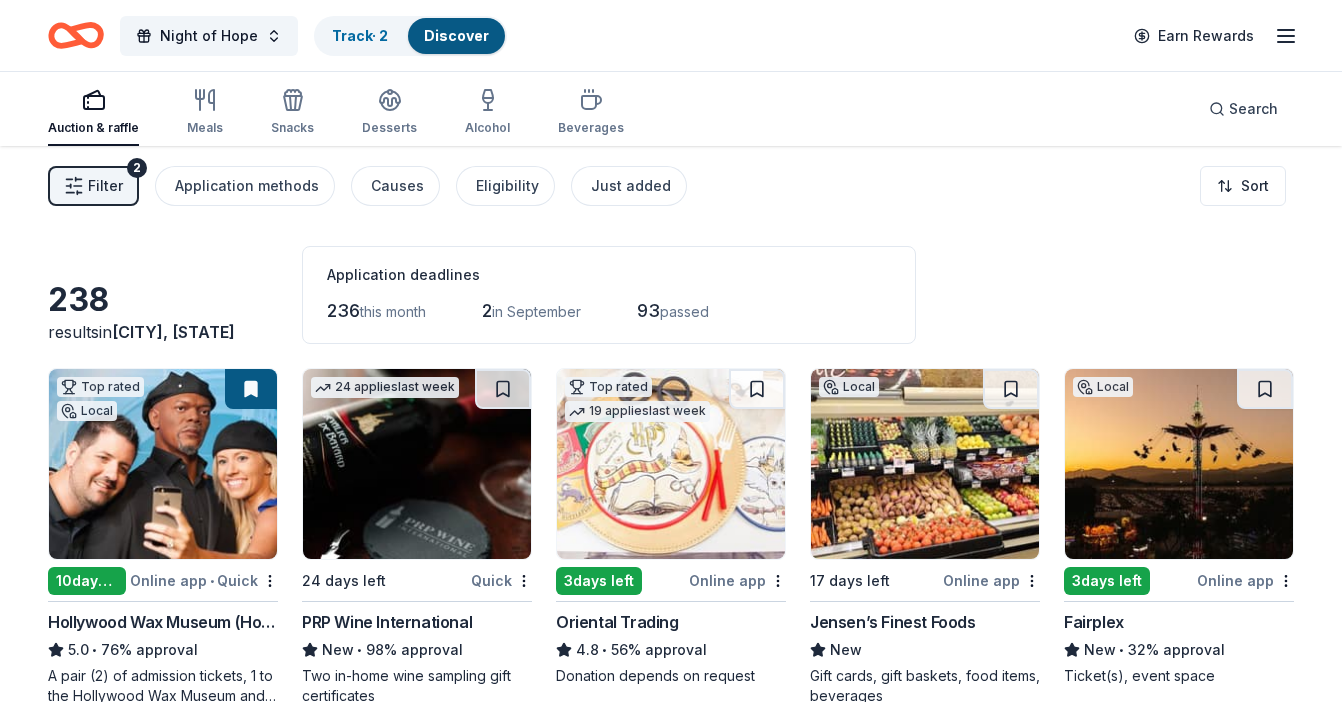 click 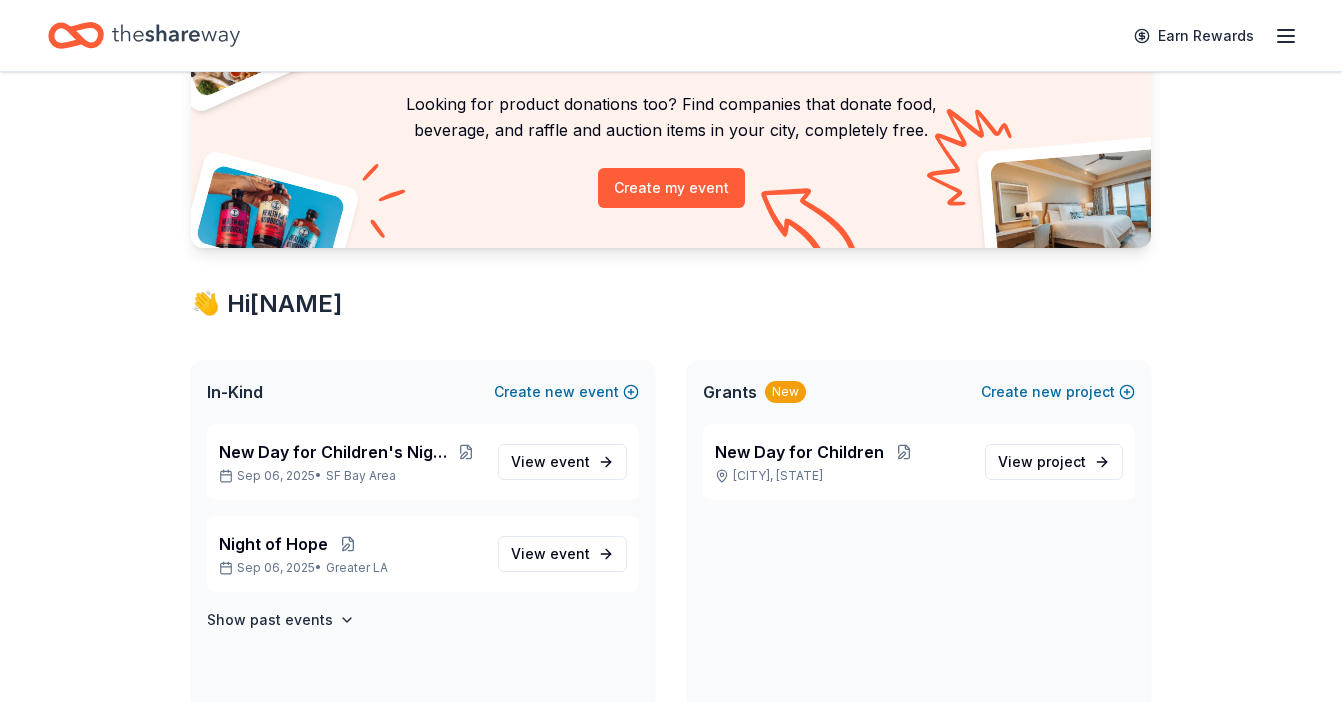 scroll, scrollTop: 283, scrollLeft: 0, axis: vertical 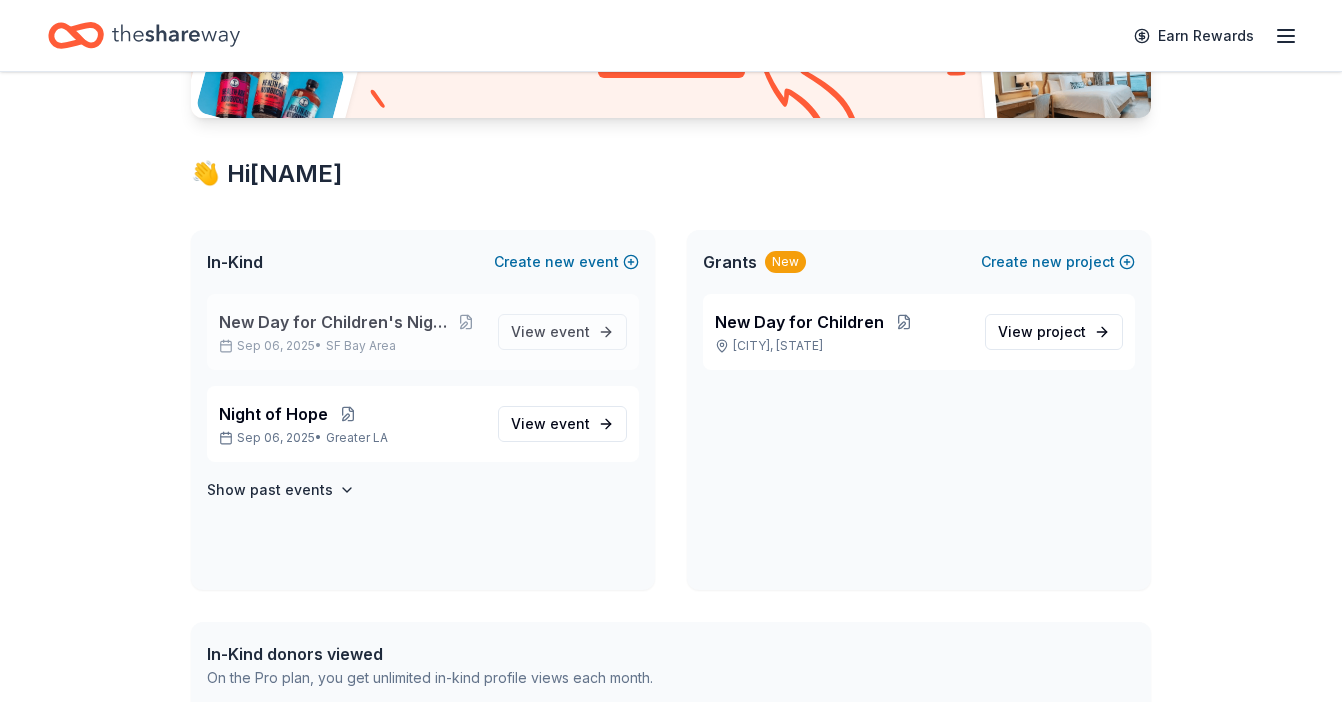click on "New Day for Children's Night of Hope Sep 06, 2025  •  SF Bay Area" at bounding box center (350, 332) 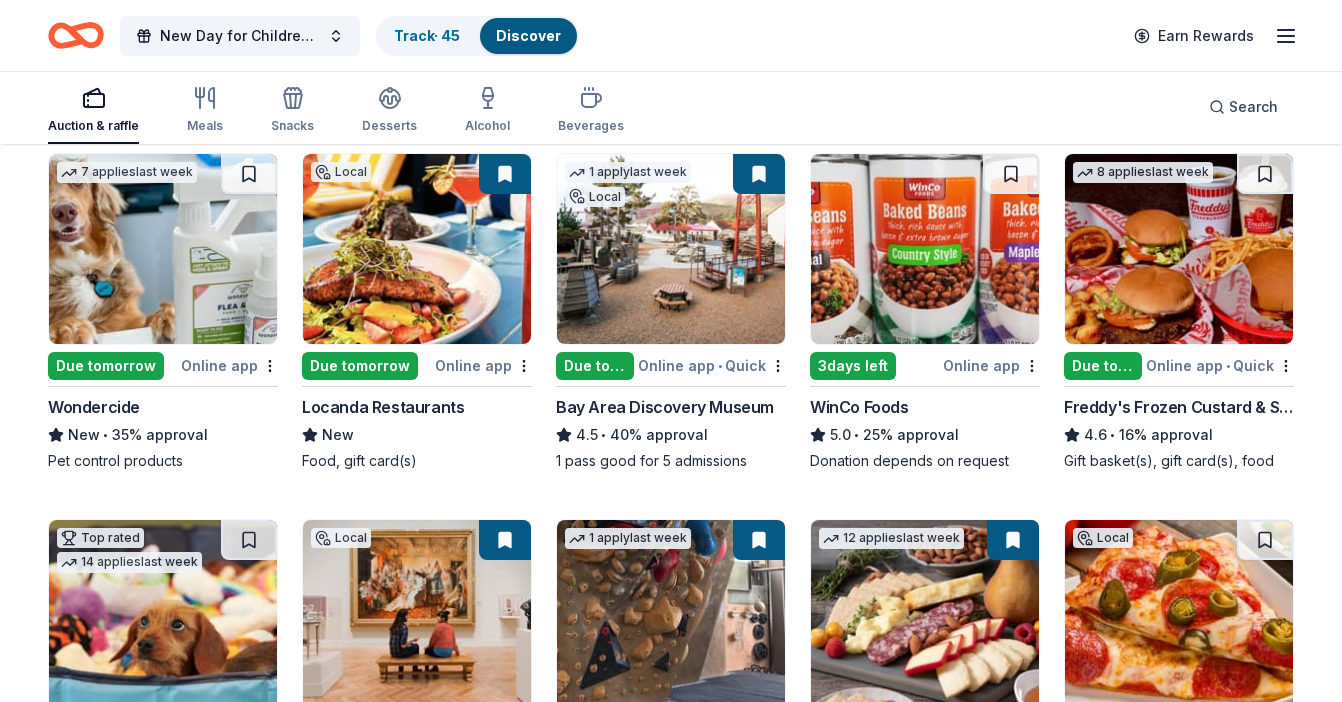 scroll, scrollTop: 971, scrollLeft: 0, axis: vertical 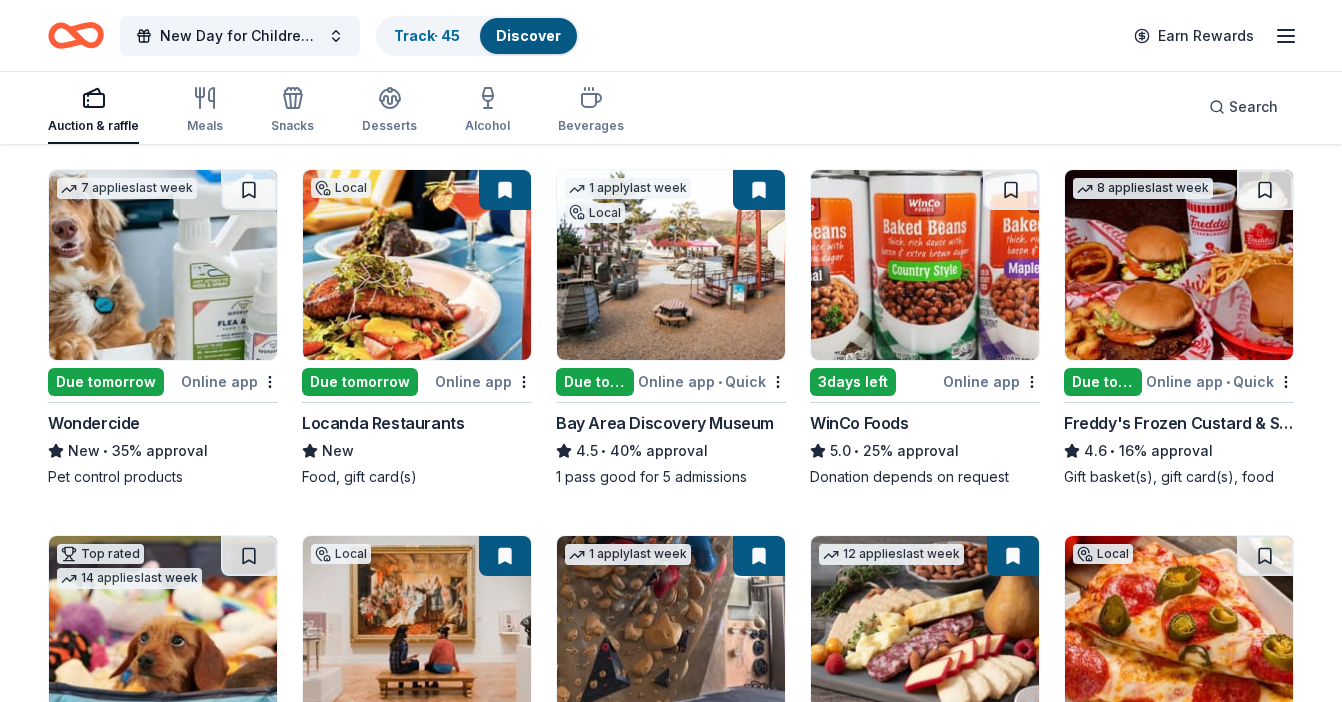 click at bounding box center [671, 265] 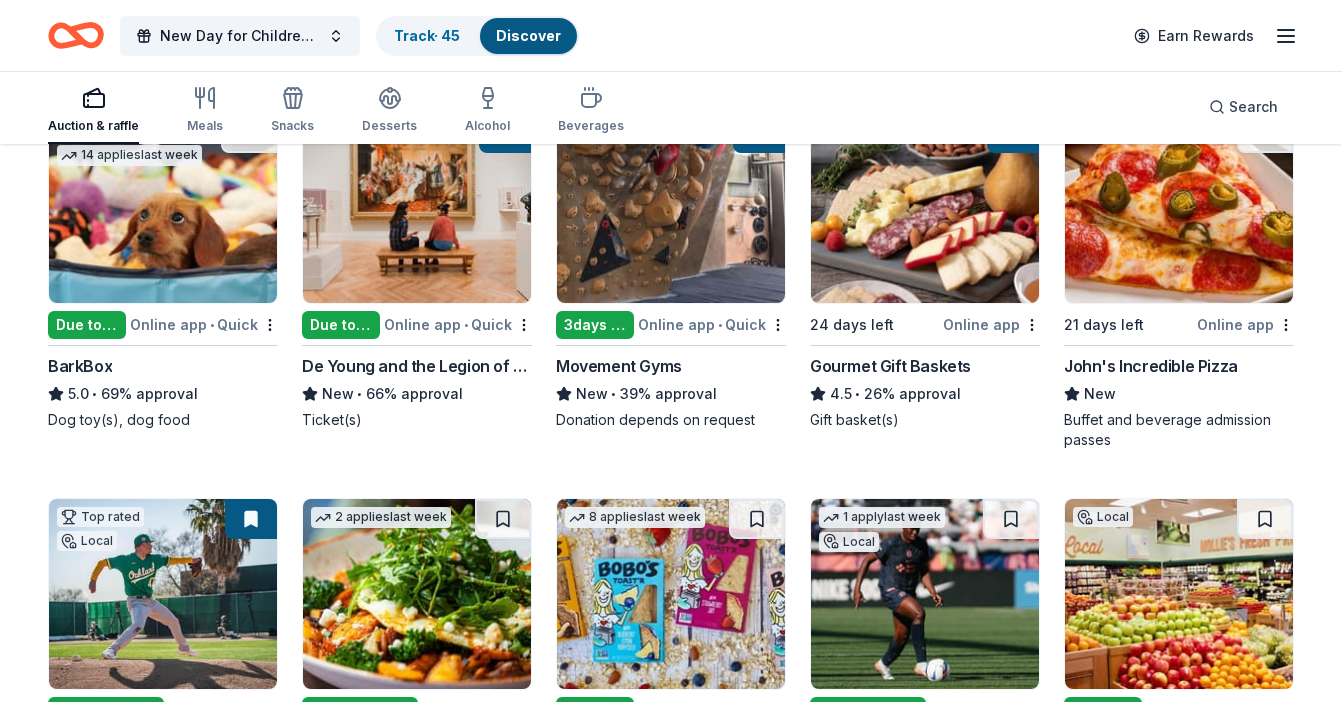 scroll, scrollTop: 1398, scrollLeft: 0, axis: vertical 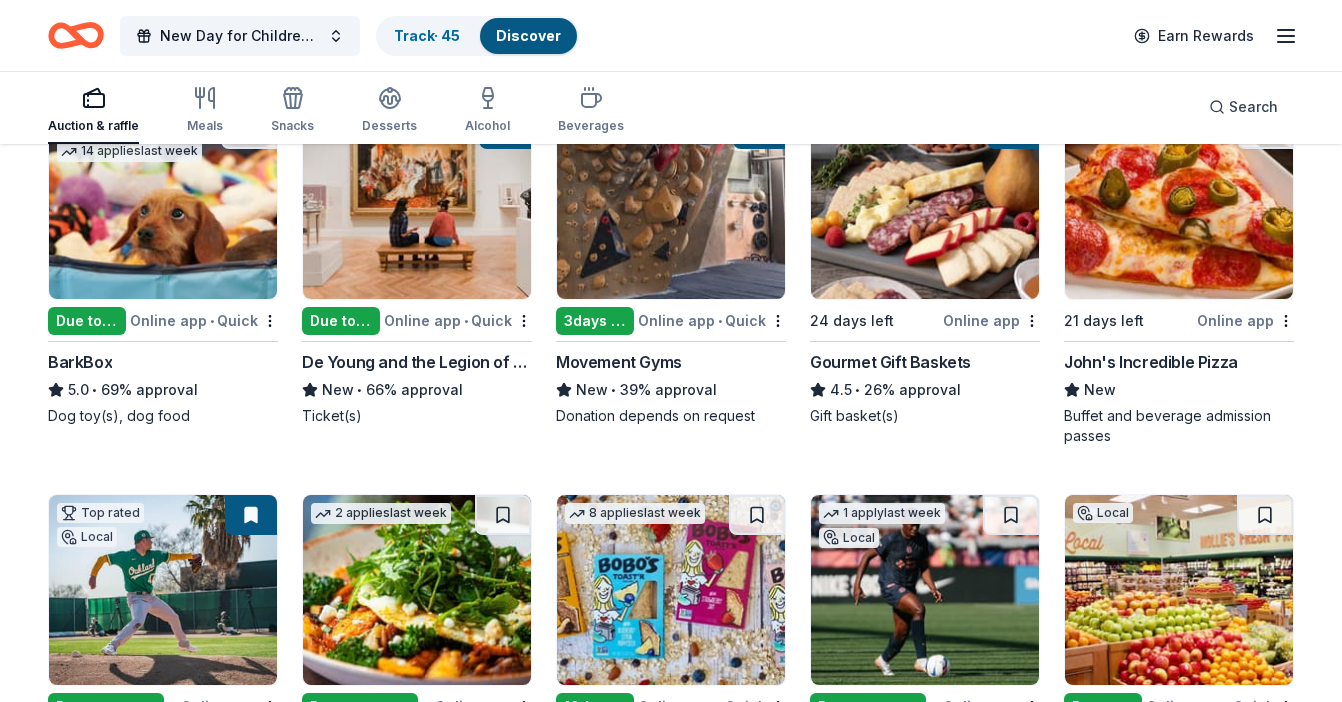 click at bounding box center [417, 204] 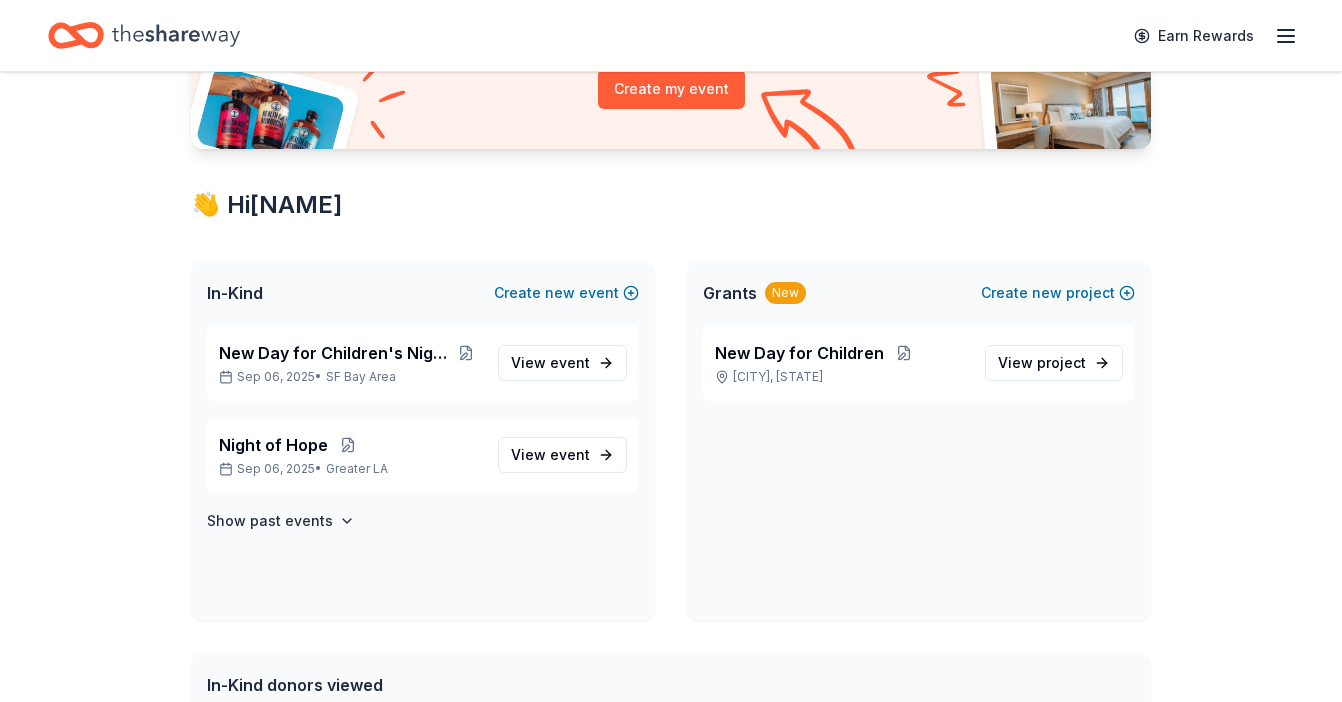 scroll, scrollTop: 276, scrollLeft: 0, axis: vertical 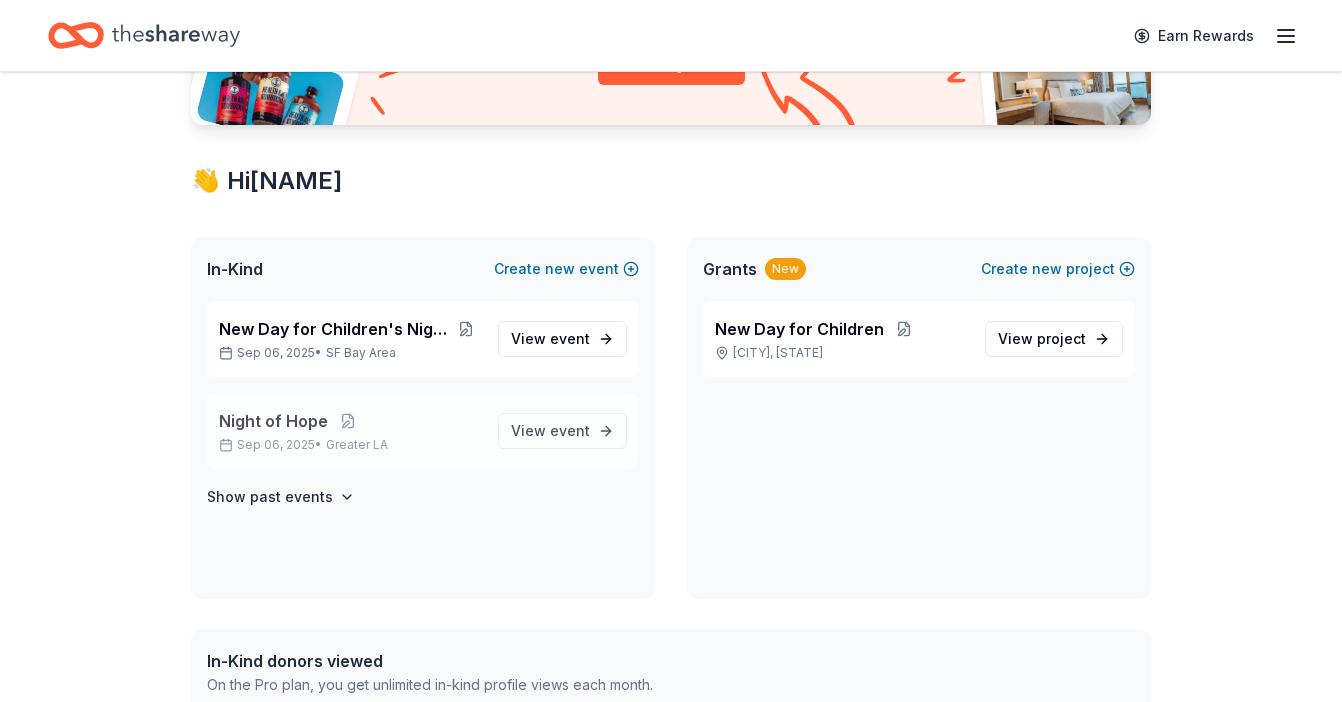 click on "Sep 06, 2025  •  Greater LA" at bounding box center [350, 445] 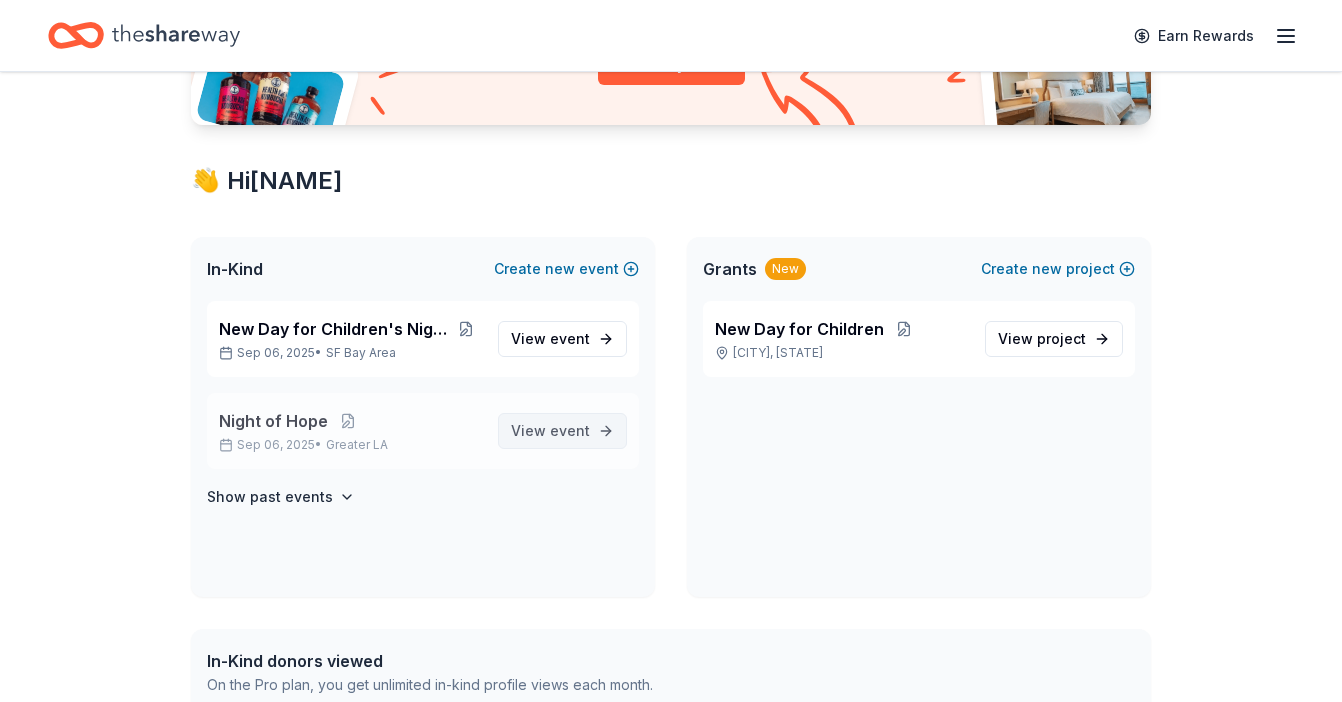 click on "View   event" at bounding box center (550, 431) 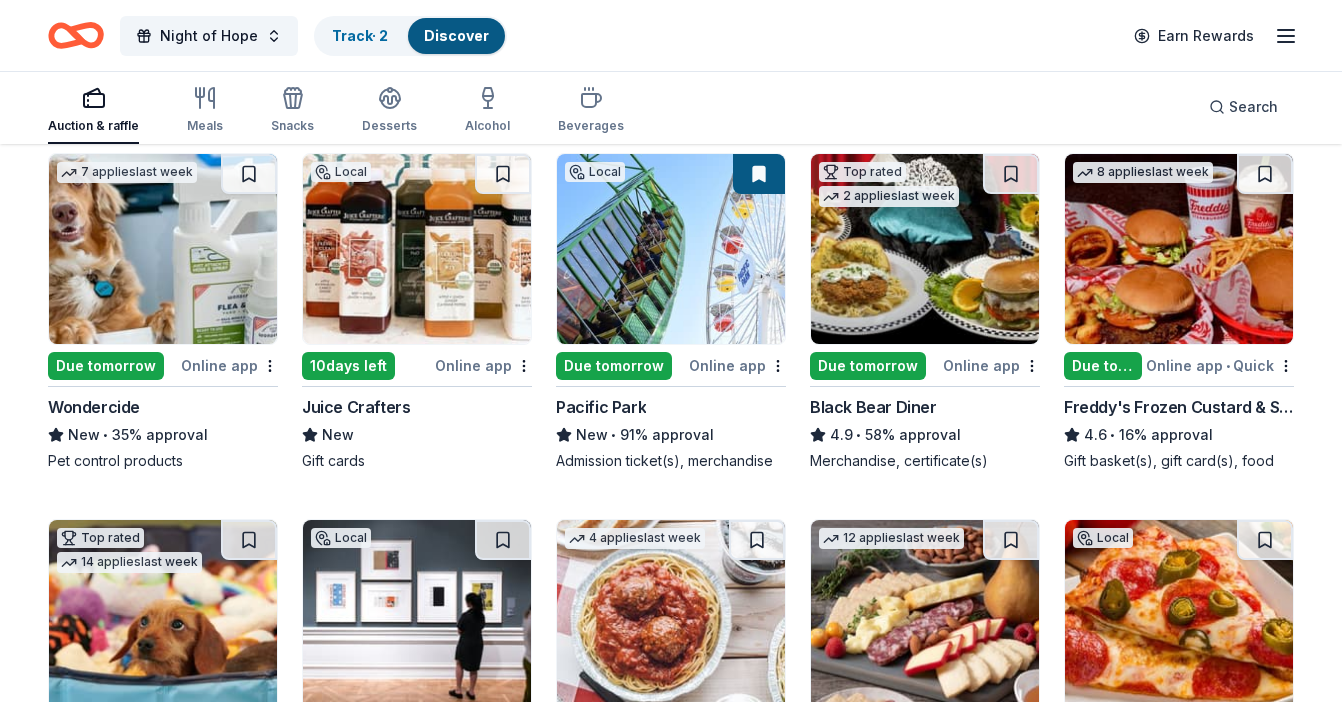 scroll, scrollTop: 990, scrollLeft: 0, axis: vertical 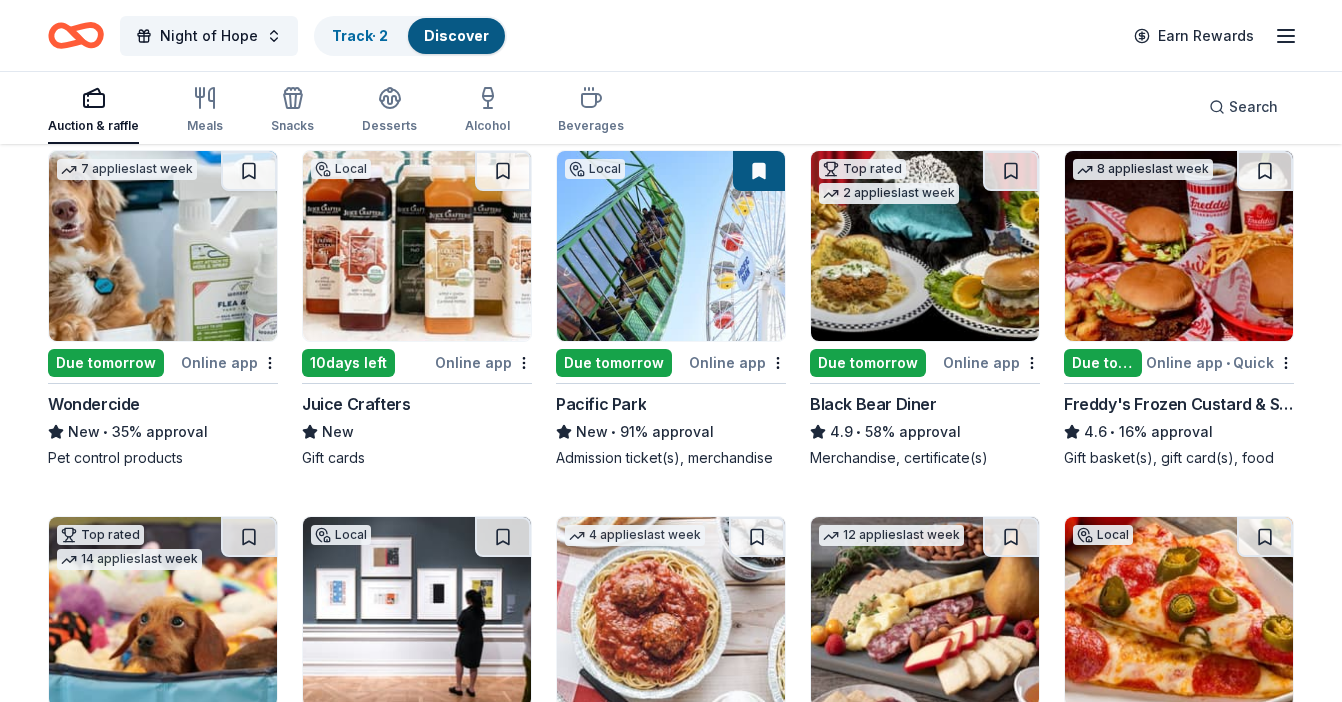 click at bounding box center (671, 246) 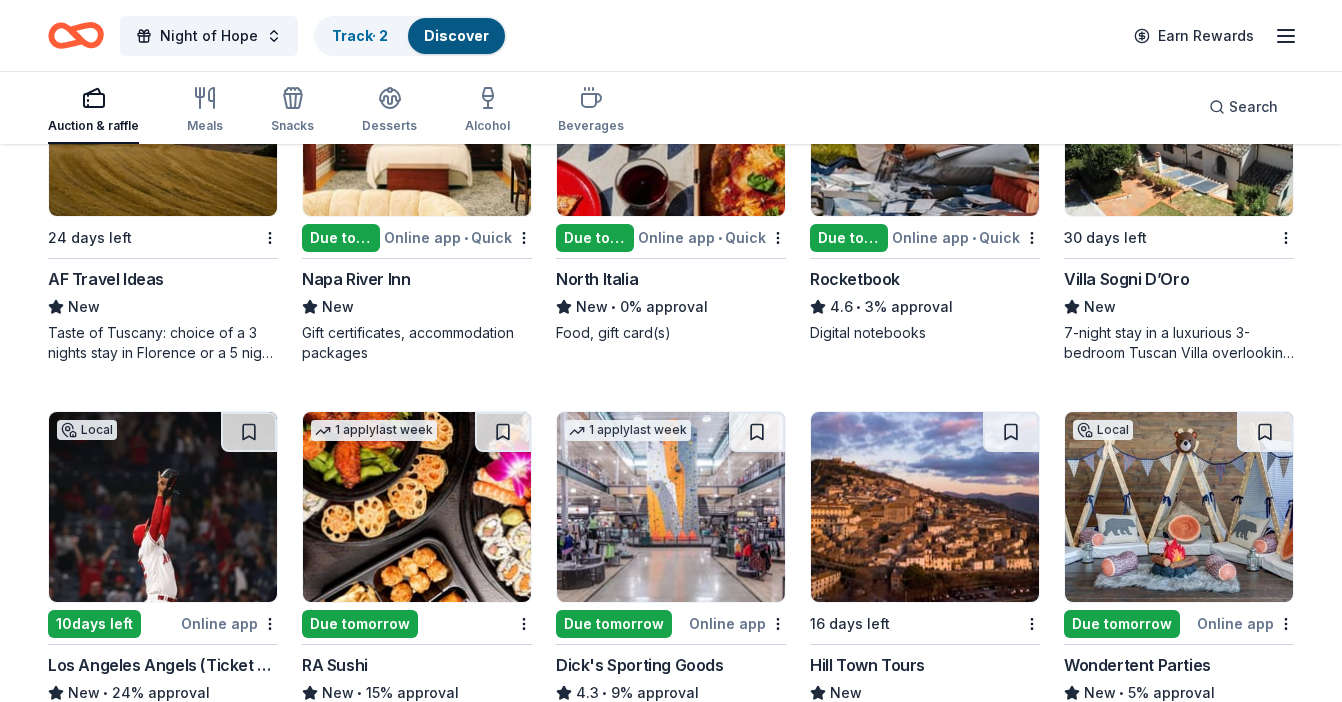 scroll, scrollTop: 7531, scrollLeft: 0, axis: vertical 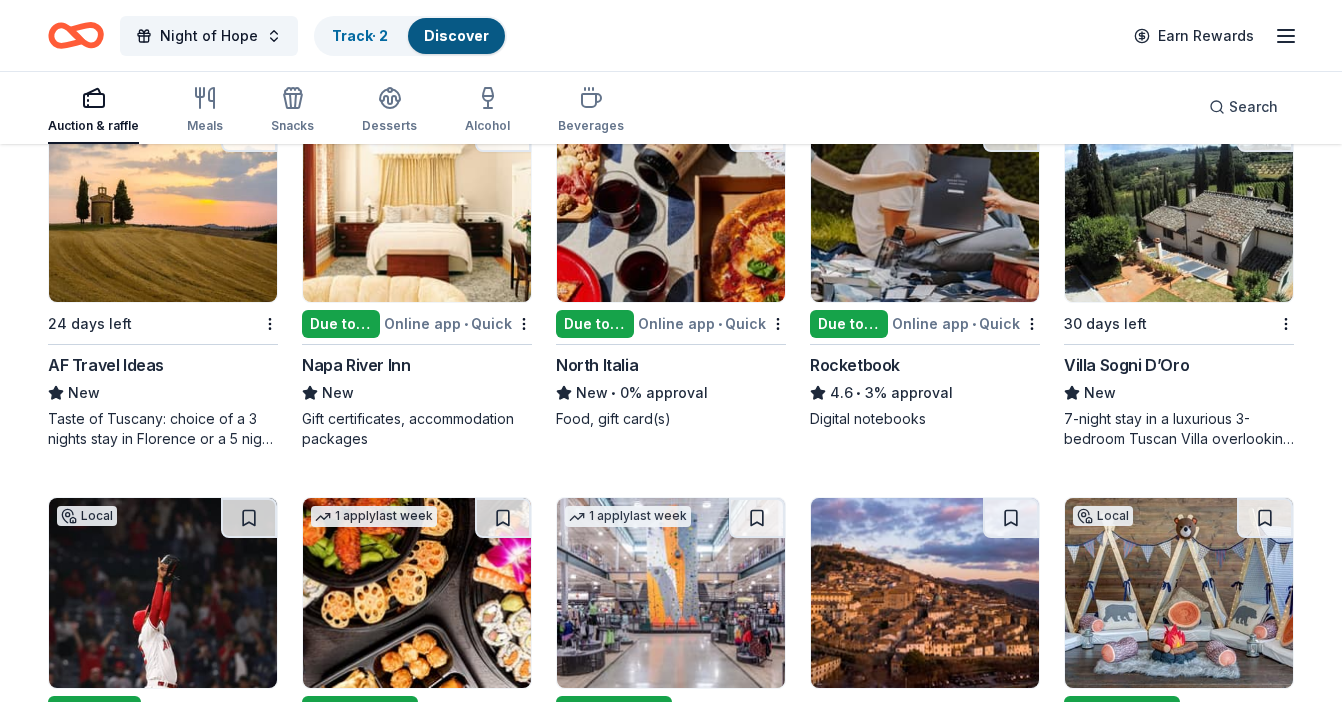click at bounding box center [1179, 207] 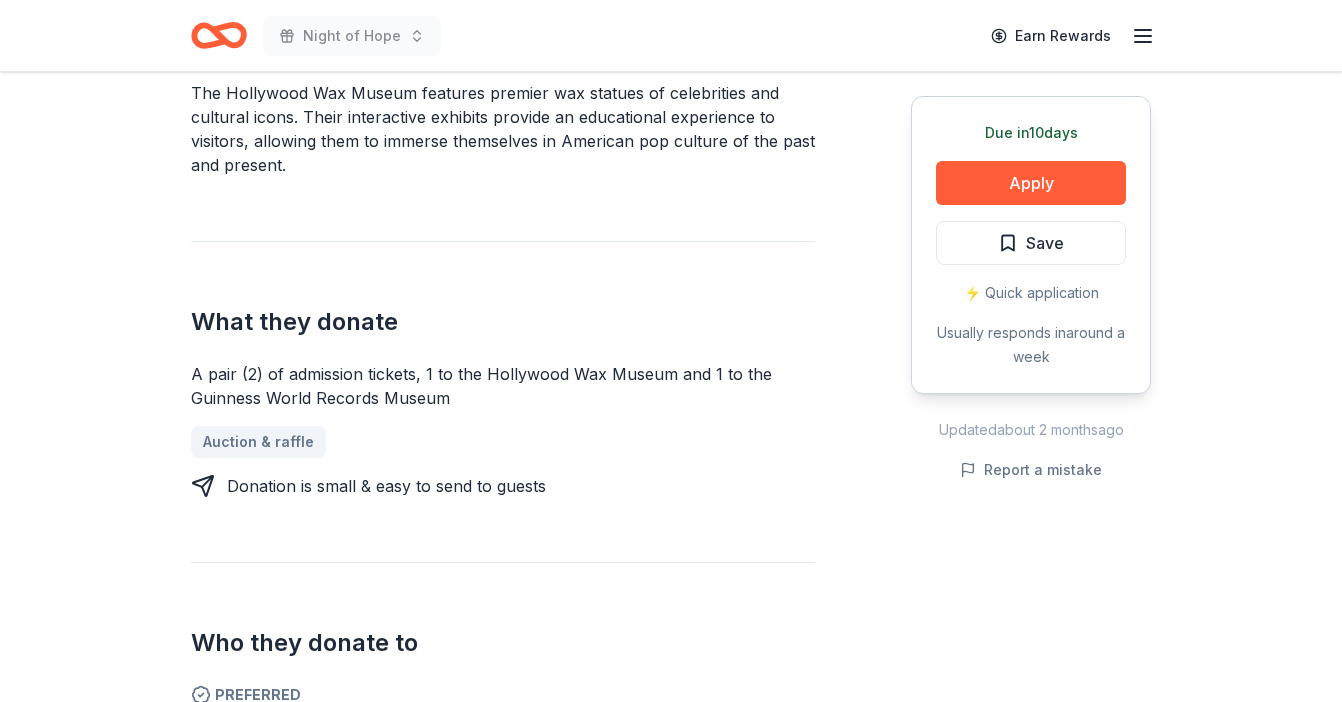 scroll, scrollTop: 625, scrollLeft: 0, axis: vertical 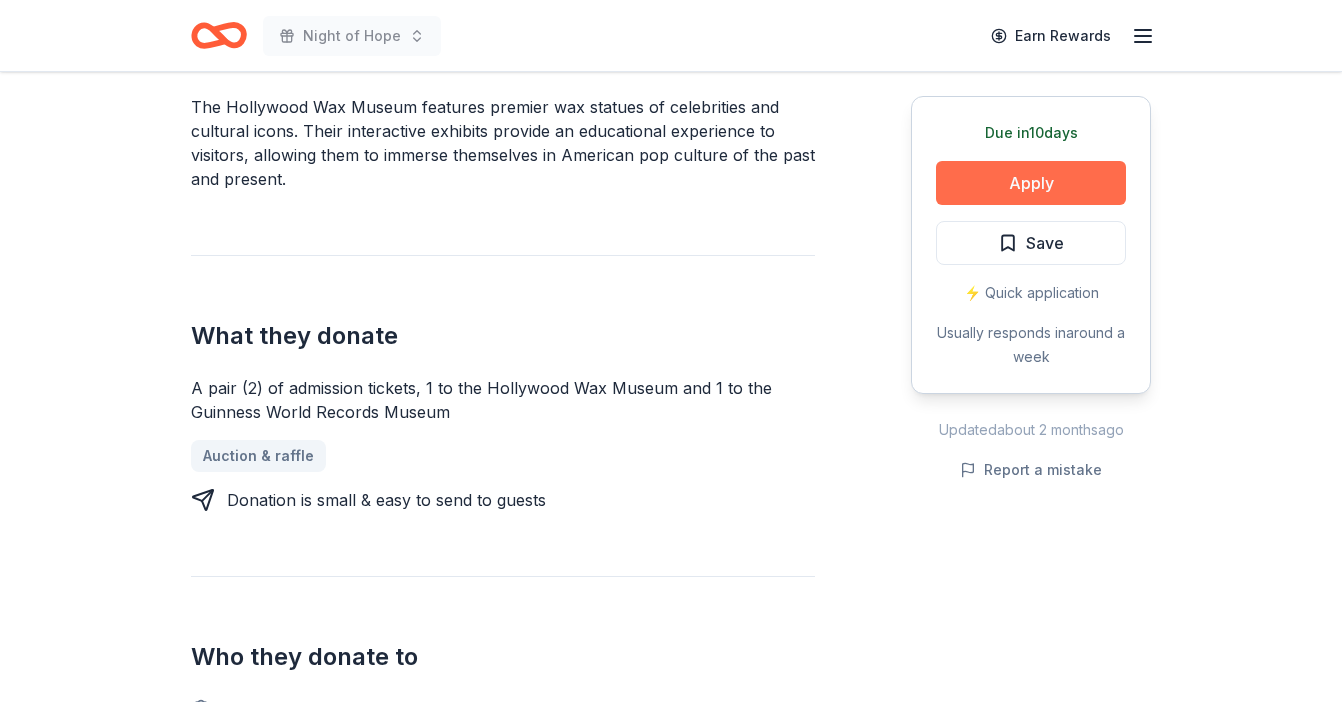 click on "Apply" at bounding box center [1031, 183] 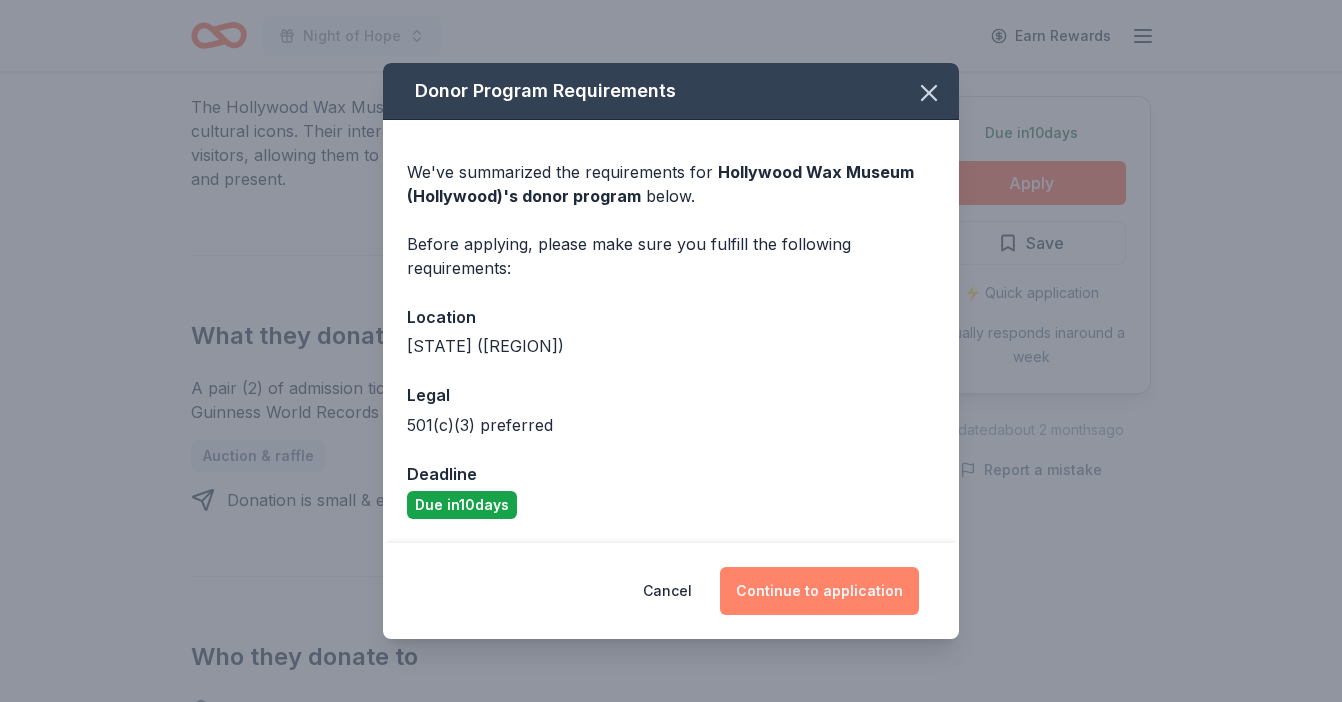 click on "Continue to application" at bounding box center [819, 591] 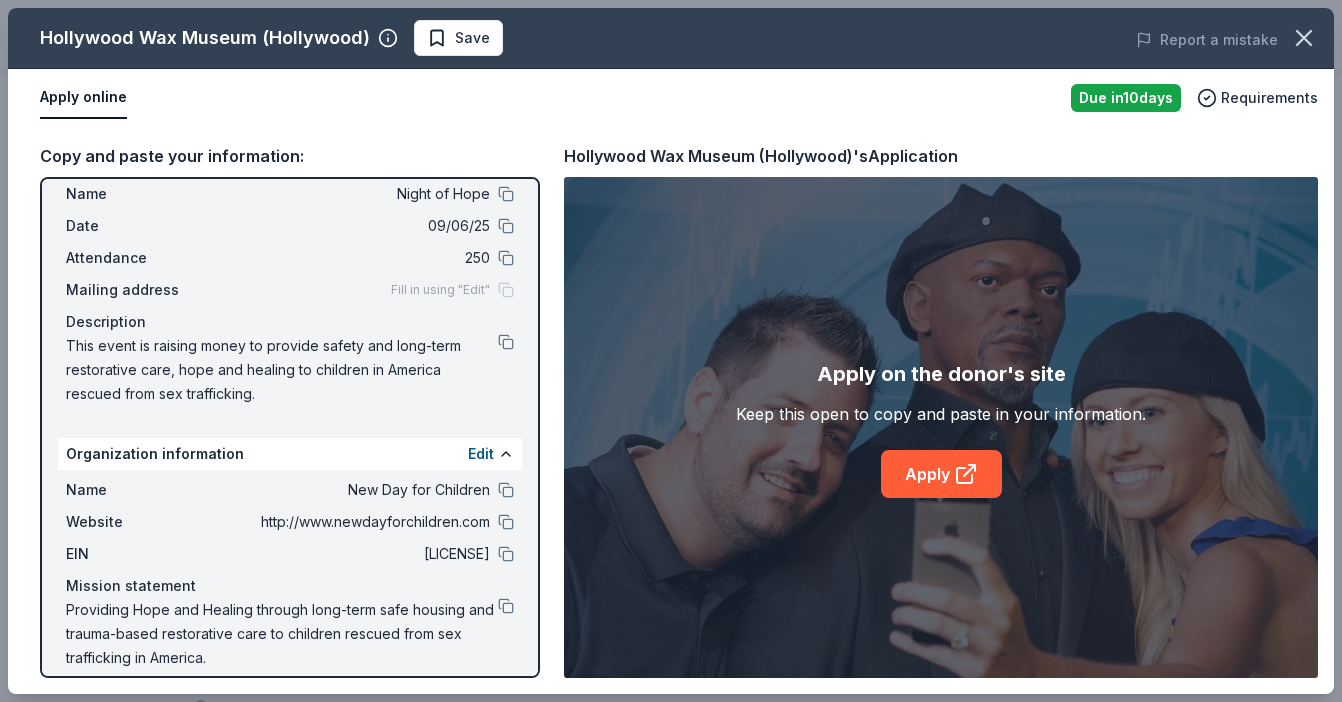 scroll, scrollTop: 71, scrollLeft: 0, axis: vertical 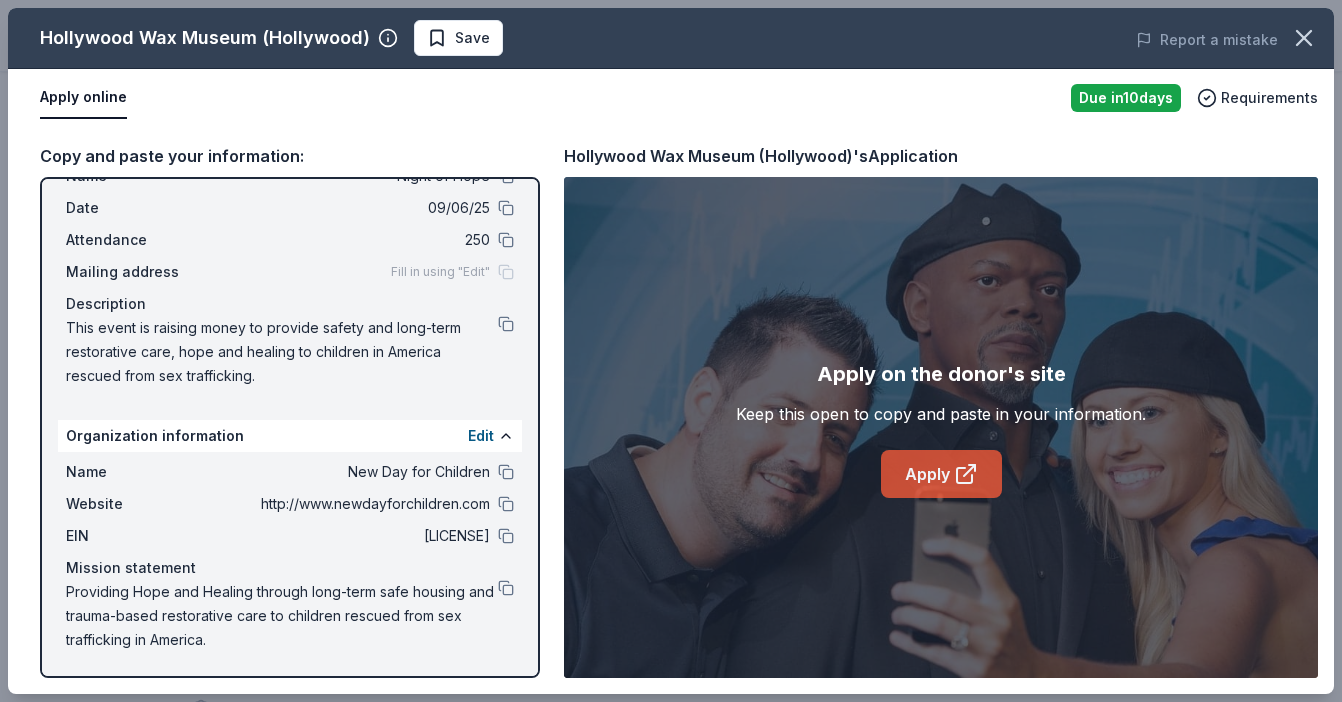 click on "Apply" at bounding box center [941, 474] 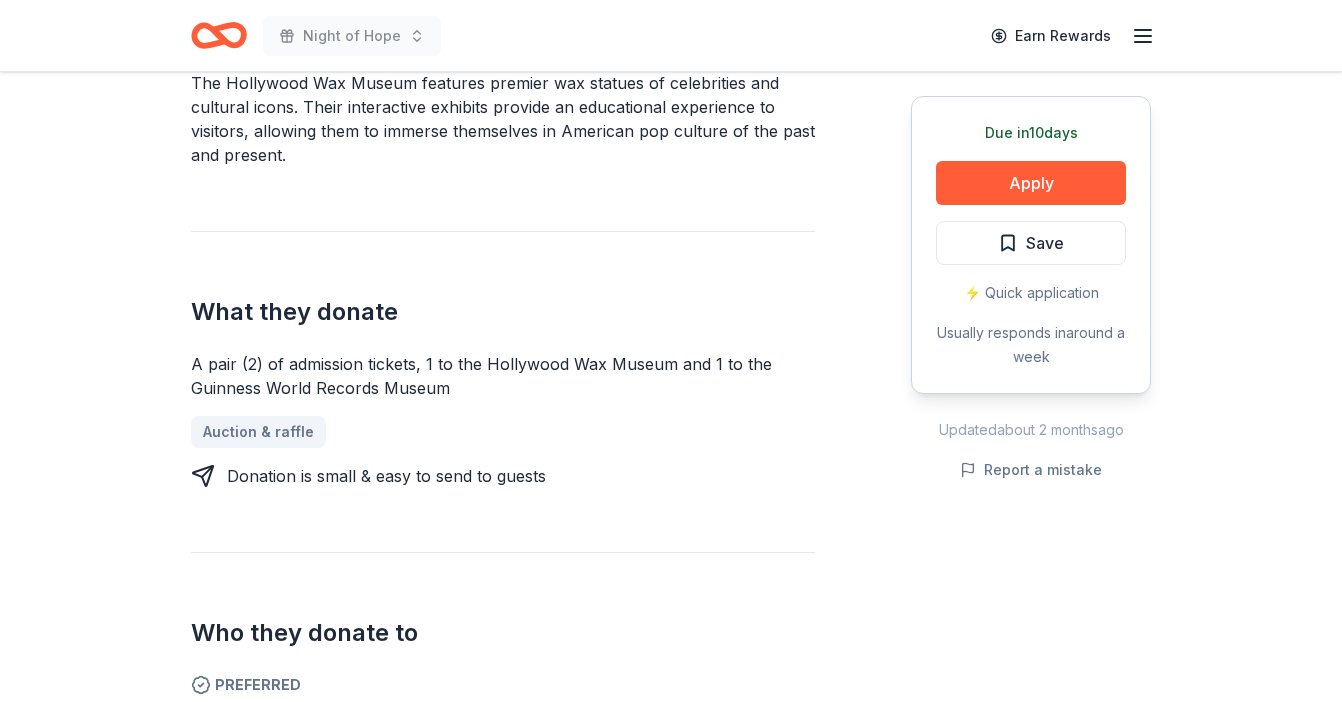 scroll, scrollTop: 646, scrollLeft: 0, axis: vertical 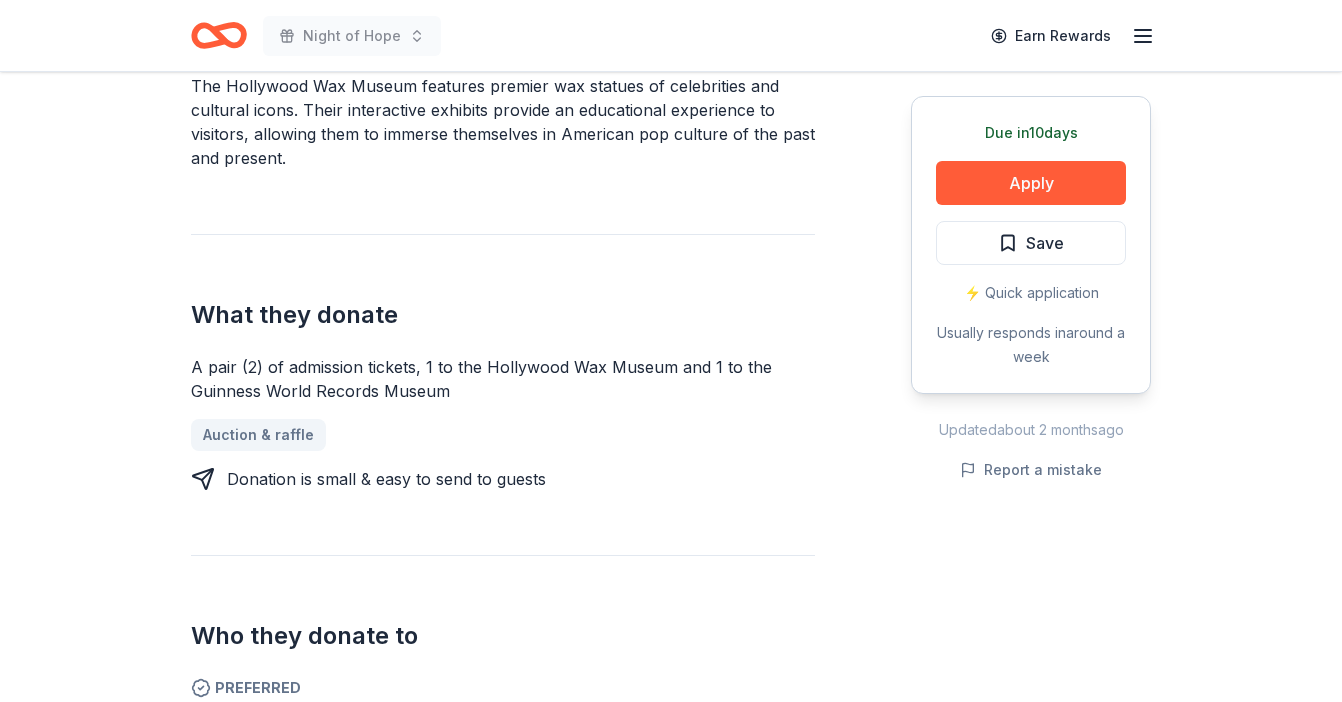 drag, startPoint x: 468, startPoint y: 392, endPoint x: 290, endPoint y: 397, distance: 178.0702 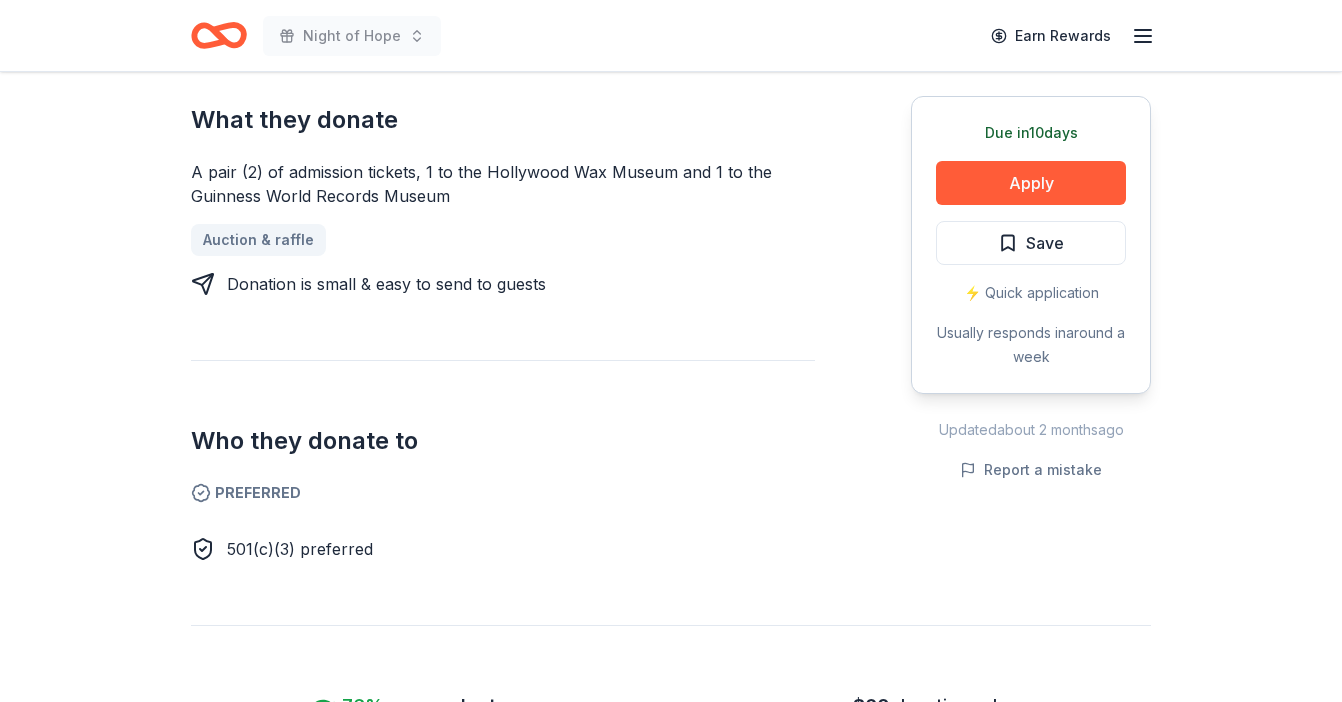 scroll, scrollTop: 839, scrollLeft: 0, axis: vertical 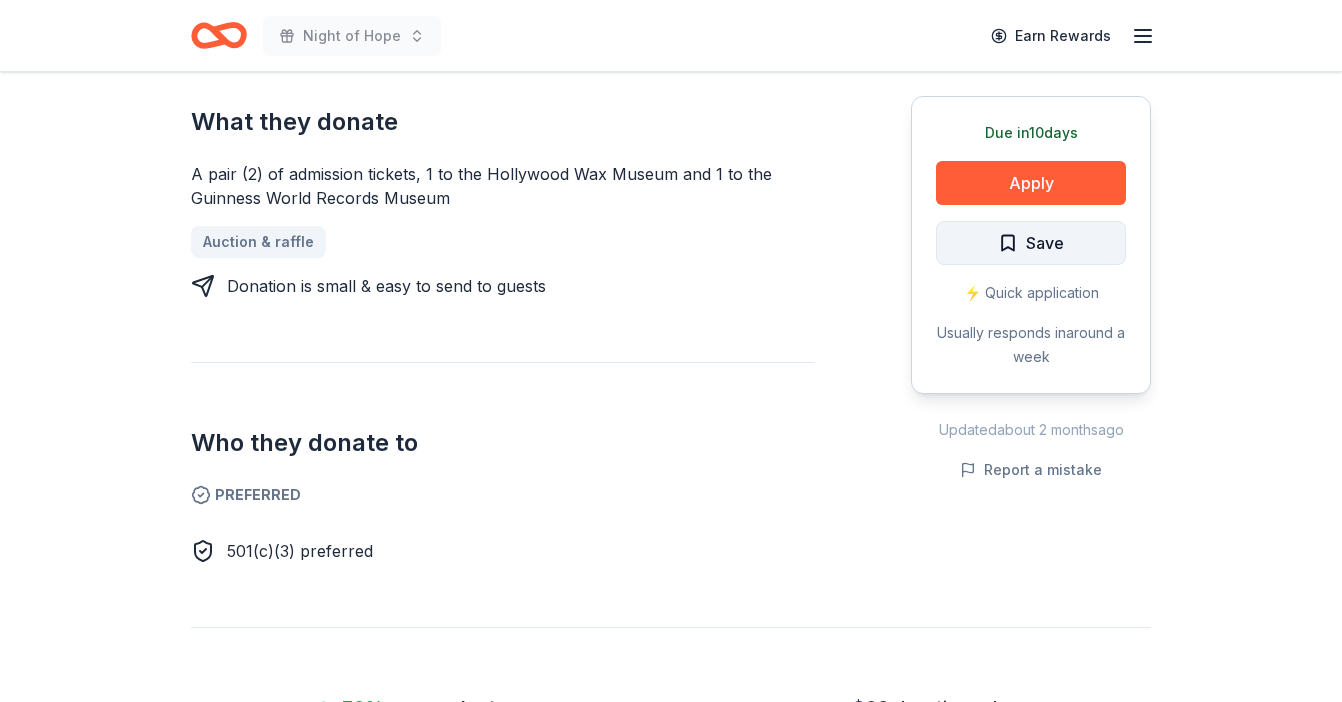 click on "Save" at bounding box center (1031, 243) 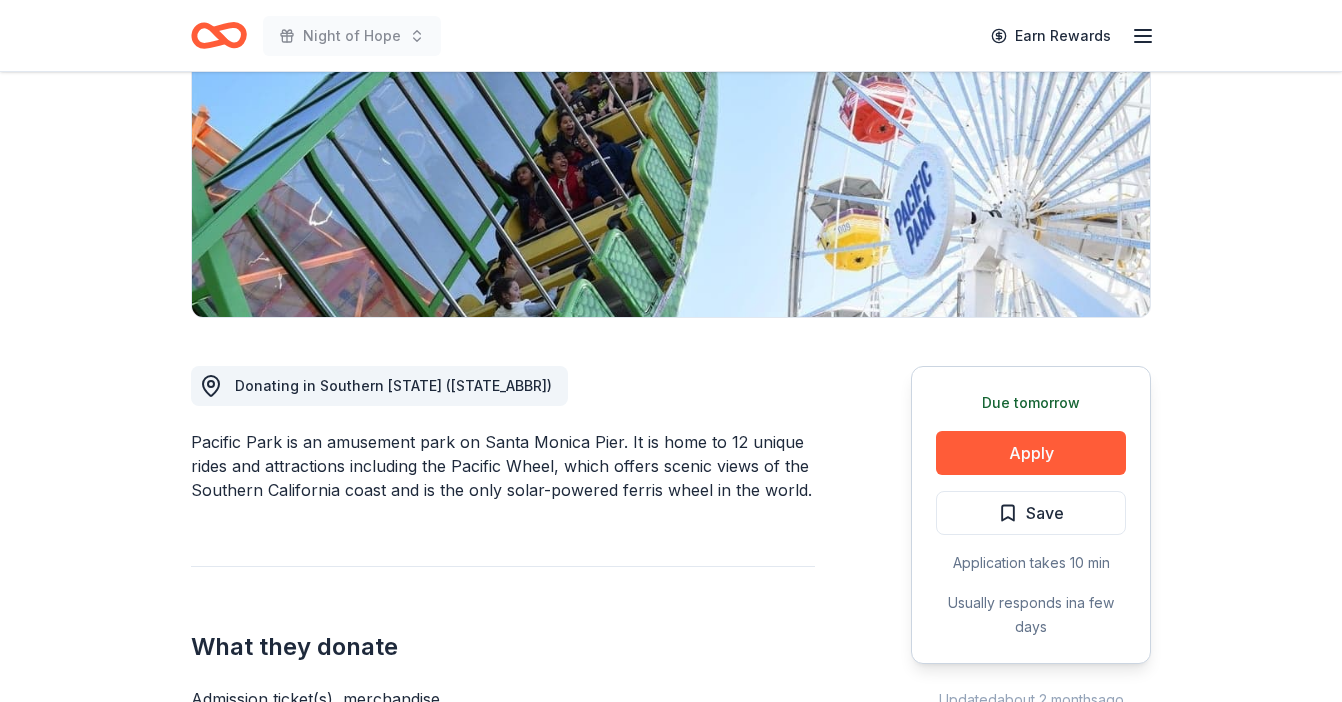 scroll, scrollTop: 280, scrollLeft: 0, axis: vertical 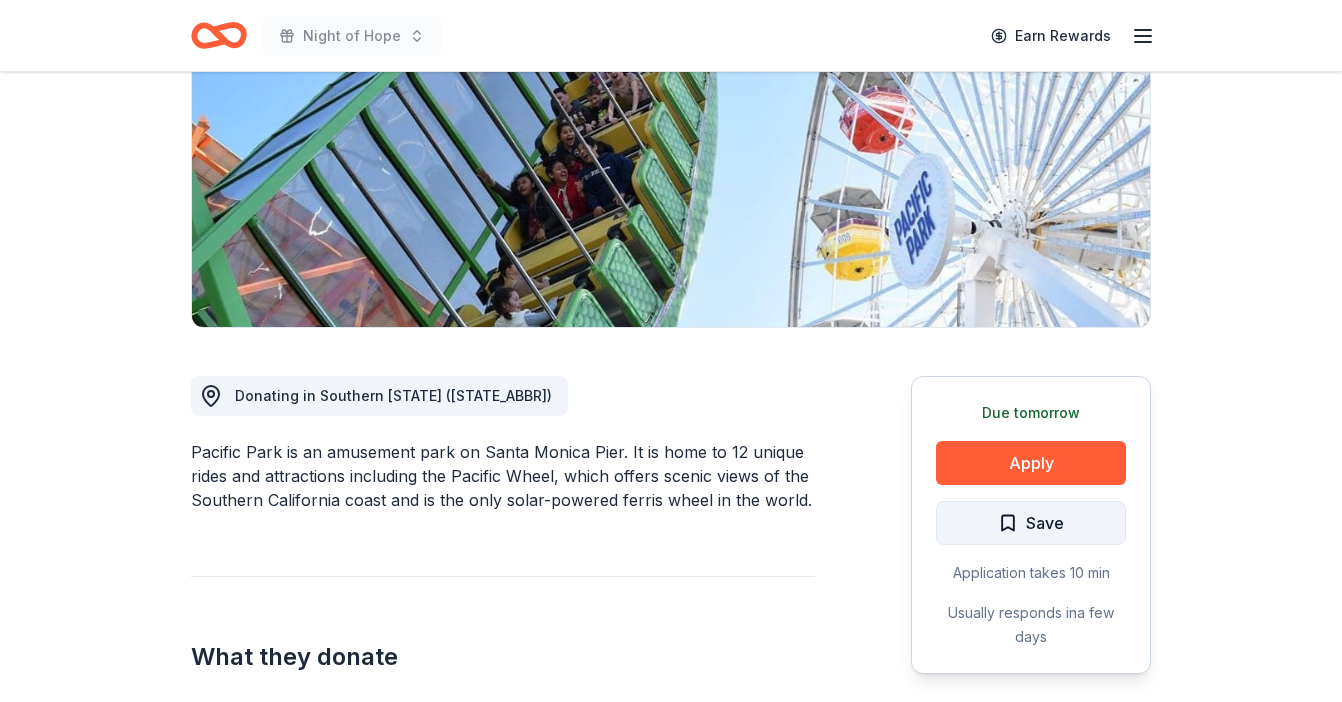 click on "Save" at bounding box center (1031, 523) 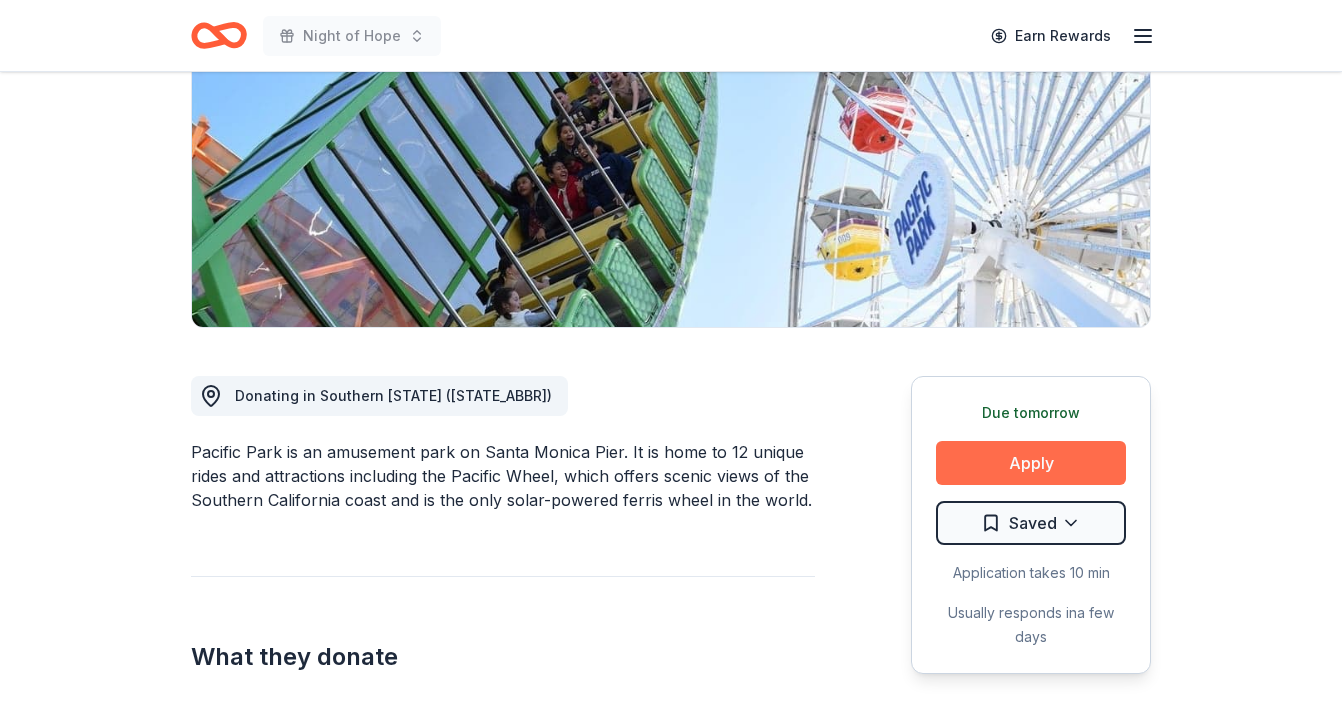 click on "Apply" at bounding box center (1031, 463) 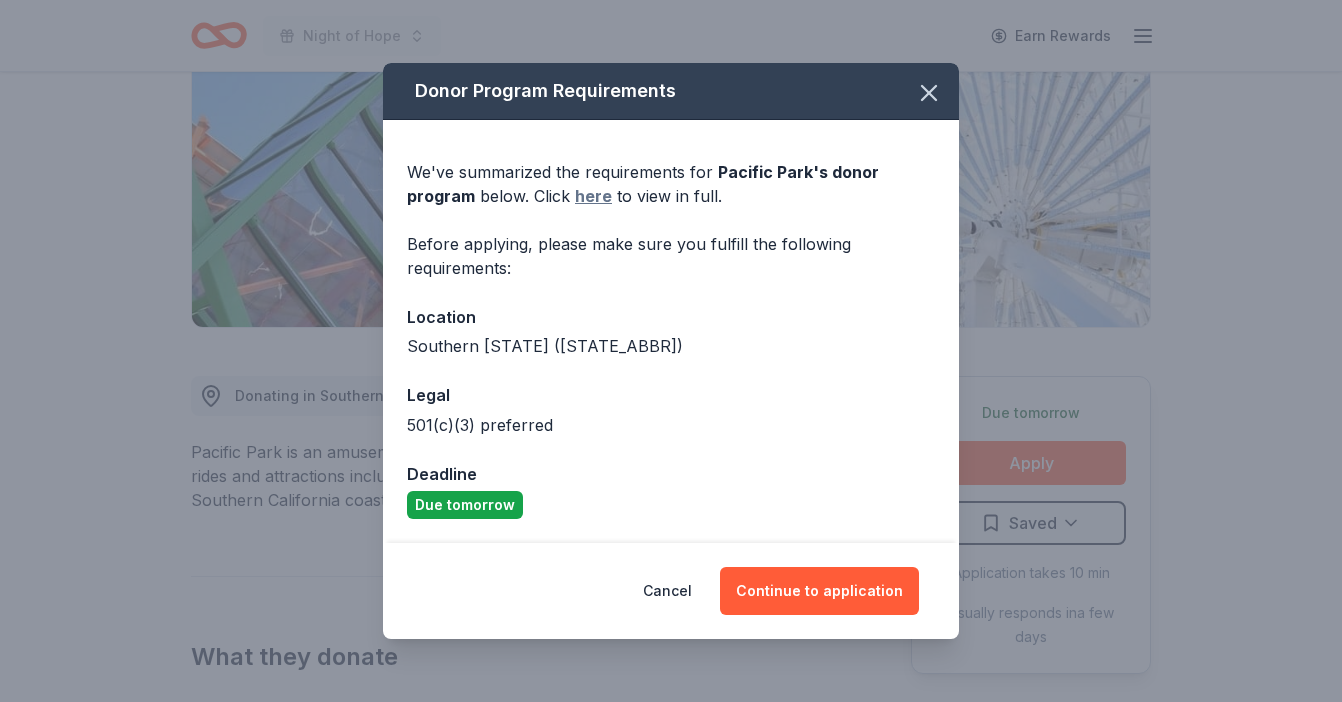 click on "here" at bounding box center [593, 196] 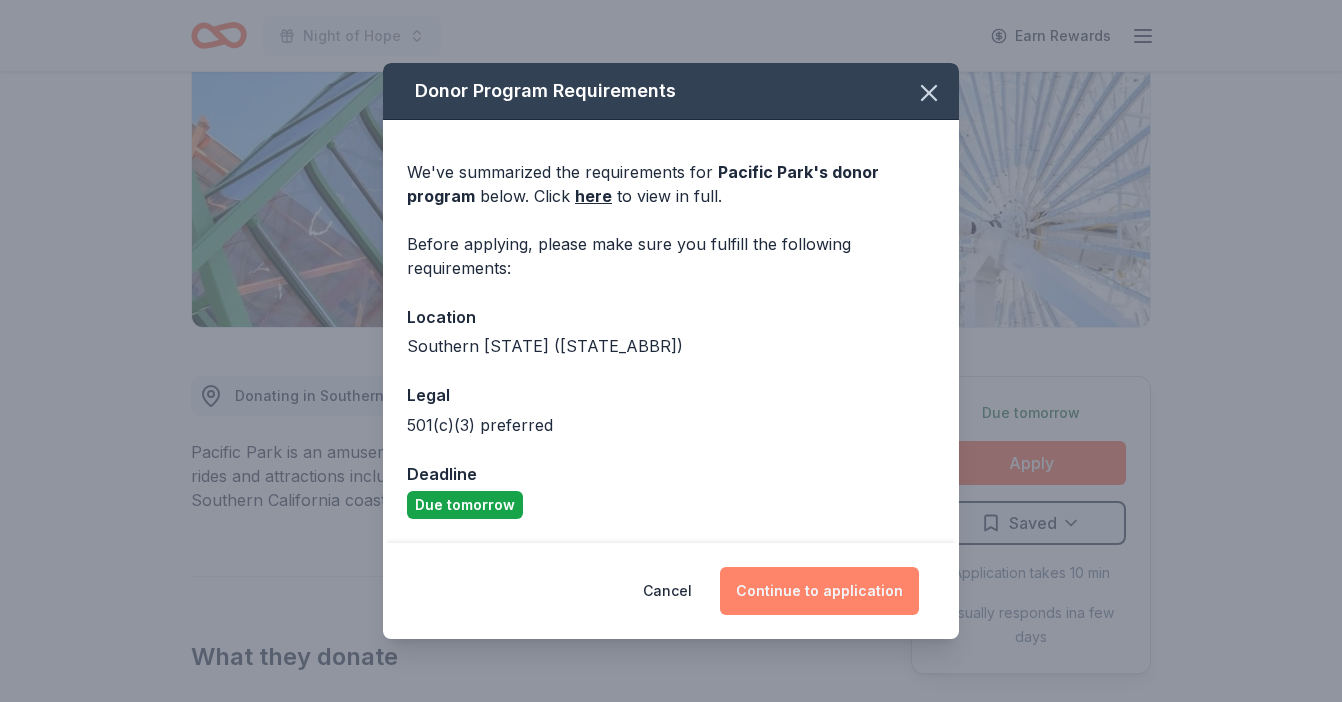 click on "Continue to application" at bounding box center (819, 591) 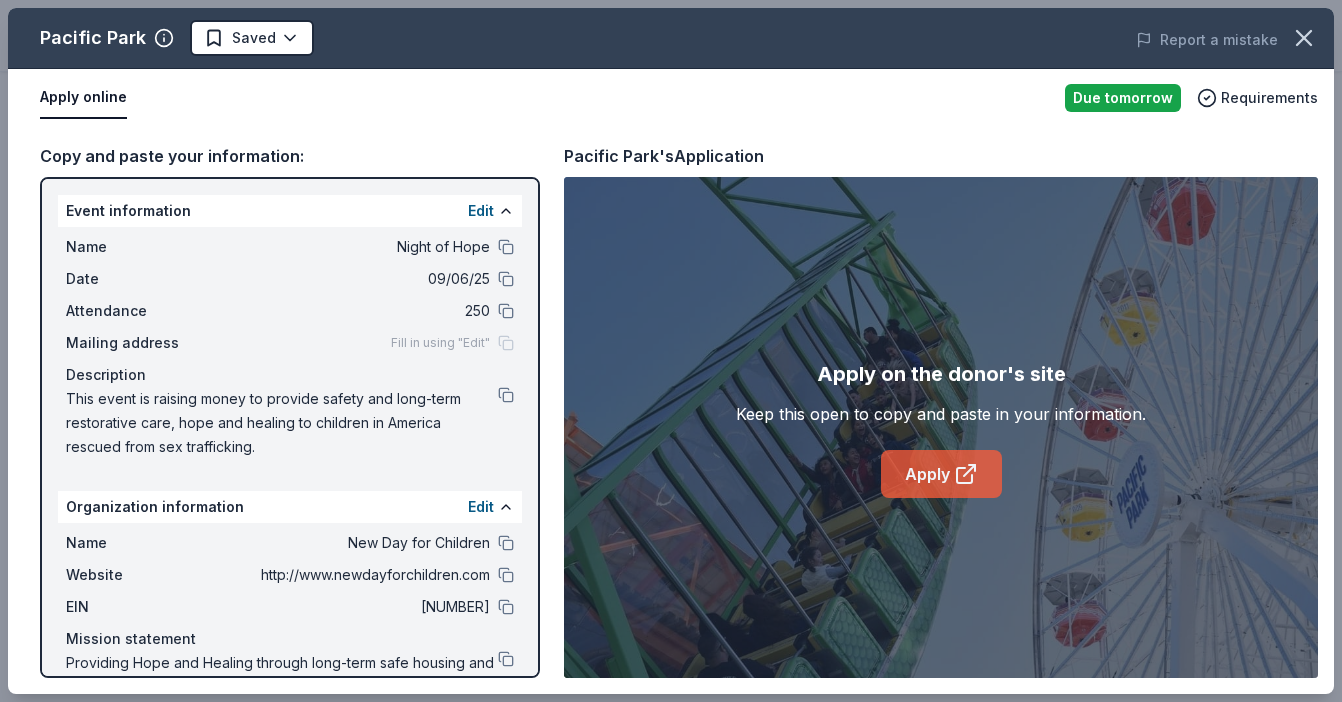 click on "Apply" at bounding box center (941, 474) 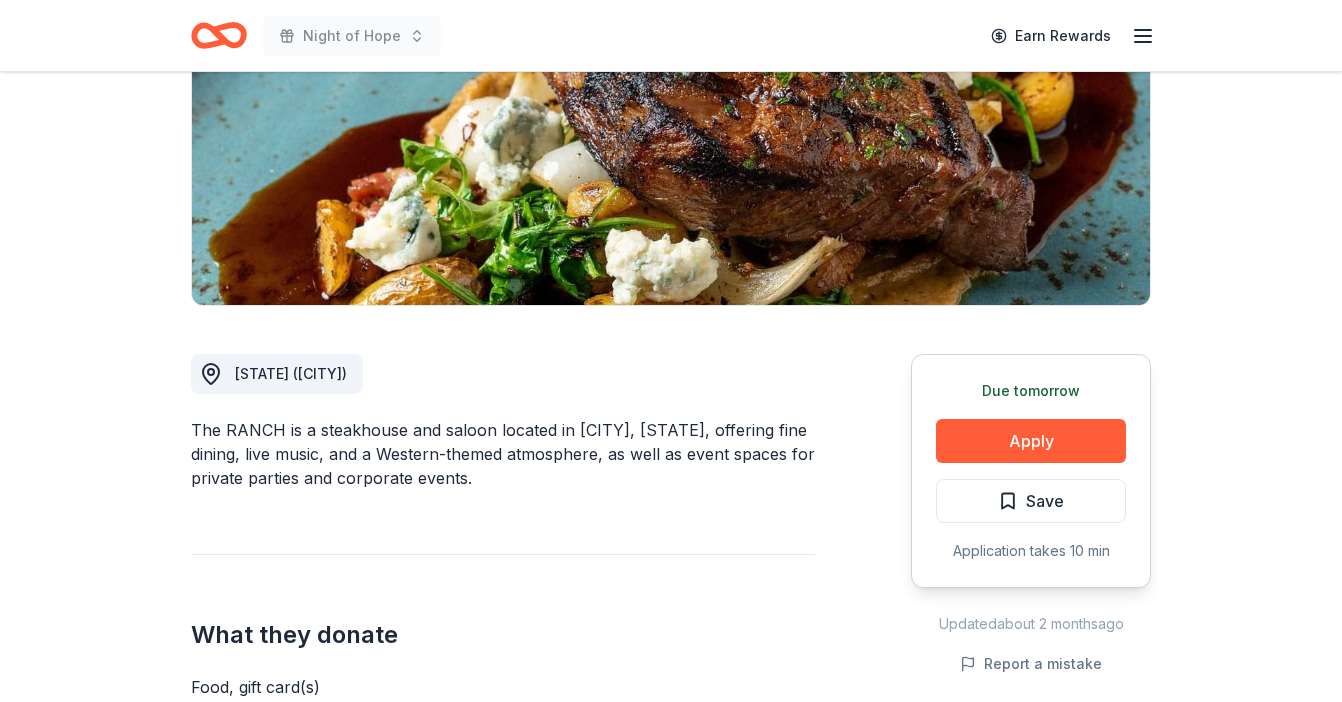 scroll, scrollTop: 306, scrollLeft: 0, axis: vertical 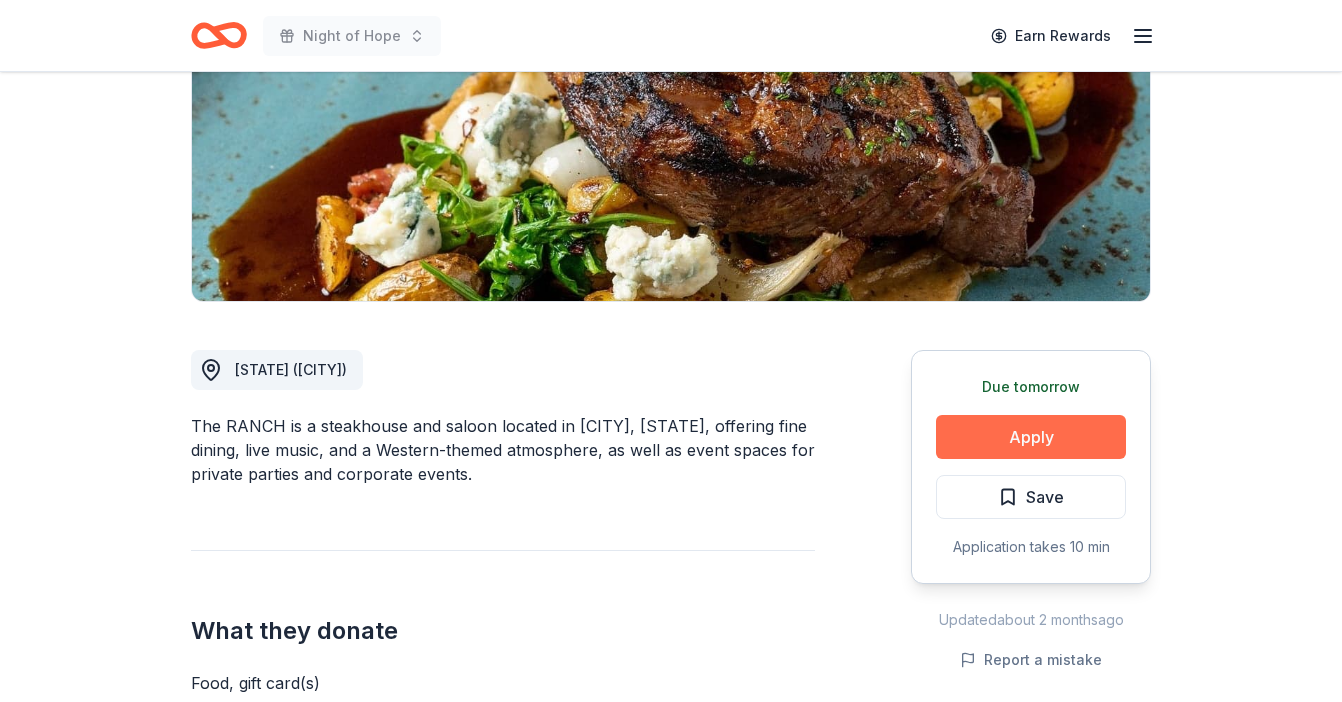 click on "Apply" at bounding box center (1031, 437) 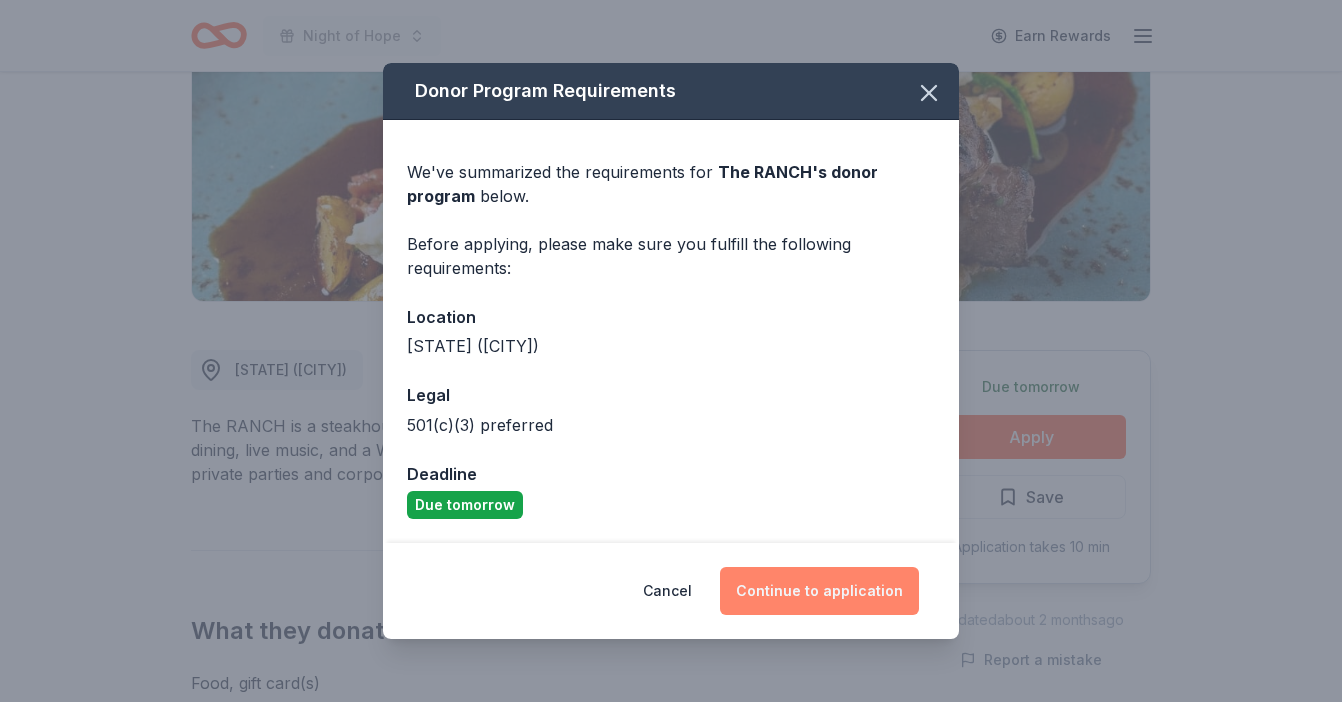 click on "Continue to application" at bounding box center [819, 591] 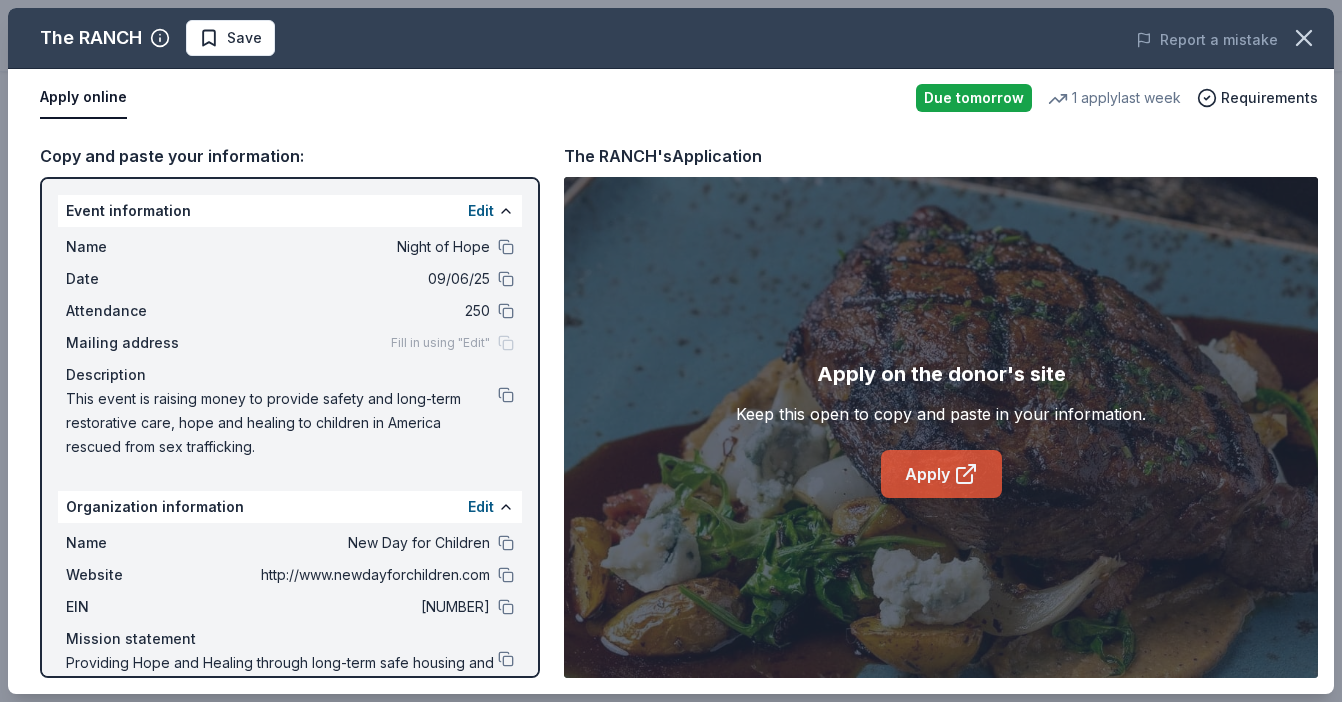 click on "Apply" at bounding box center (941, 474) 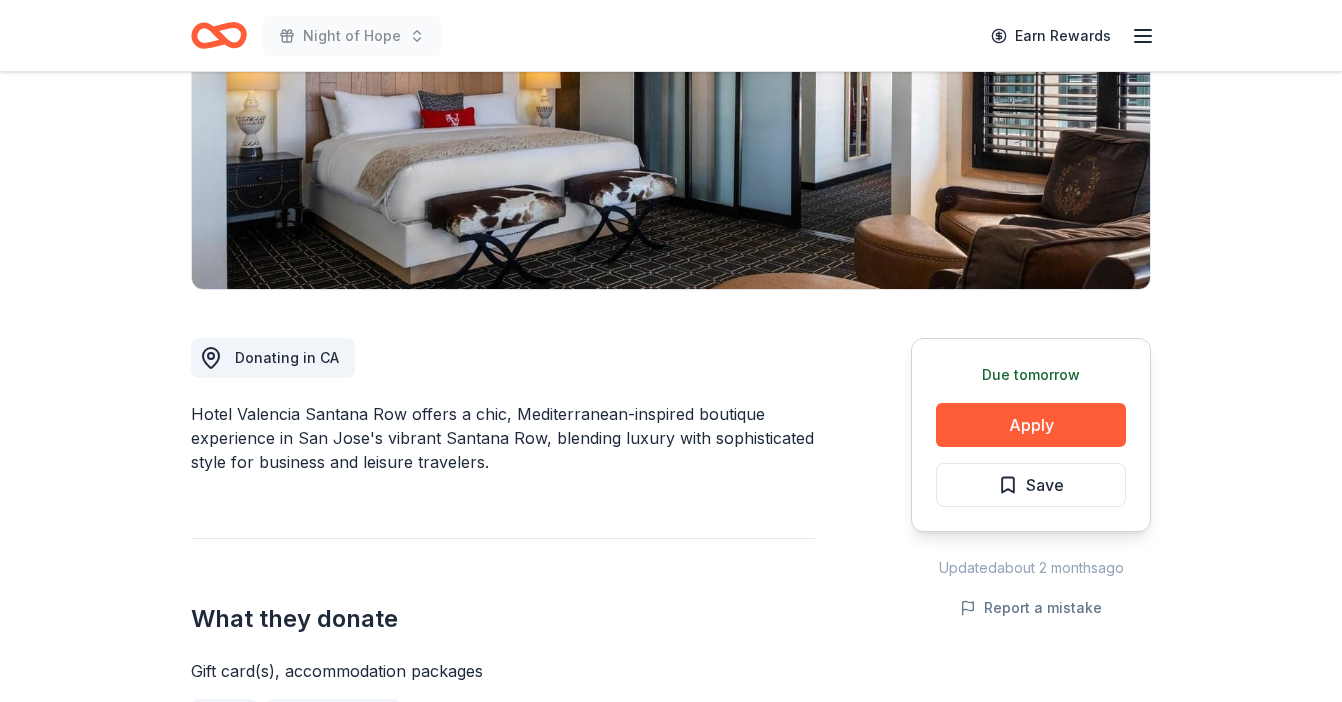 scroll, scrollTop: 288, scrollLeft: 0, axis: vertical 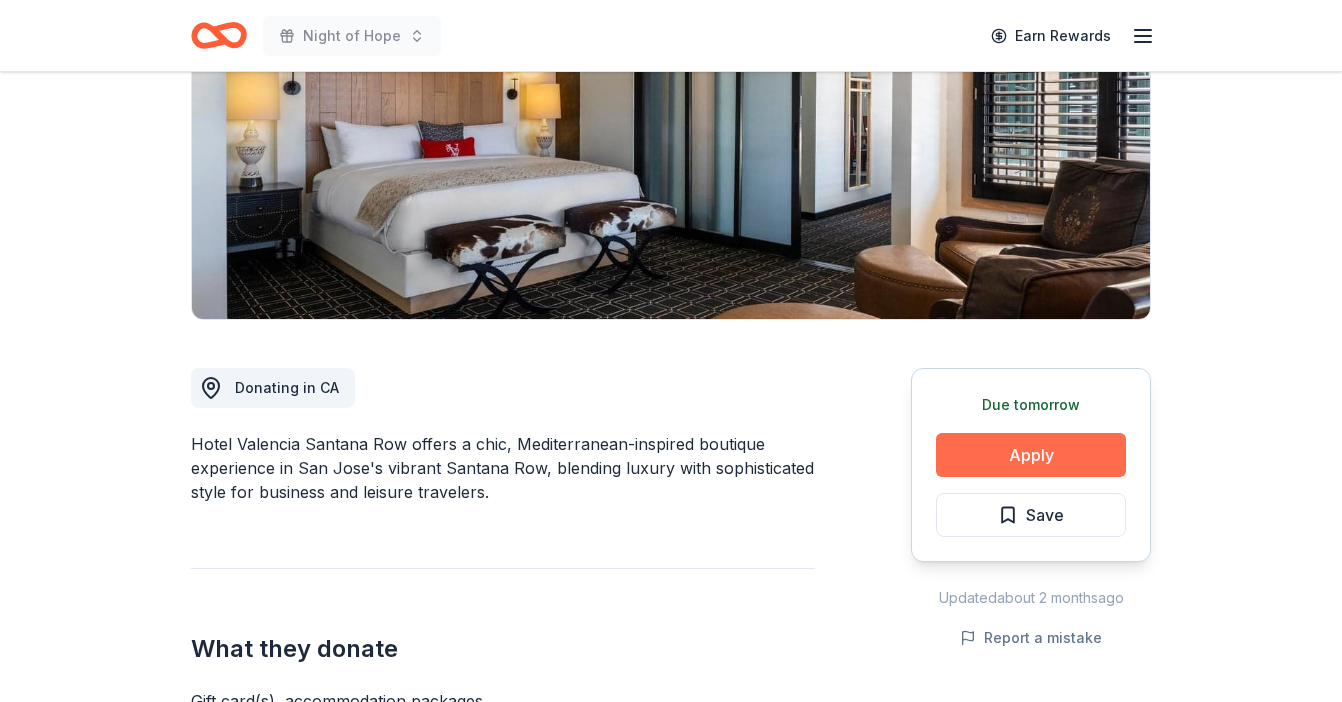 click on "Apply" at bounding box center (1031, 455) 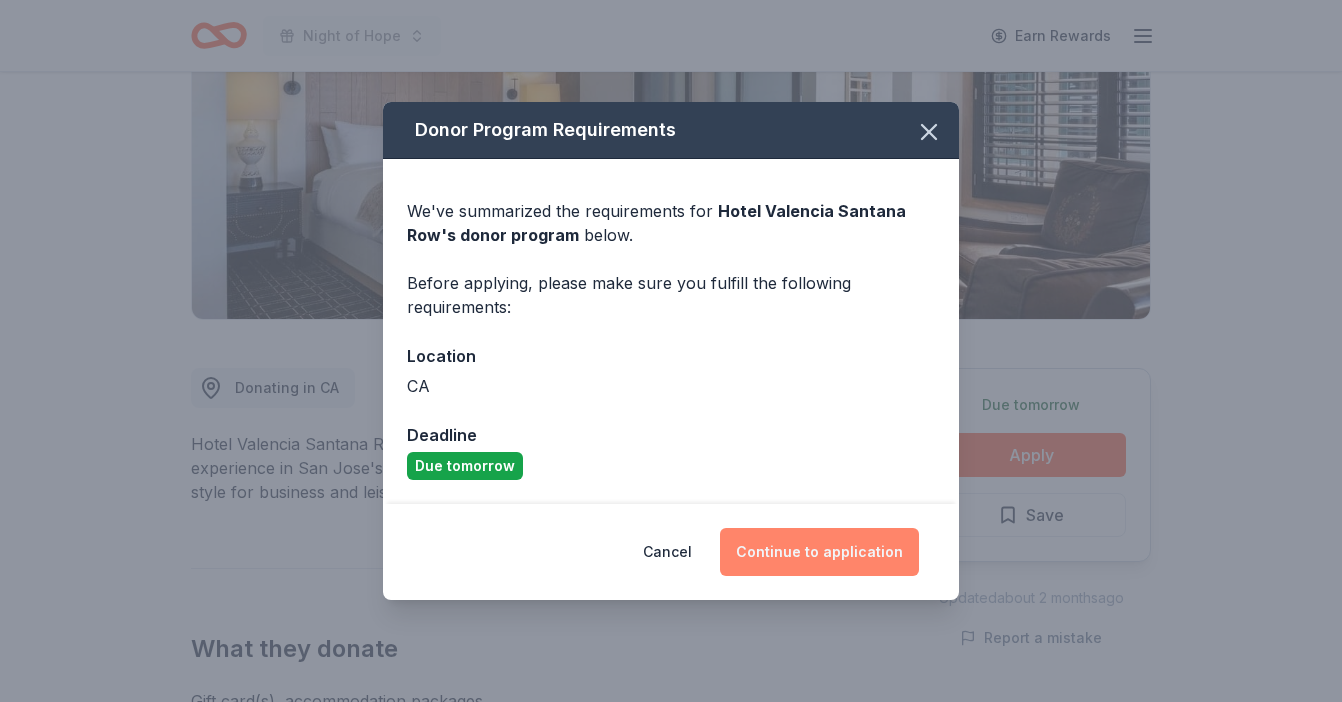 click on "Continue to application" at bounding box center (819, 552) 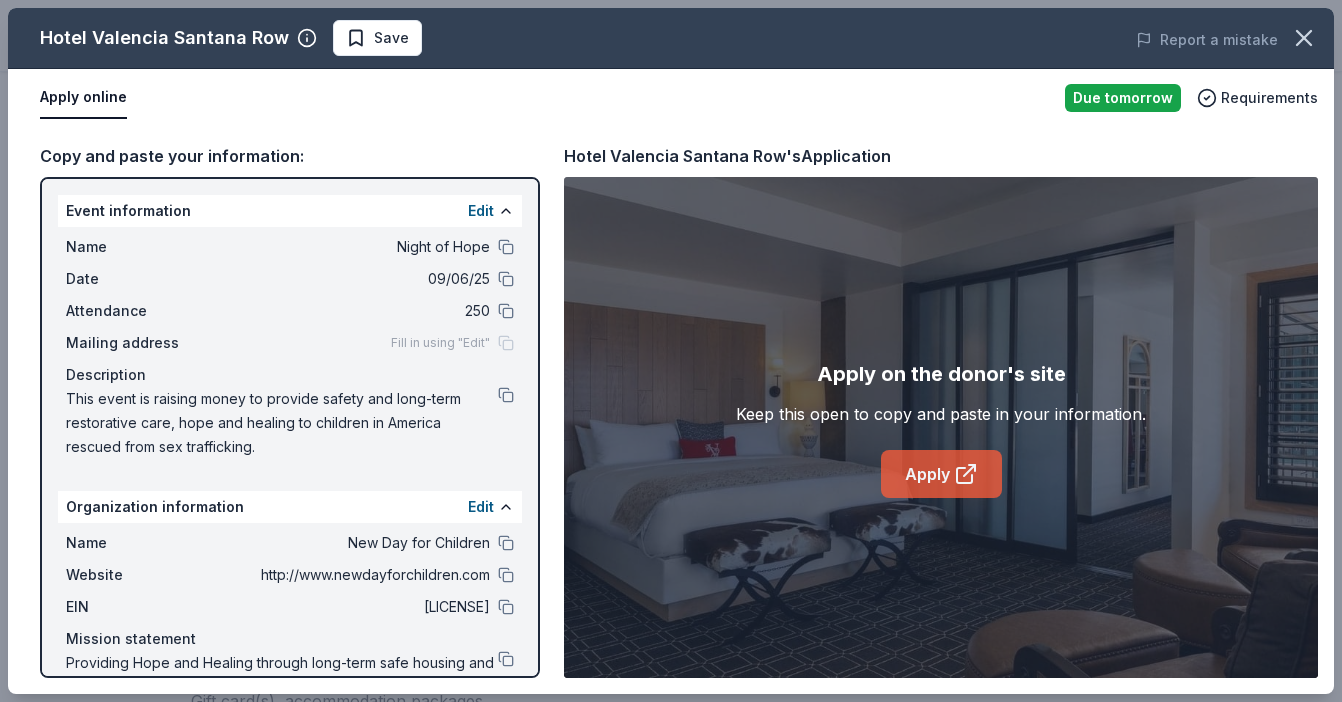 click on "Apply" at bounding box center (941, 474) 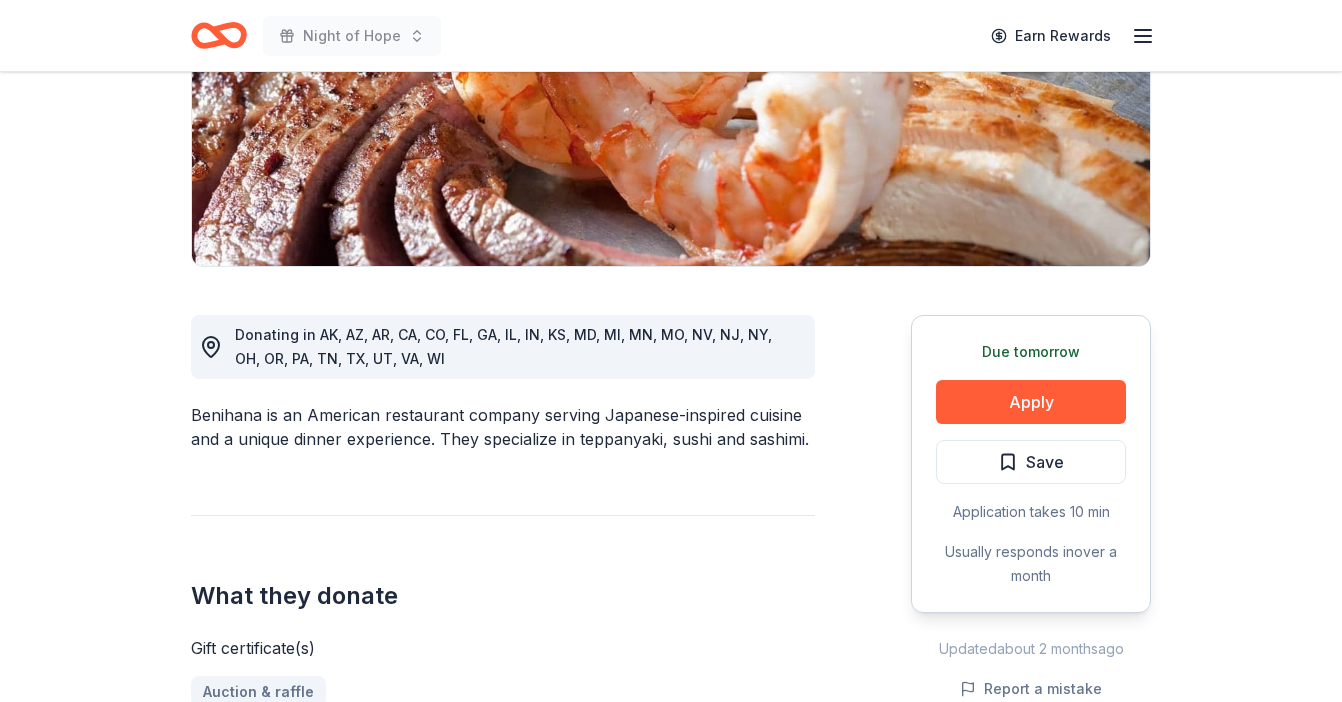 scroll, scrollTop: 354, scrollLeft: 0, axis: vertical 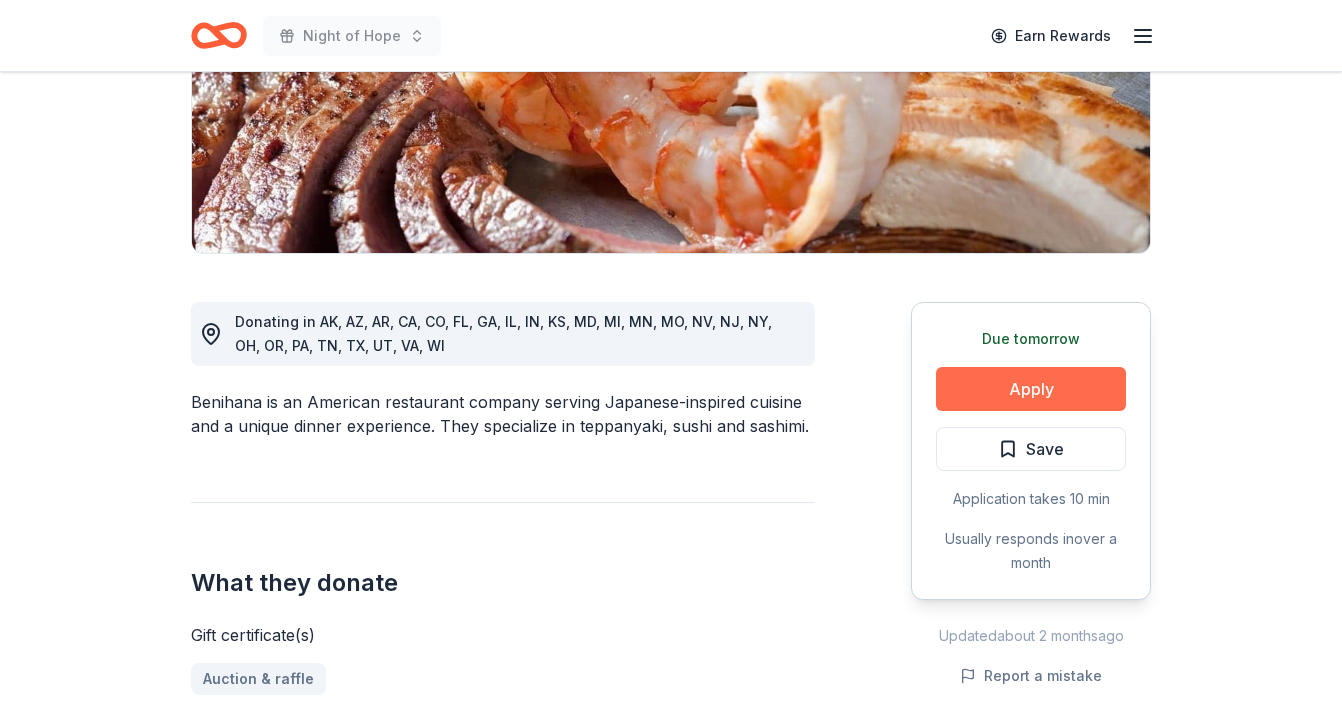 click on "Apply" at bounding box center (1031, 389) 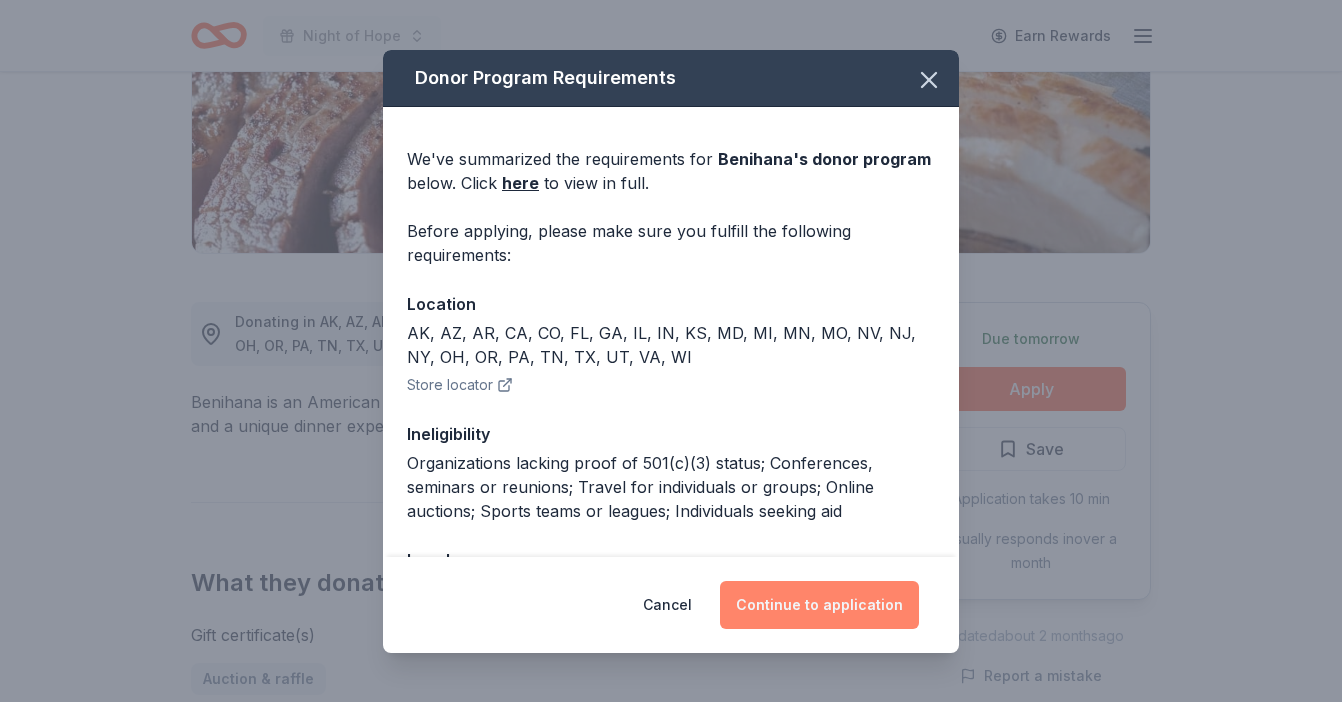 click on "Continue to application" at bounding box center [819, 605] 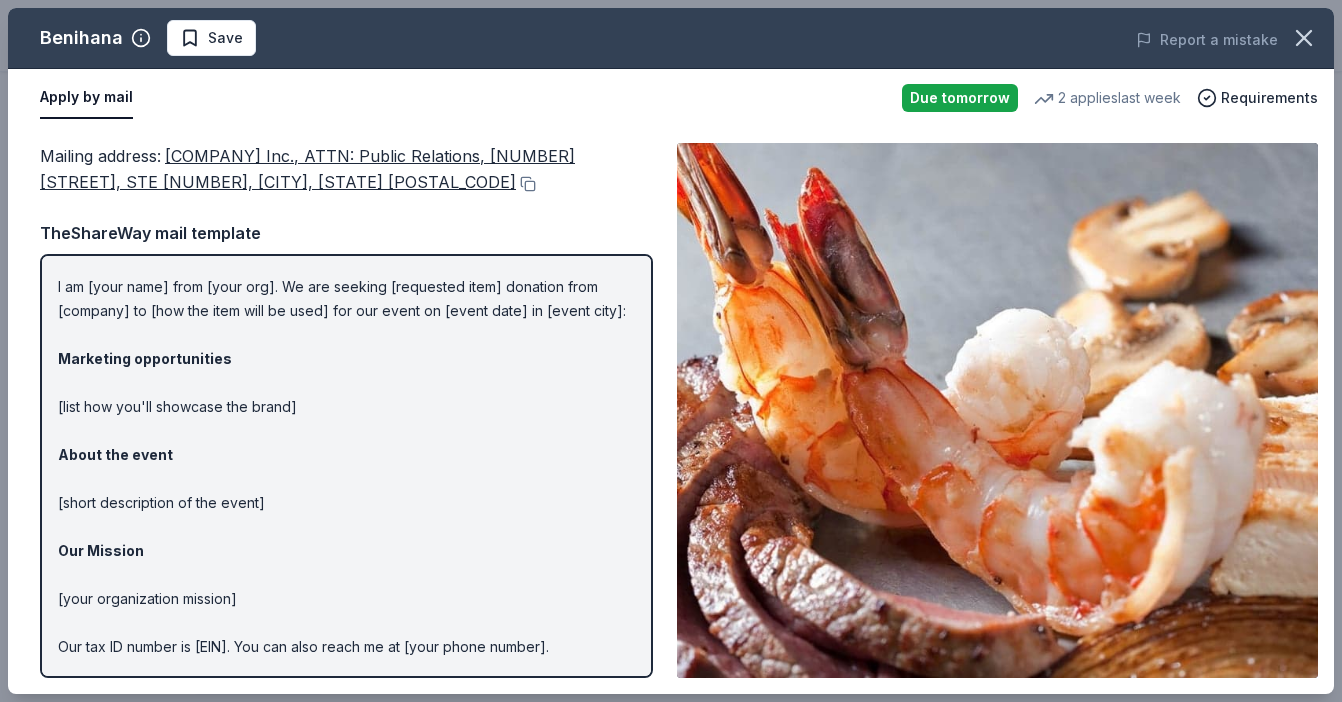scroll, scrollTop: 0, scrollLeft: 0, axis: both 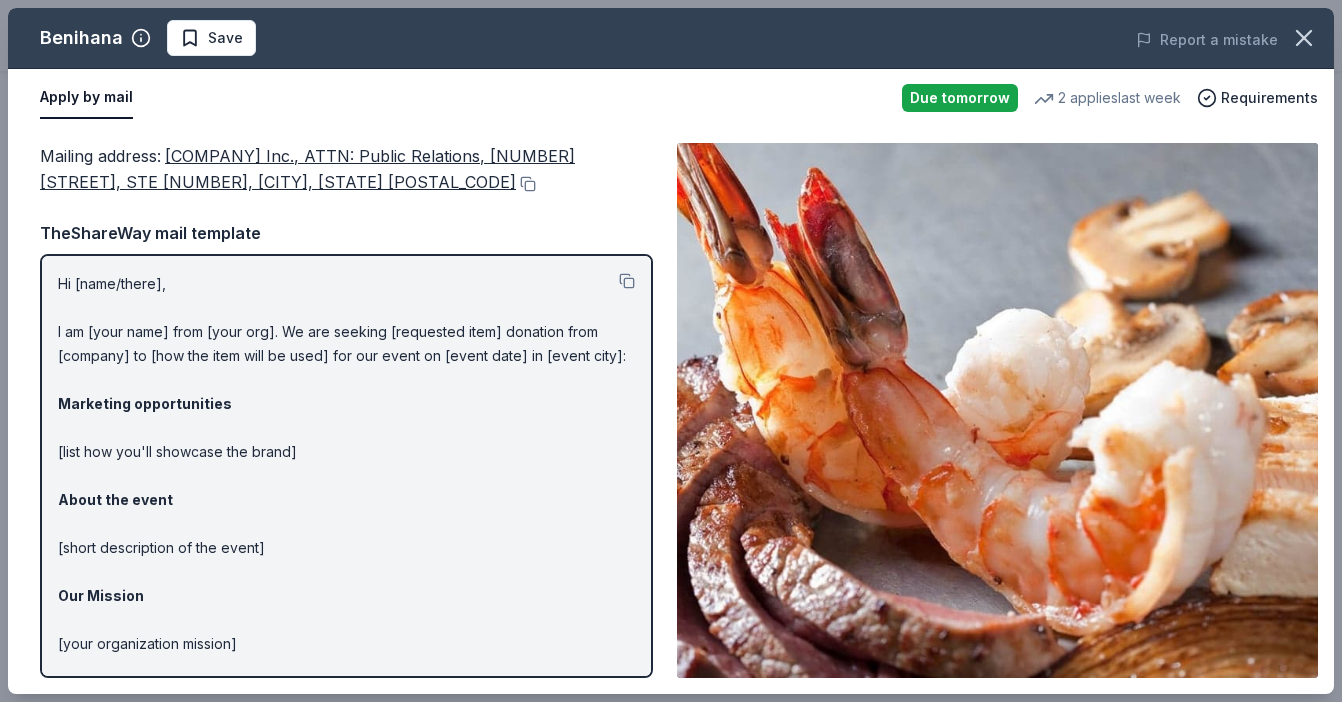 click on "Hi [name/there],
I am [your name] from [your org]. We are seeking [requested item] donation from [company] to [how the item will be used] for our event on [event date] in [event city]:
Marketing opportunities
[list how you'll showcase the brand]
About the event
[short description of the event]
Our Mission
[your organization mission]
Our tax ID number is [EIN]. You can also reach me at [your phone number].
Best,
[your name]" at bounding box center (346, 524) 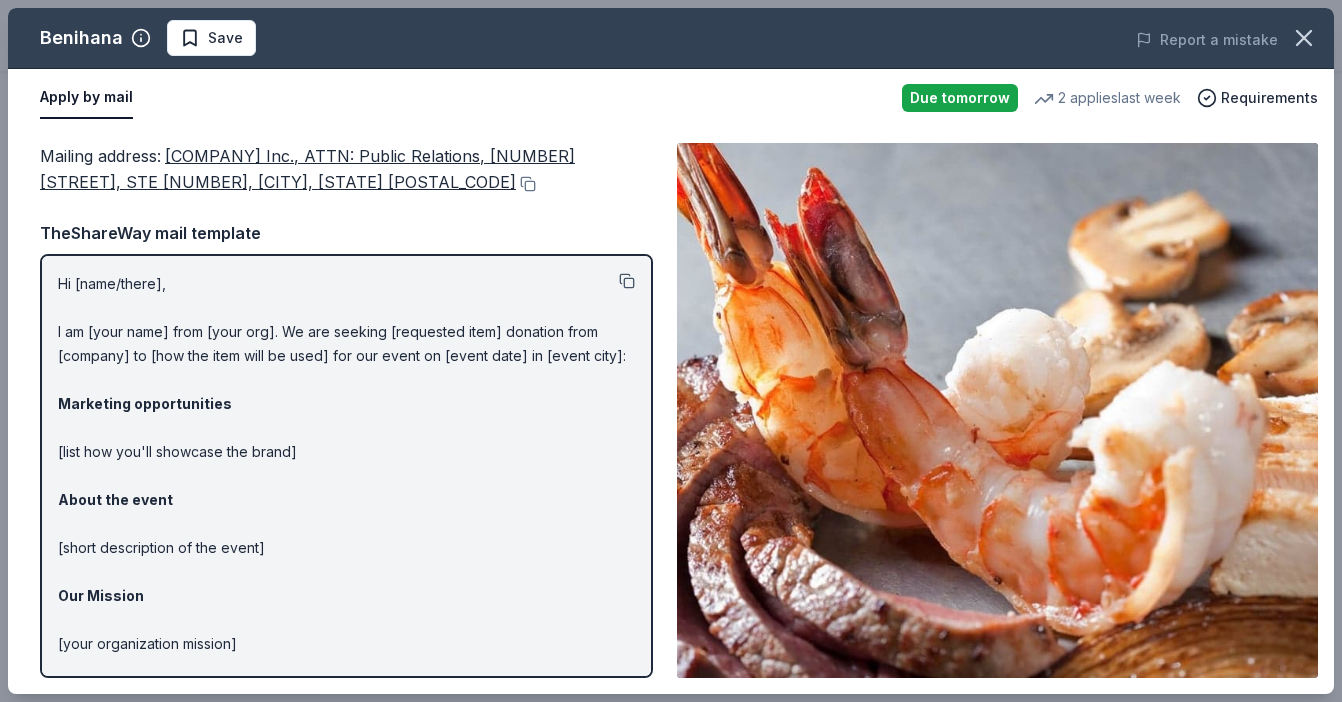 click at bounding box center [627, 281] 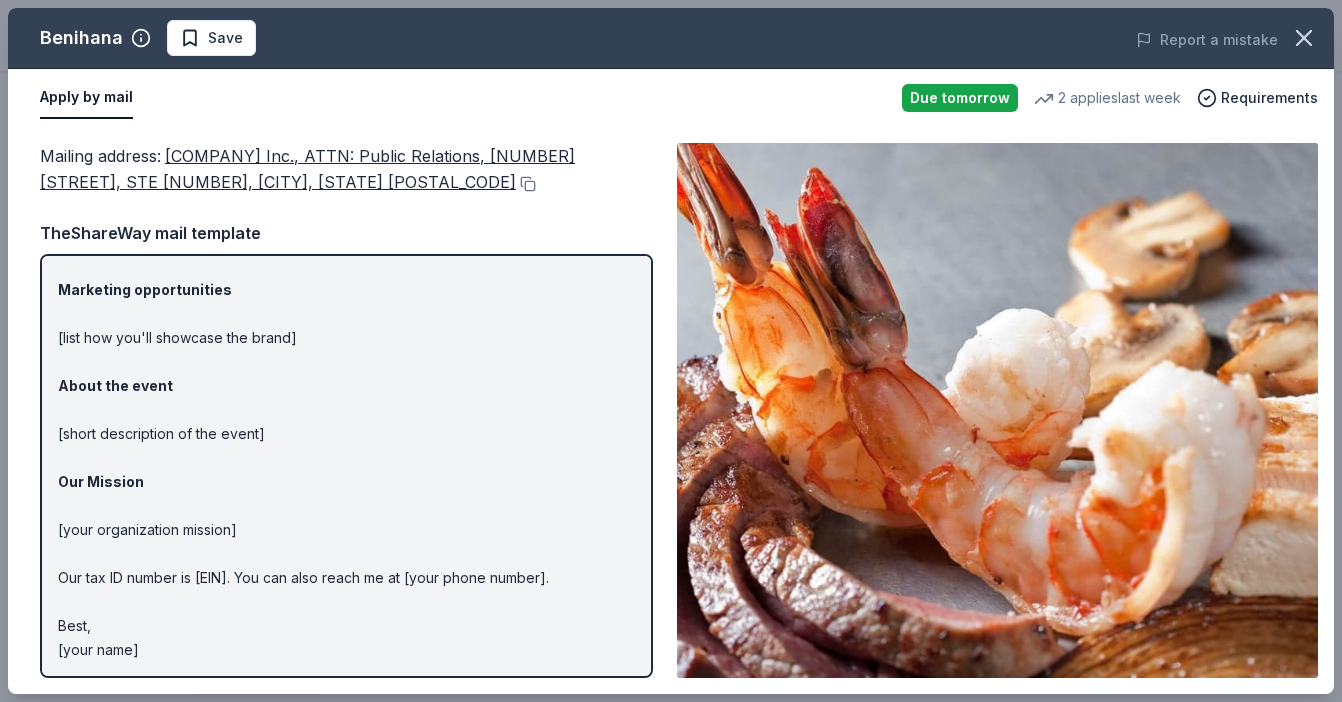 scroll, scrollTop: 116, scrollLeft: 0, axis: vertical 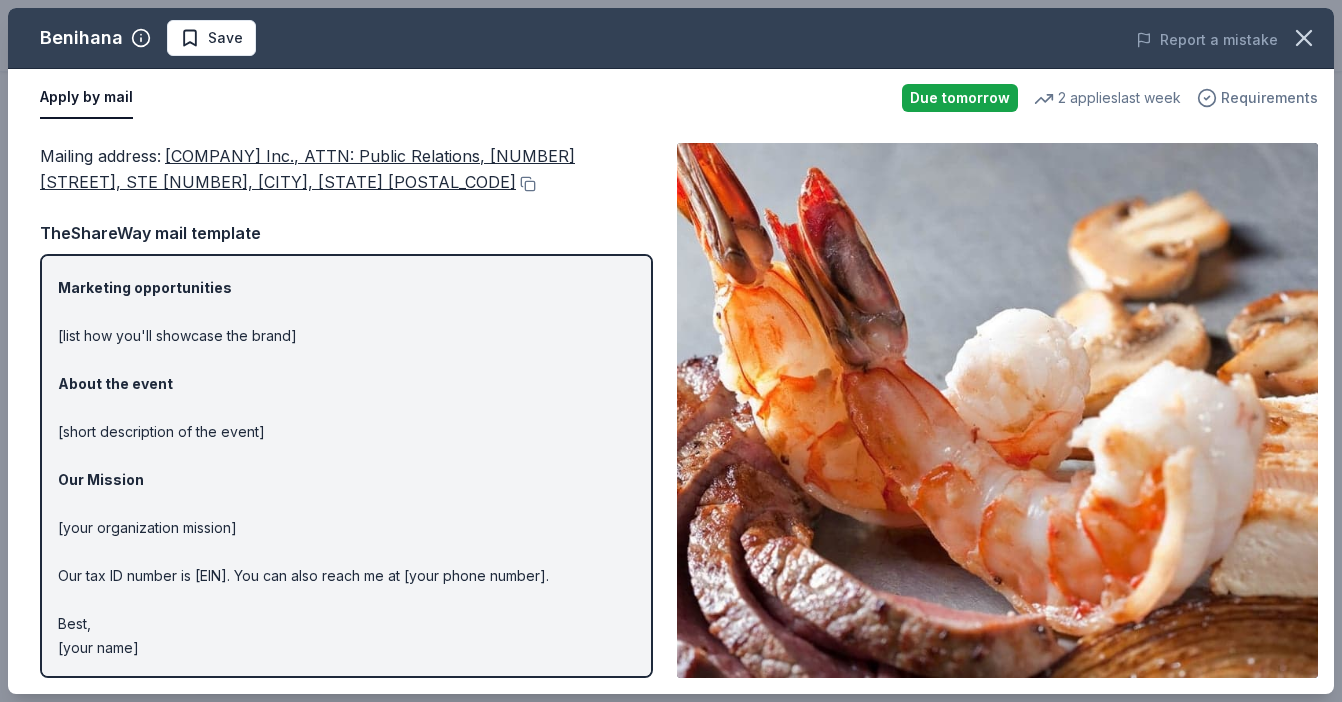 click on "Requirements" at bounding box center [1269, 98] 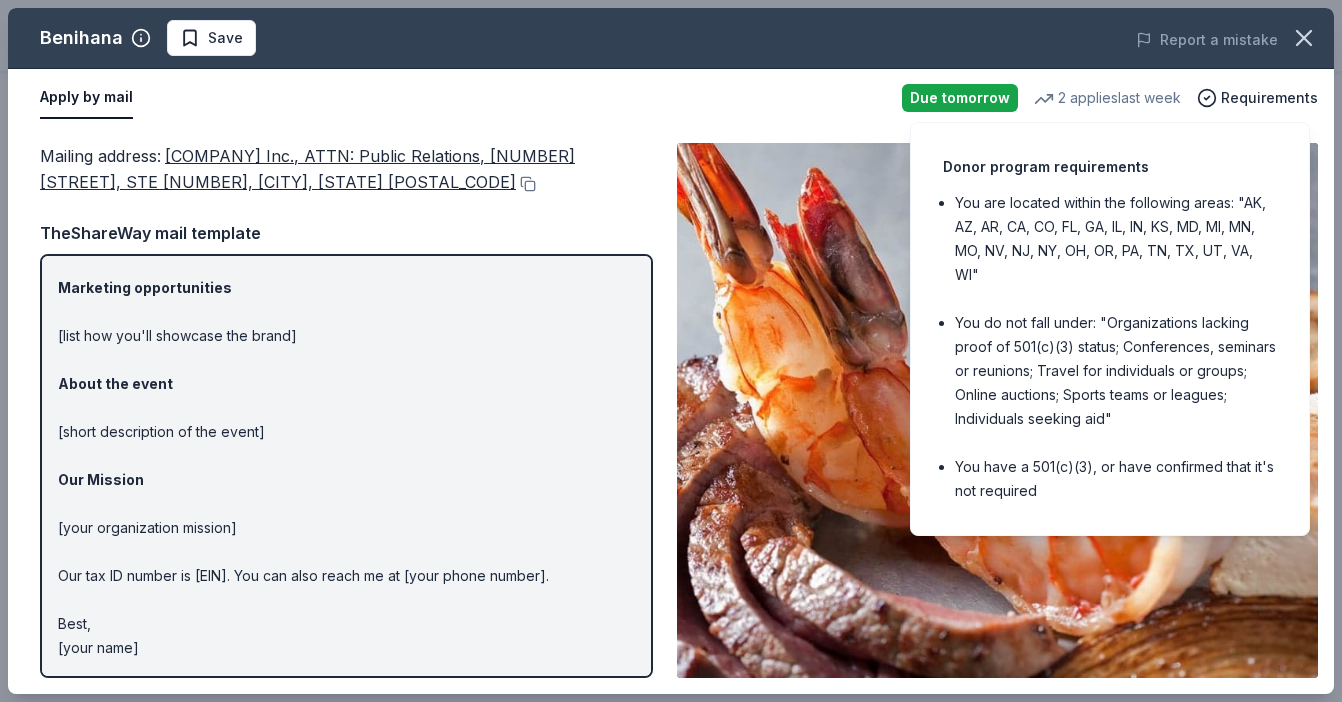 click on "Hi [name/there],
I am [your name] from [your org]. We are seeking [requested item] donation from [company] to [how the item will be used] for our event on [event date] in [event city]:
Marketing opportunities
[list how you'll showcase the brand]
About the event
[short description of the event]
Our Mission
[your organization mission]
Our tax ID number is [EIN]. You can also reach me at [your phone number].
Best,
[your name]" at bounding box center [346, 408] 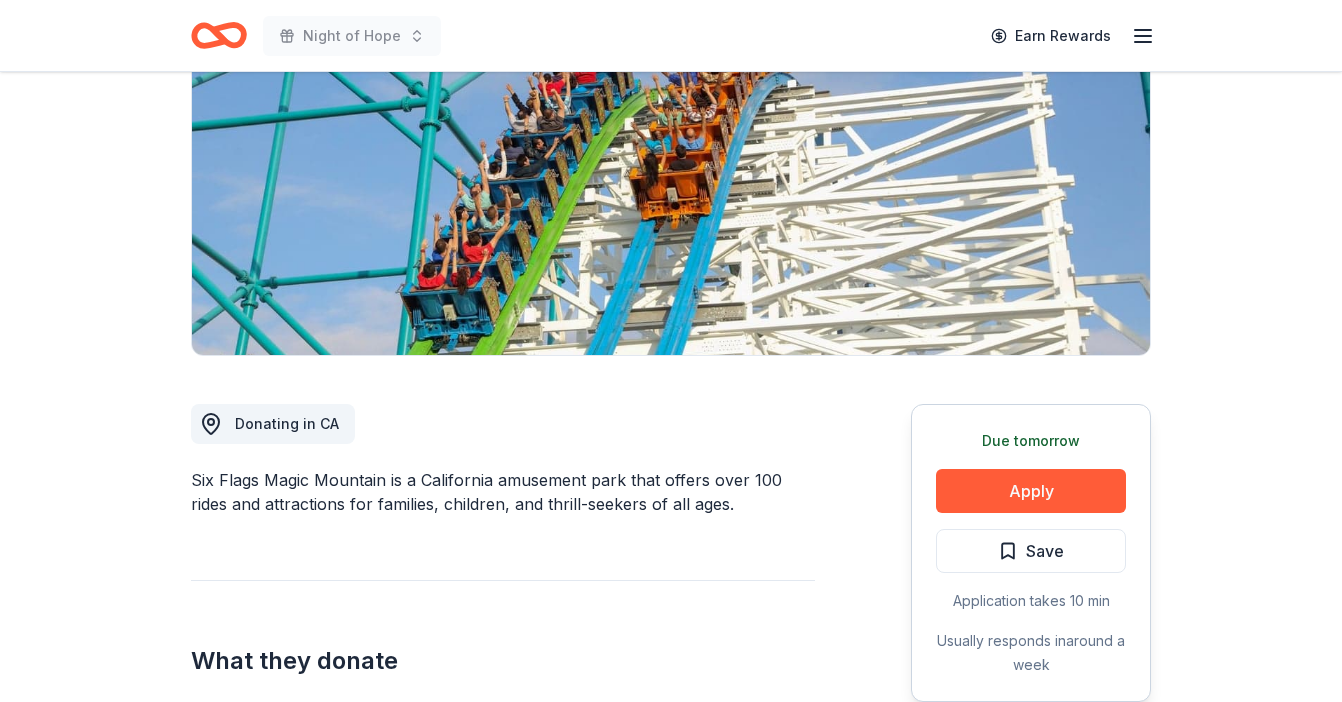 scroll, scrollTop: 255, scrollLeft: 0, axis: vertical 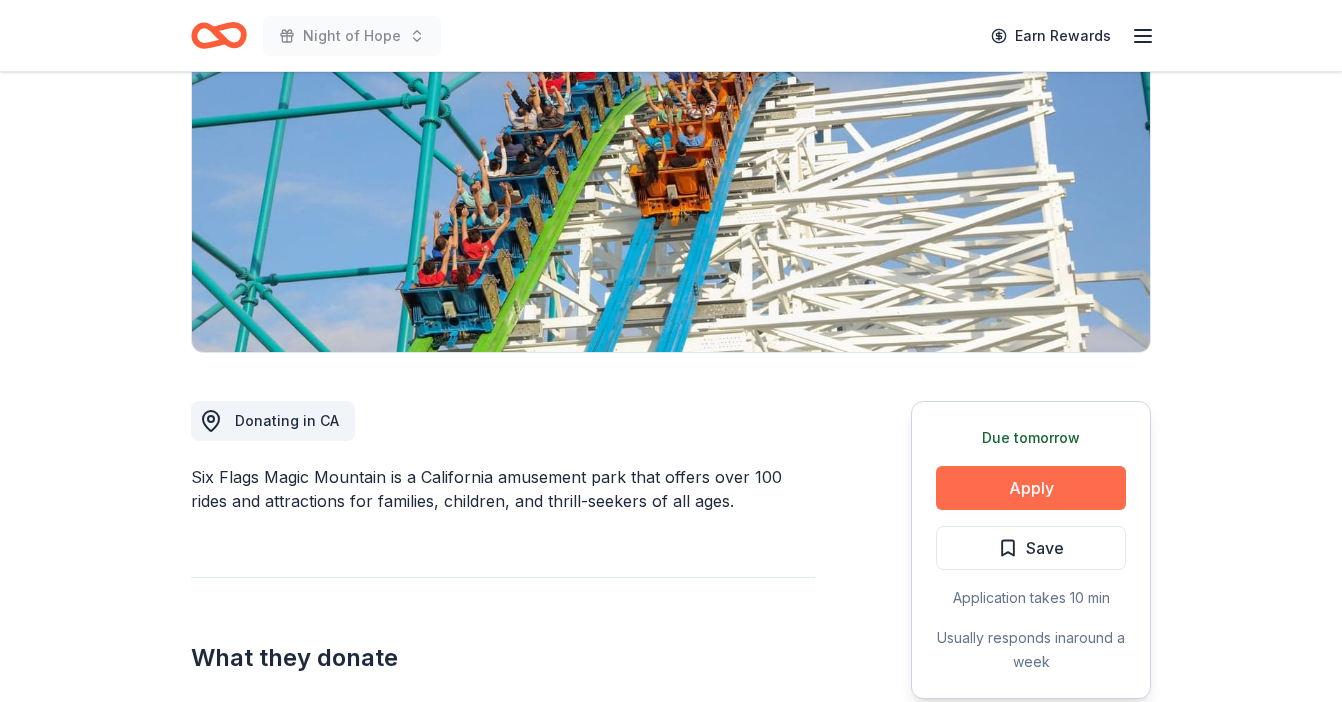 click on "Apply" at bounding box center (1031, 488) 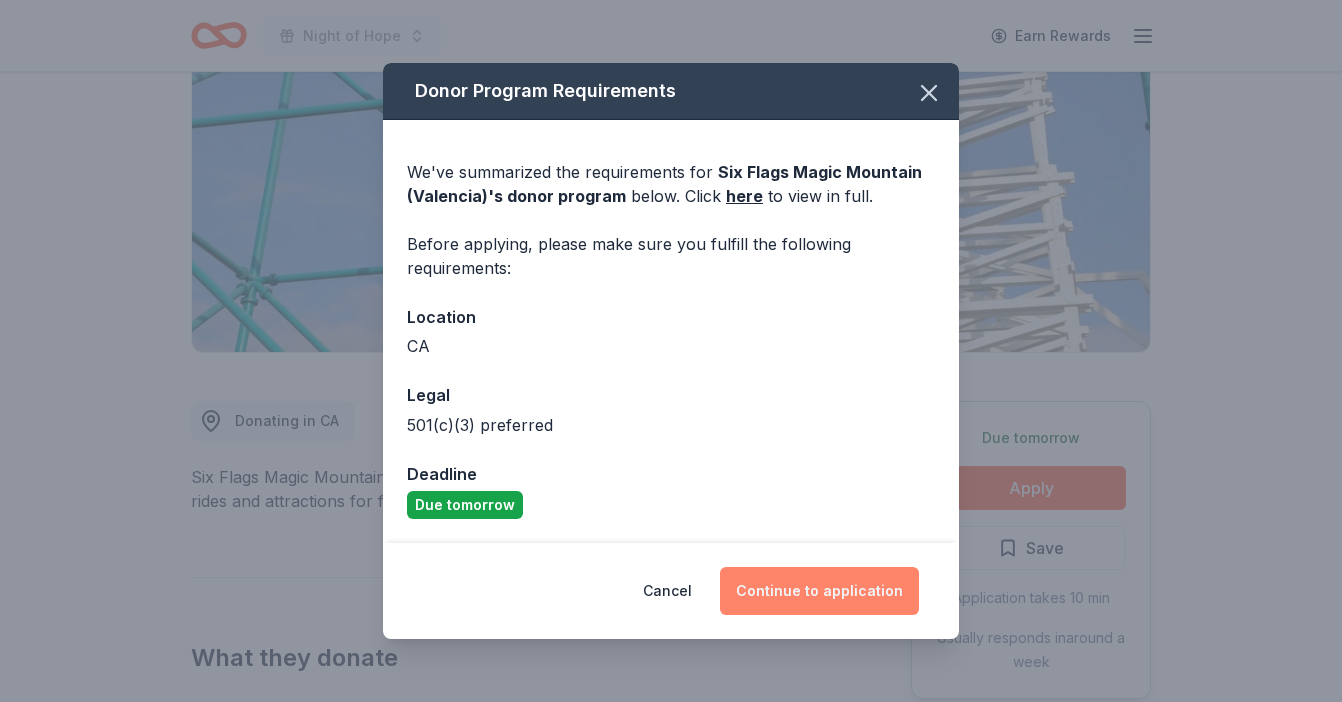 click on "Continue to application" at bounding box center (819, 591) 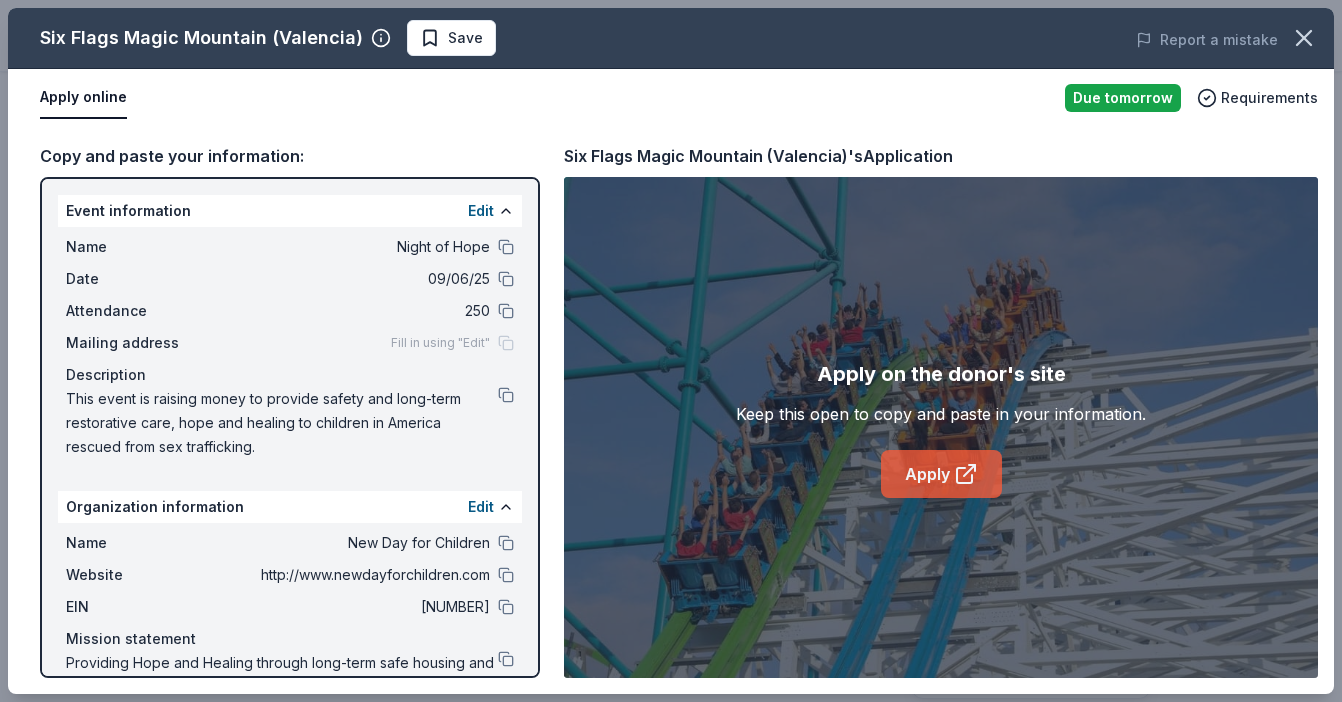 click on "Apply" at bounding box center [941, 474] 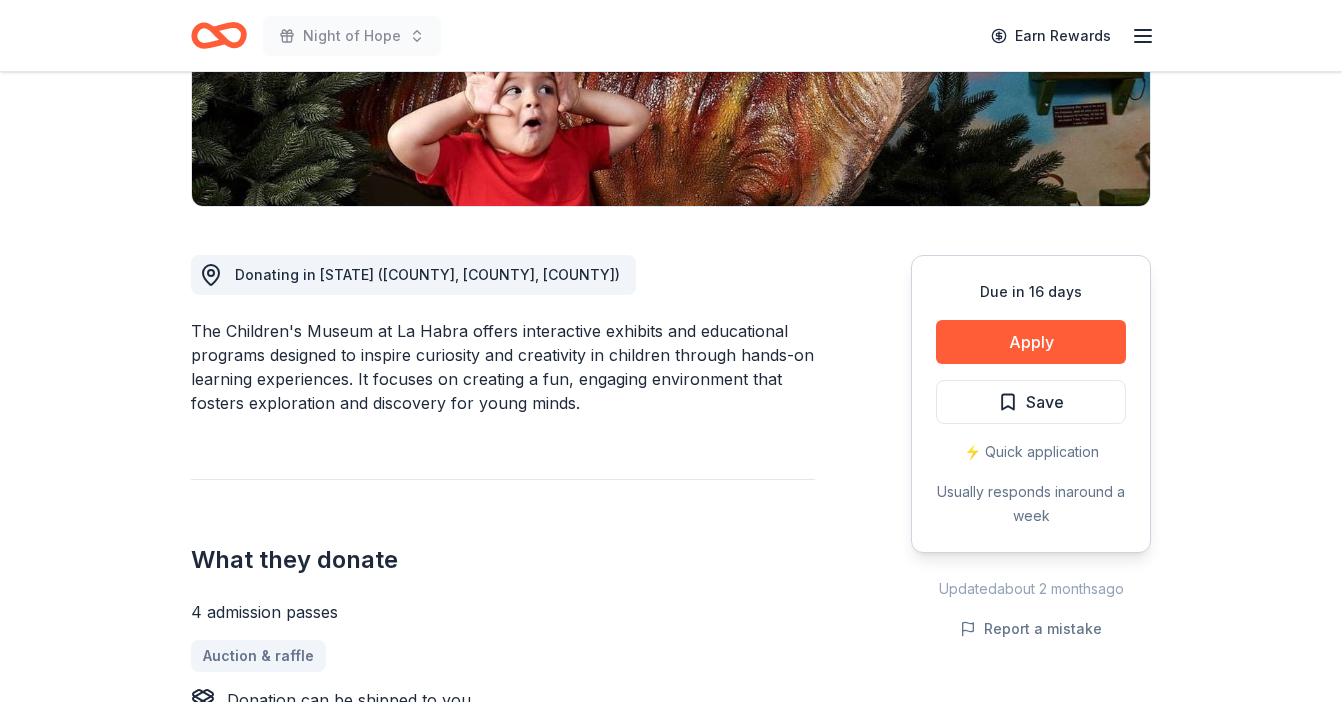 scroll, scrollTop: 420, scrollLeft: 0, axis: vertical 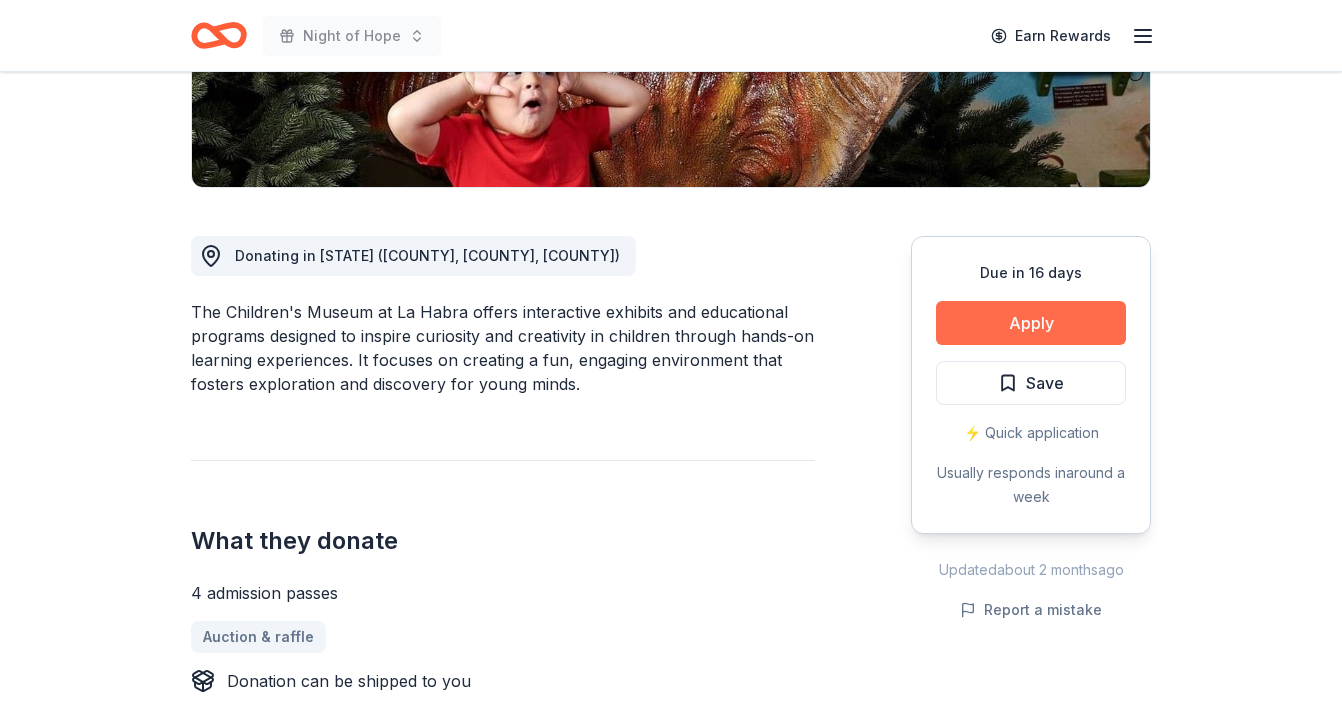 click on "Apply" at bounding box center [1031, 323] 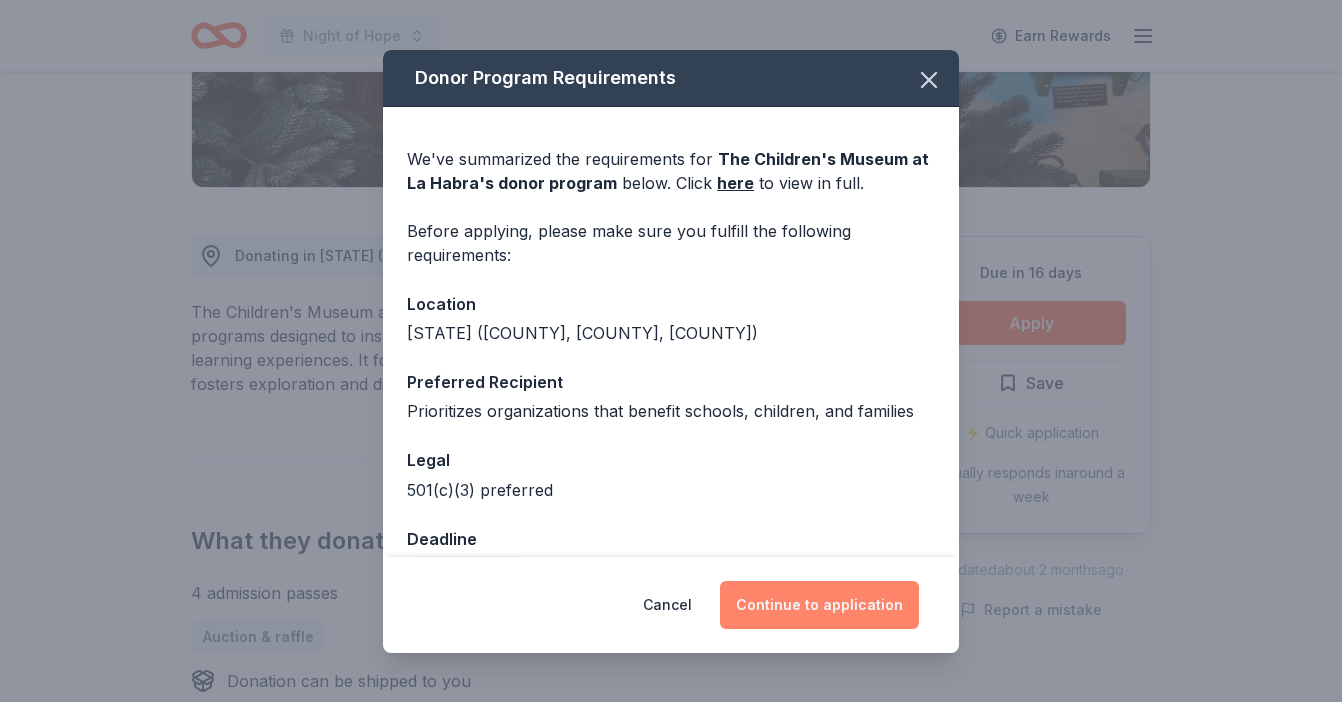 click on "Continue to application" at bounding box center (819, 605) 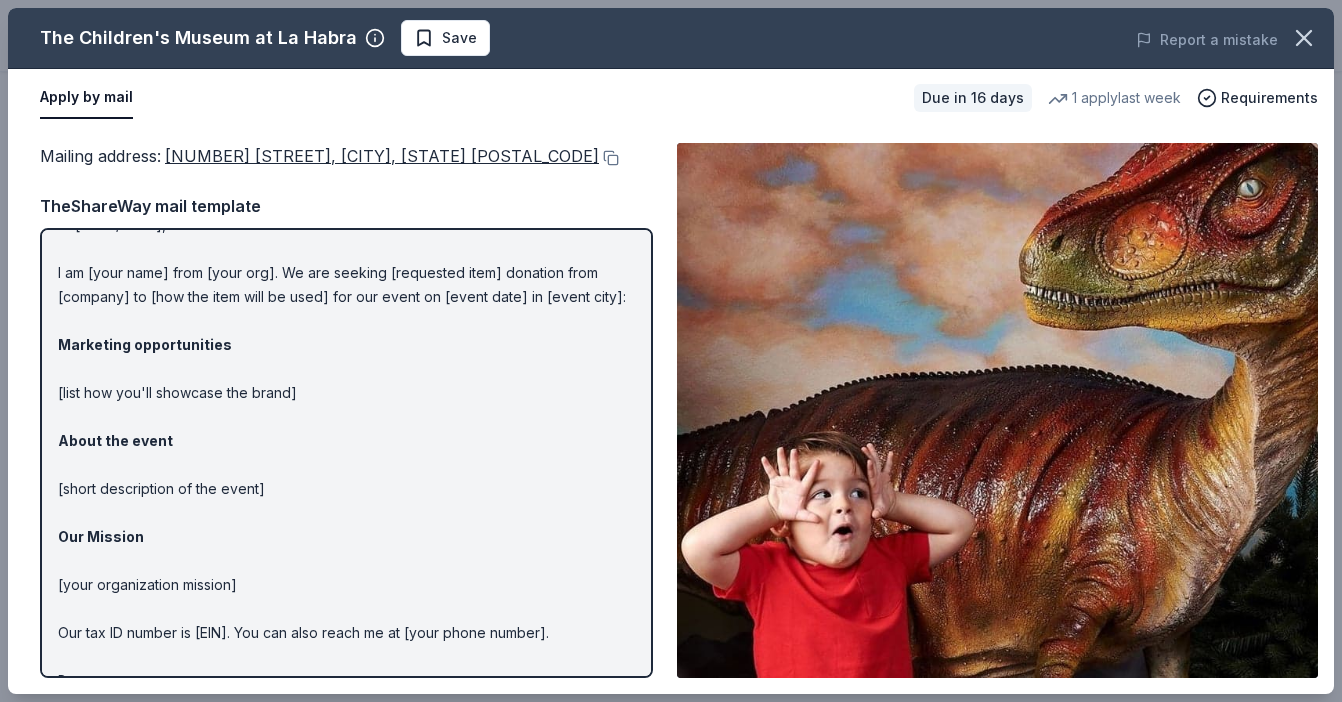 scroll, scrollTop: 90, scrollLeft: 0, axis: vertical 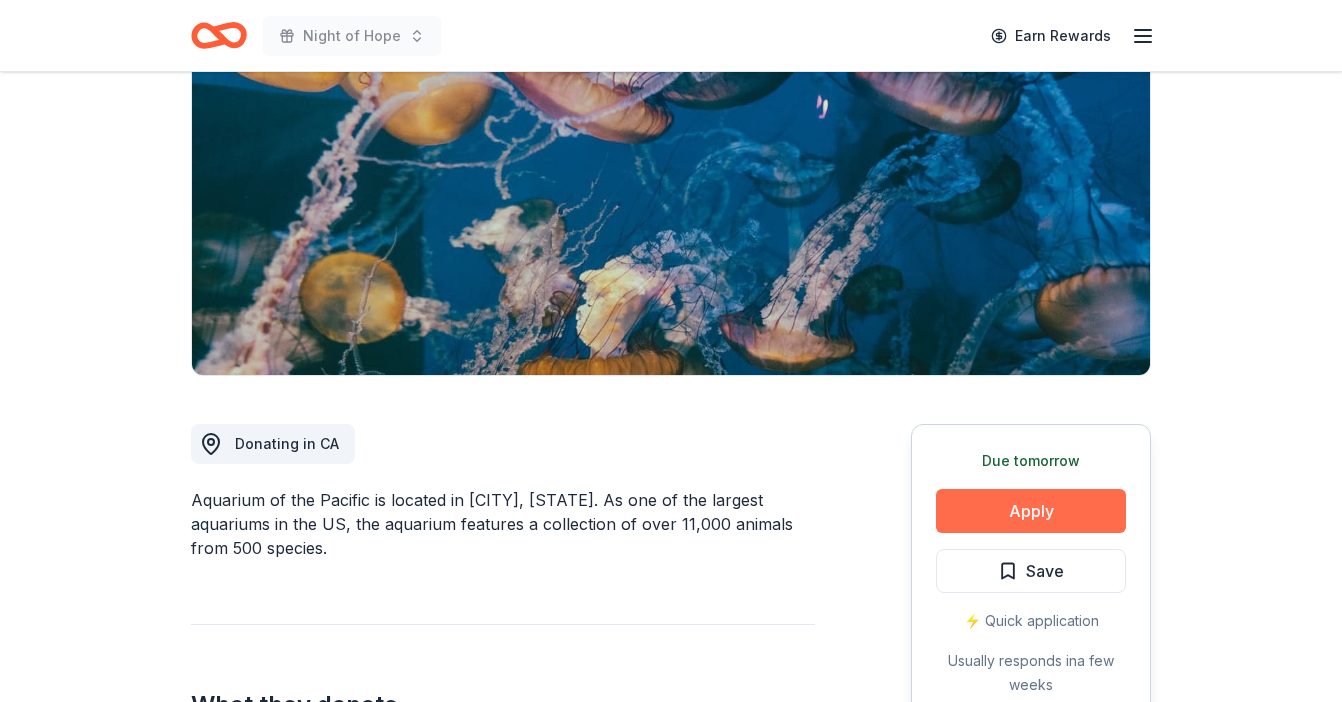 click on "Apply" at bounding box center (1031, 511) 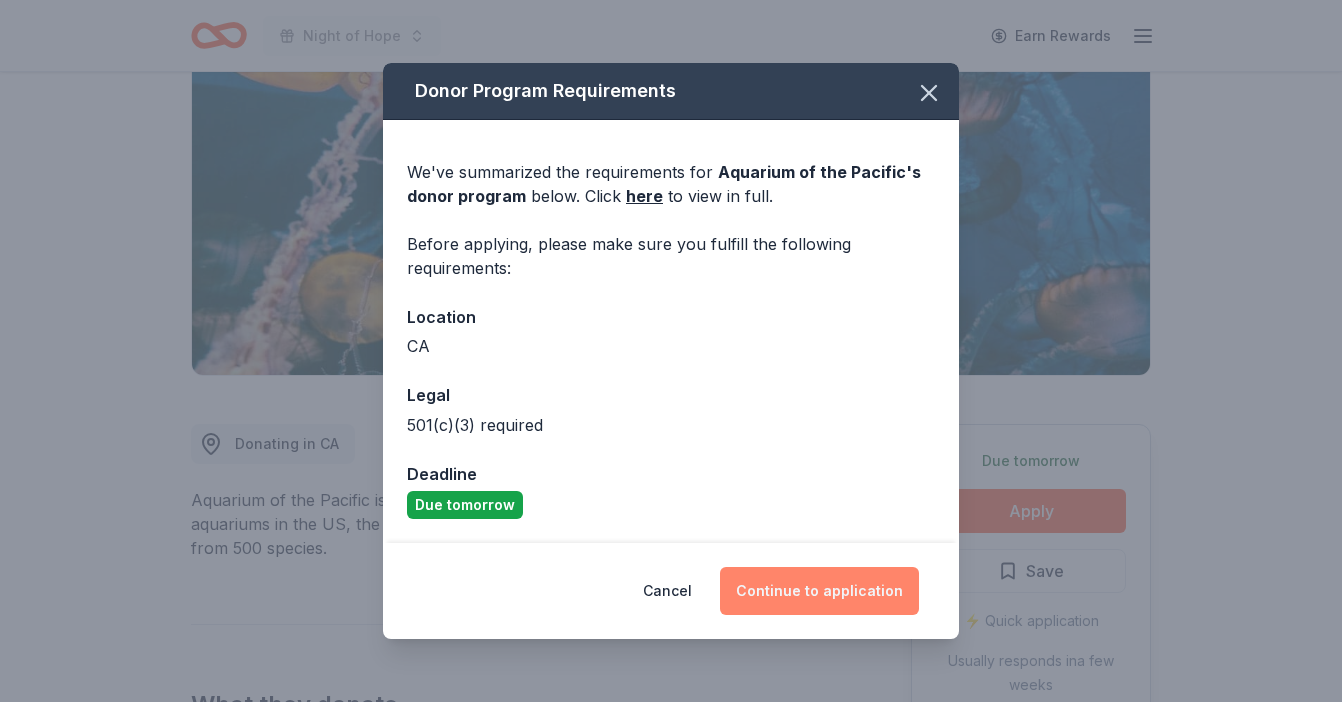click on "Continue to application" at bounding box center (819, 591) 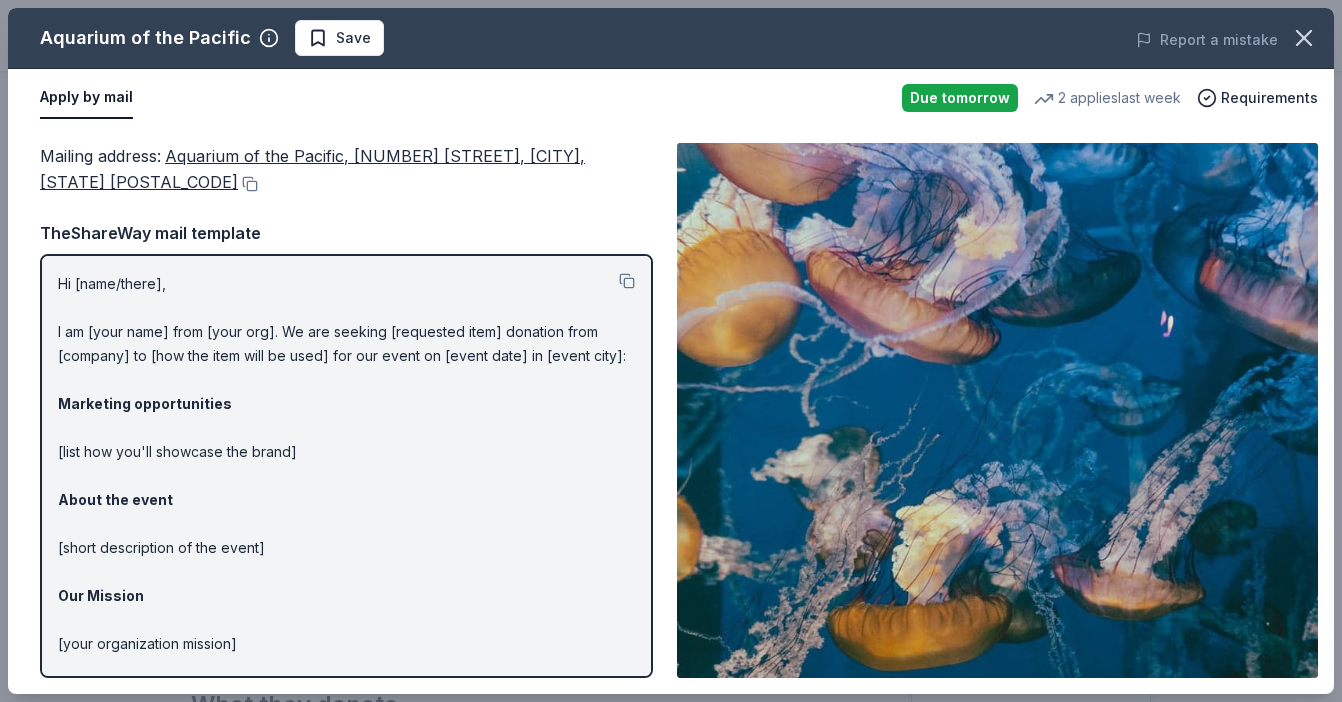 scroll, scrollTop: 116, scrollLeft: 0, axis: vertical 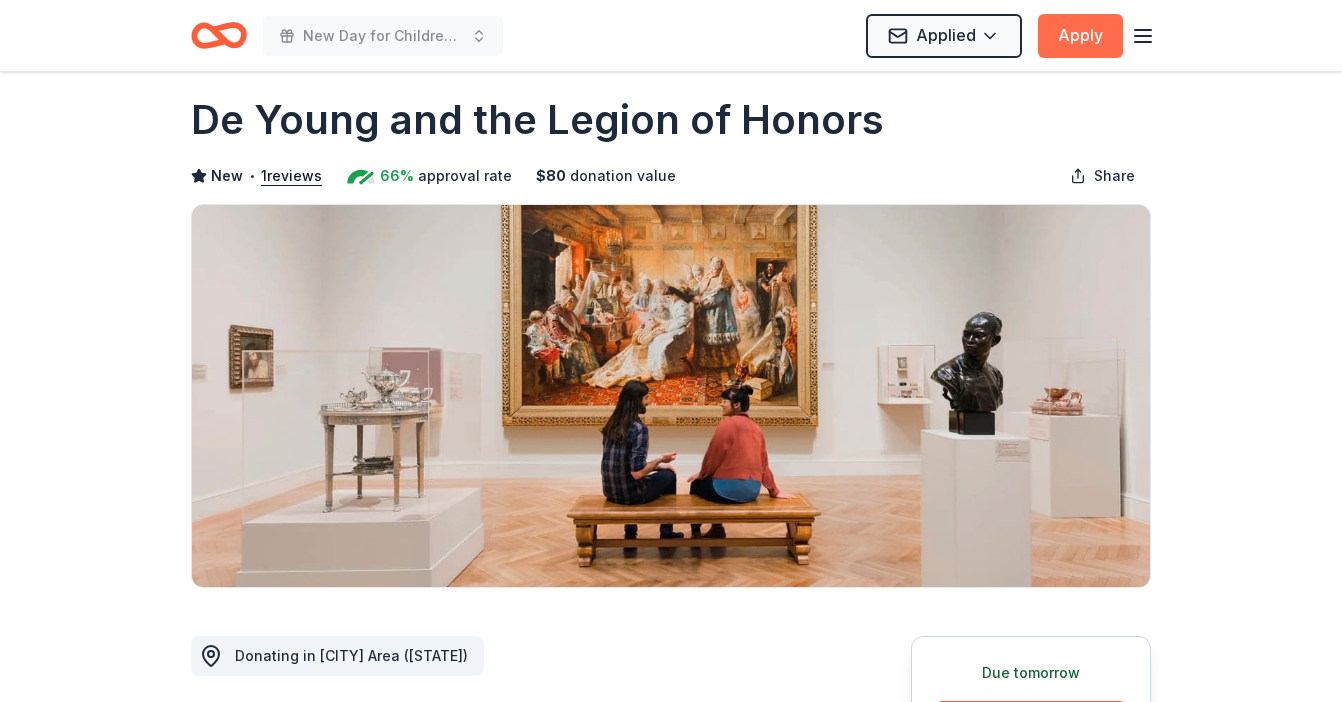 click on "Apply" at bounding box center [1080, 36] 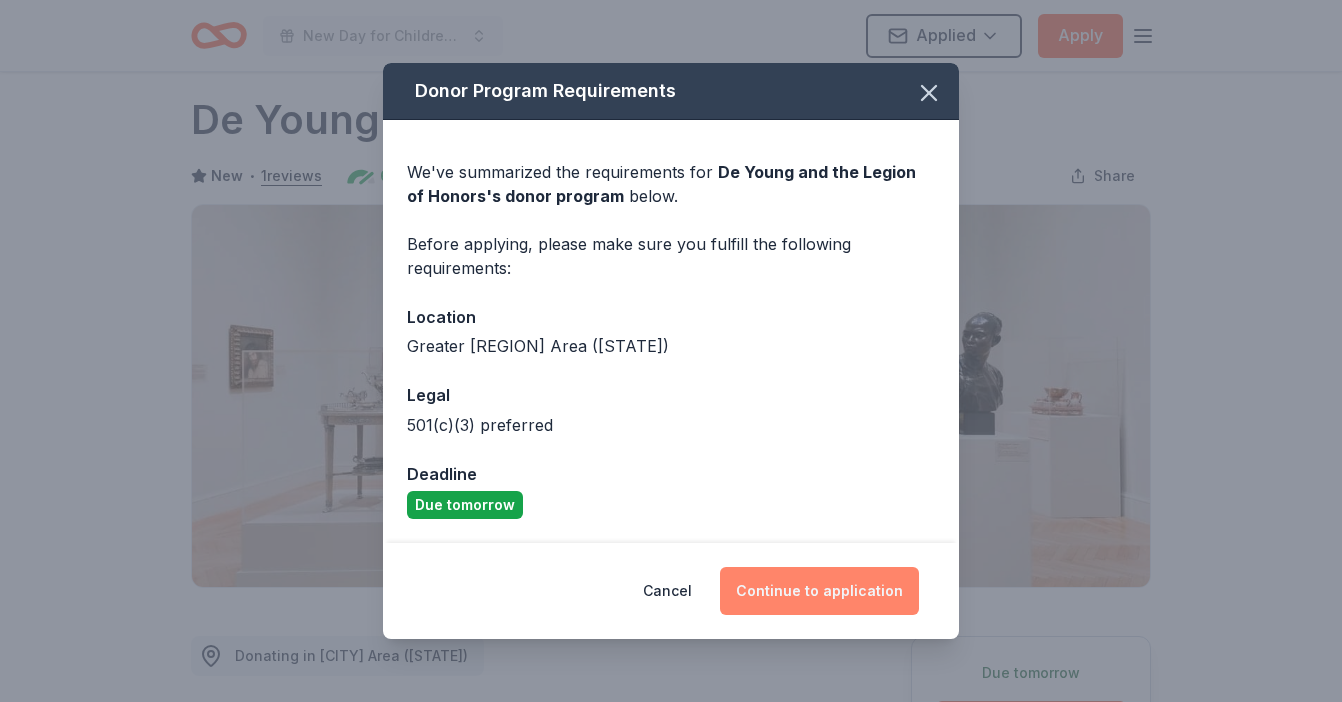 click on "Continue to application" at bounding box center [819, 591] 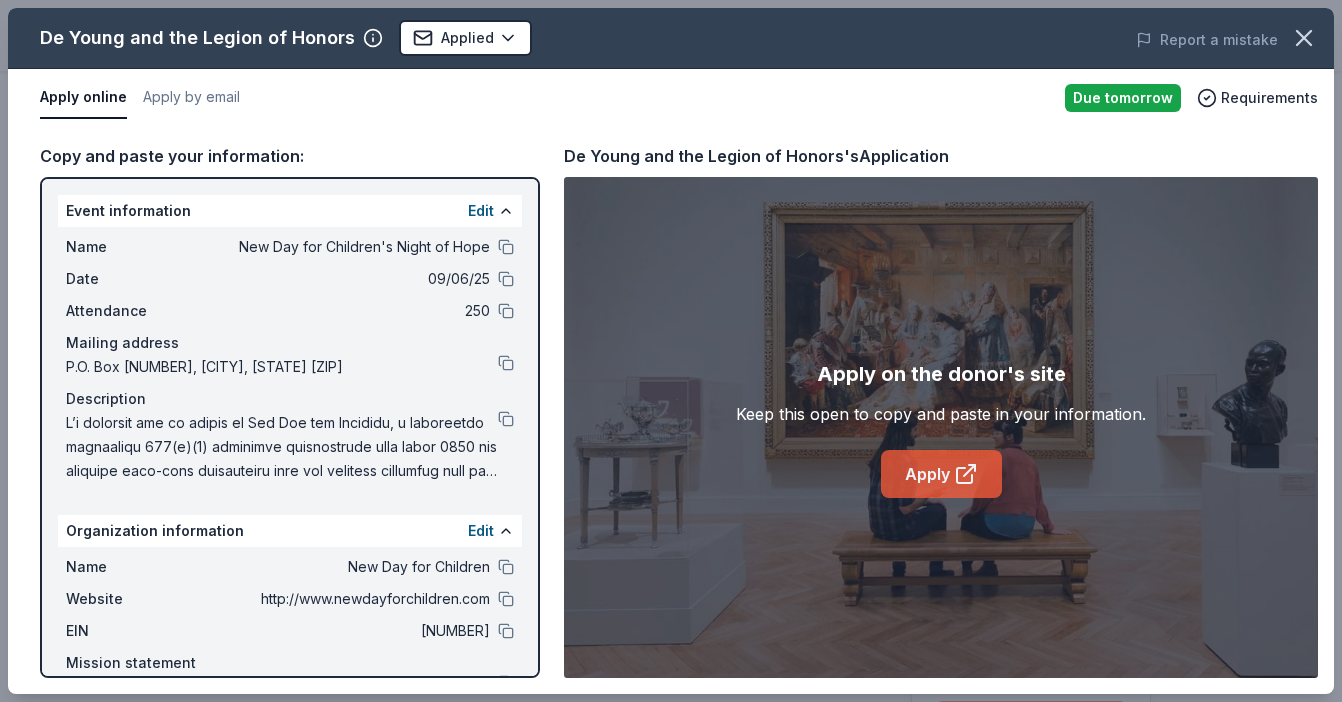 click on "Apply" at bounding box center (941, 474) 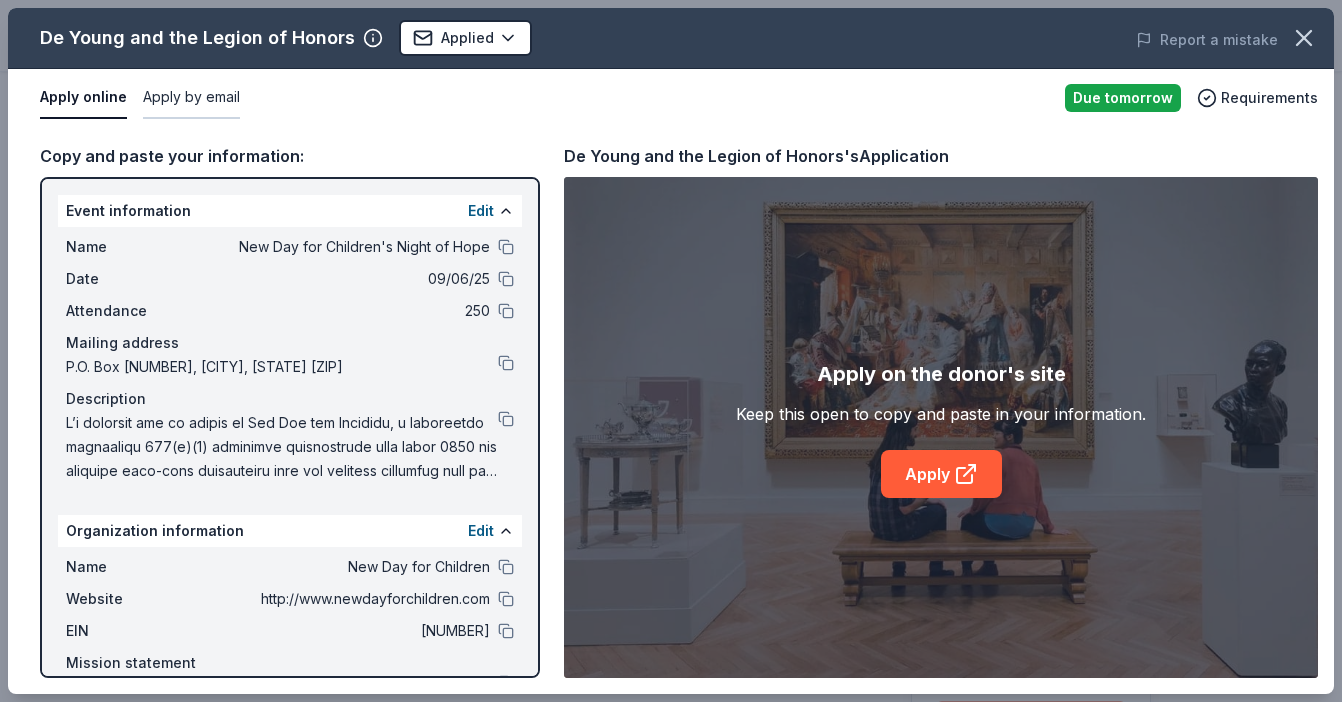 click on "Apply by email" at bounding box center [191, 98] 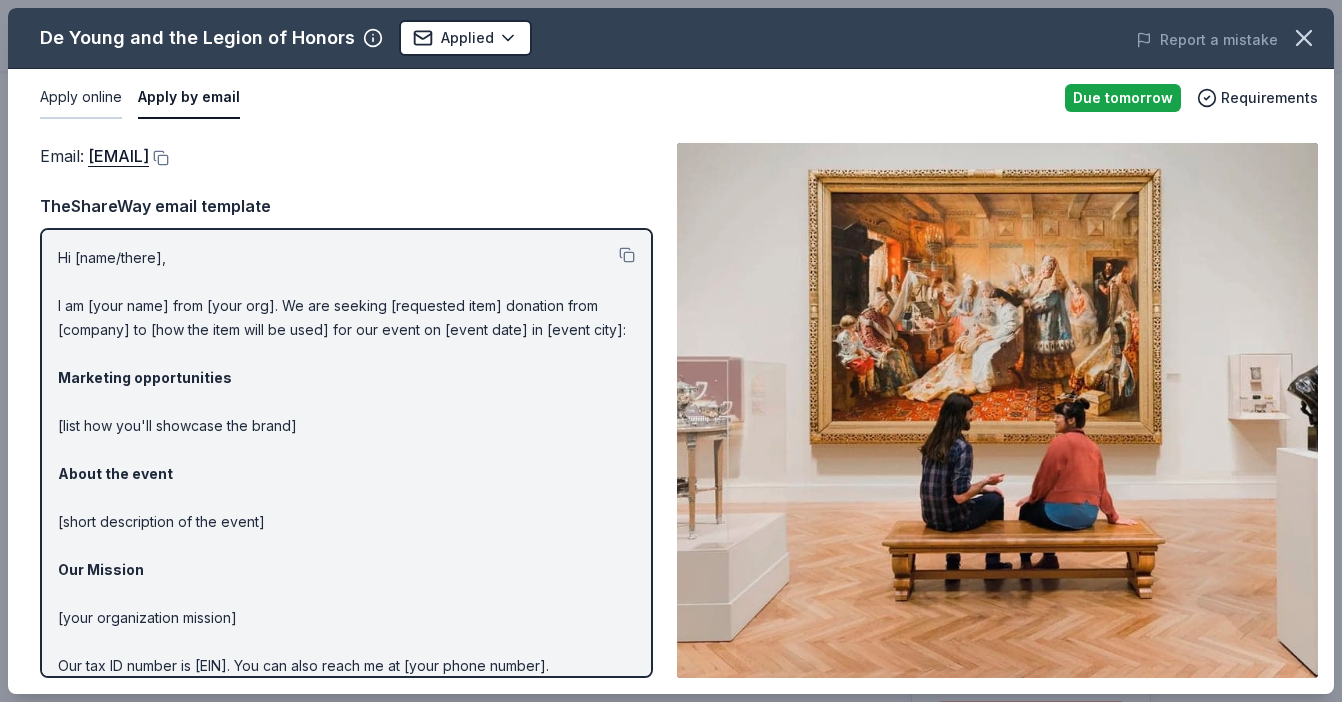 click on "Apply online" at bounding box center (81, 98) 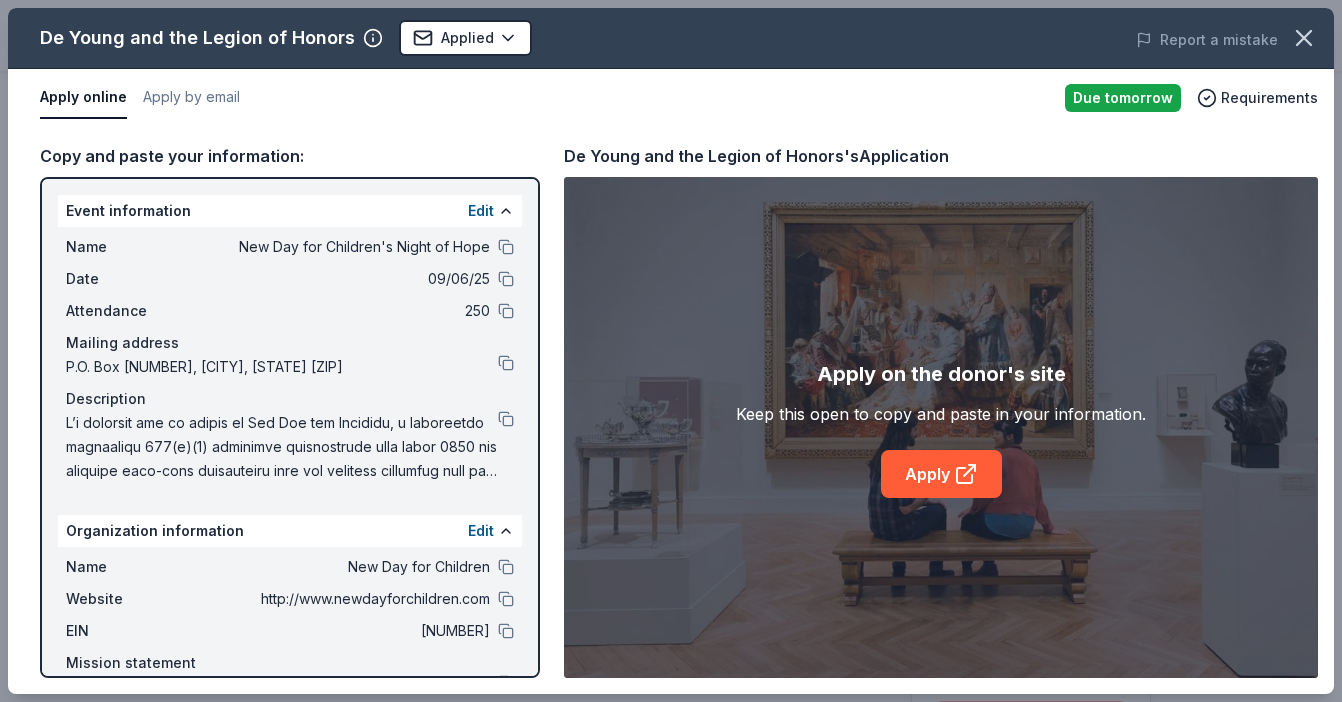 scroll, scrollTop: 11, scrollLeft: 0, axis: vertical 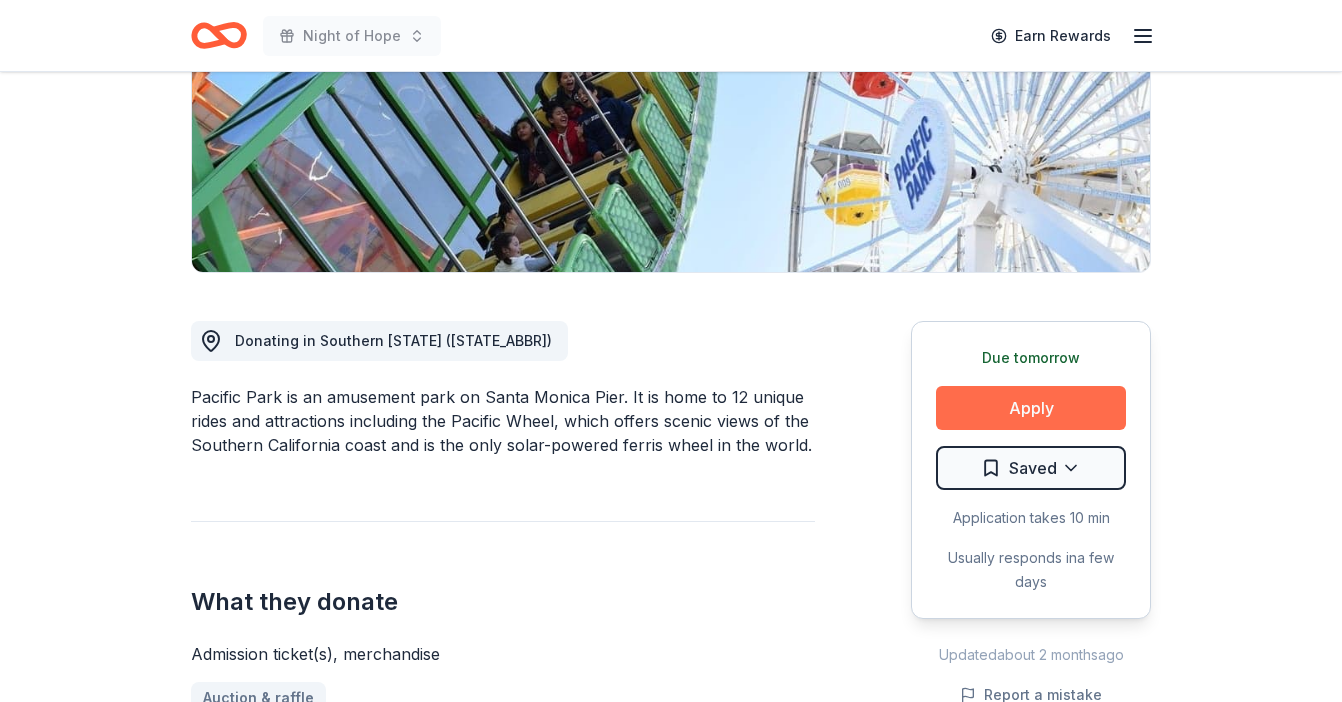 click on "Apply" at bounding box center (1031, 408) 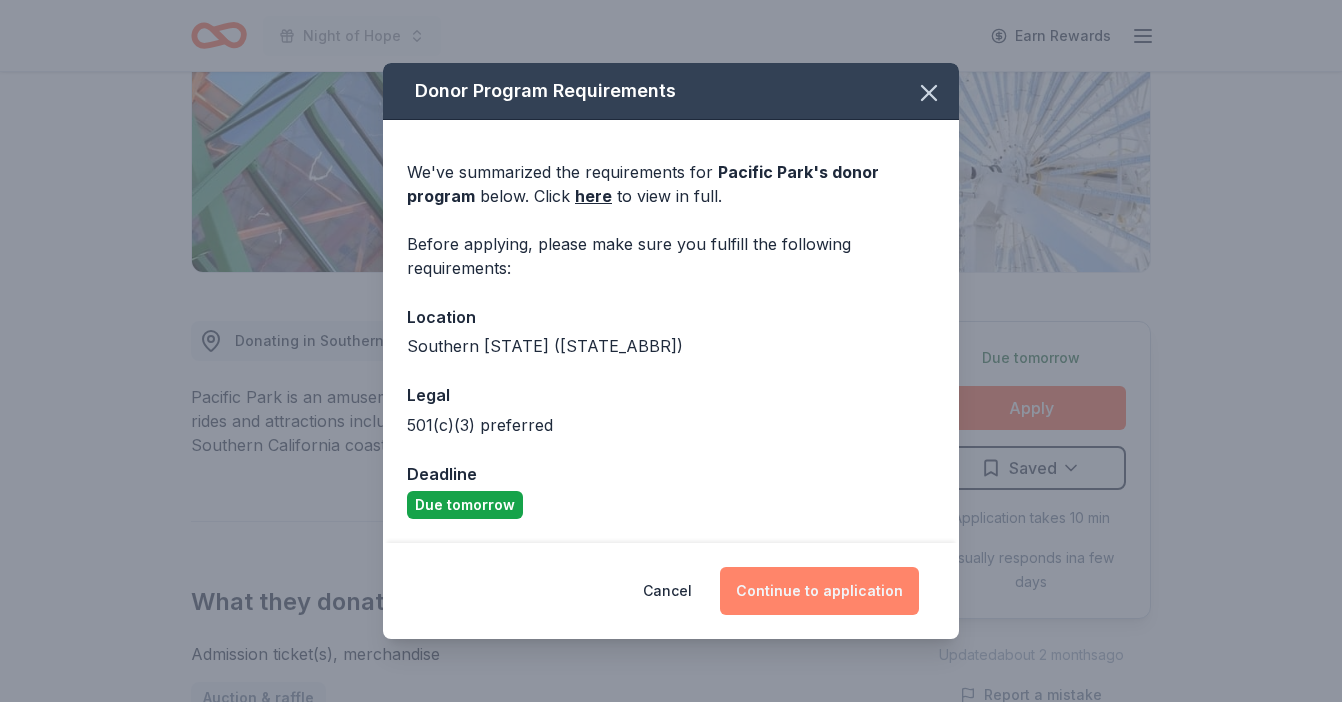 click on "Continue to application" at bounding box center (819, 591) 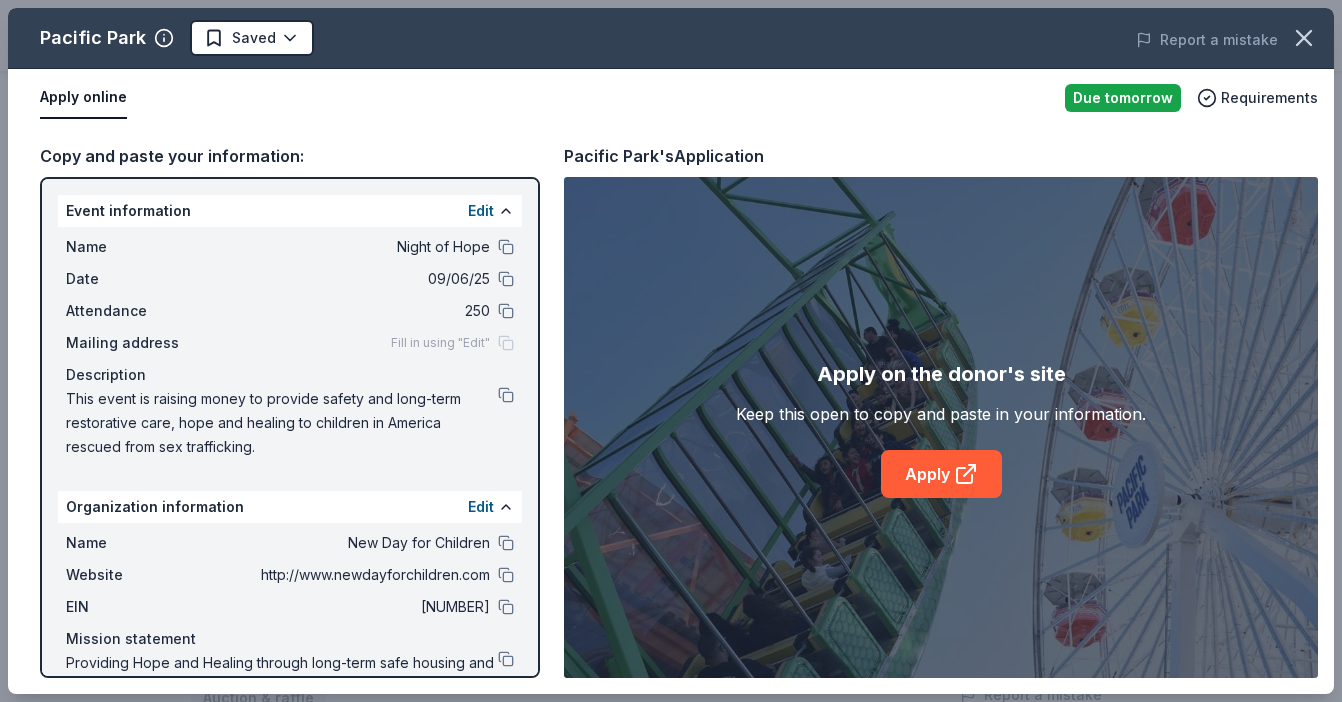 scroll, scrollTop: 71, scrollLeft: 0, axis: vertical 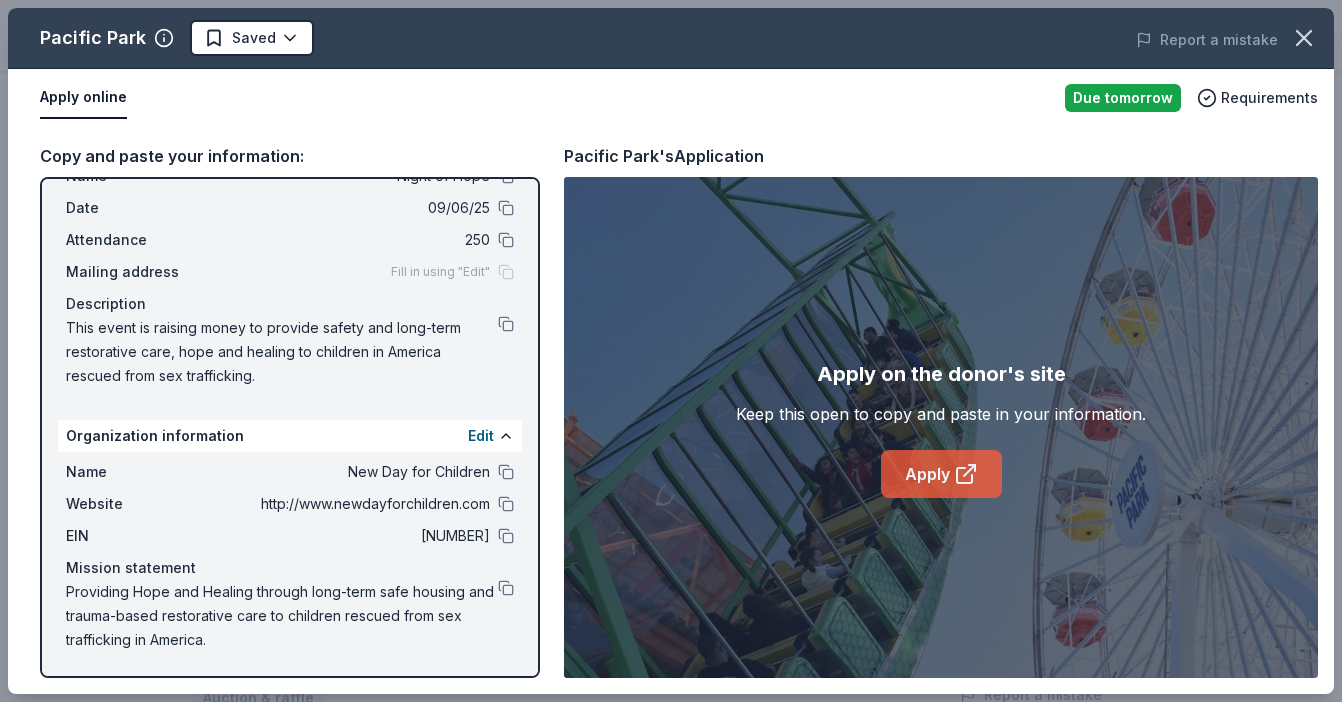 click on "Apply" at bounding box center [941, 474] 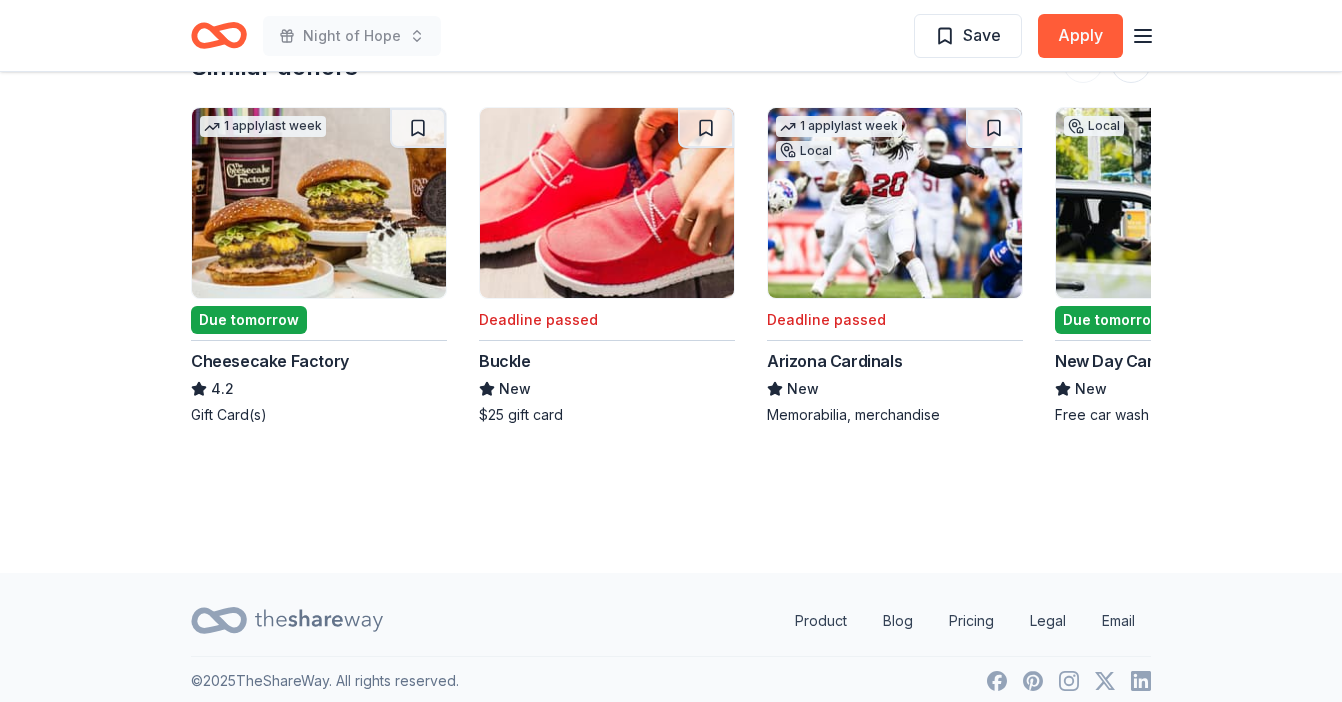 scroll, scrollTop: 2185, scrollLeft: 0, axis: vertical 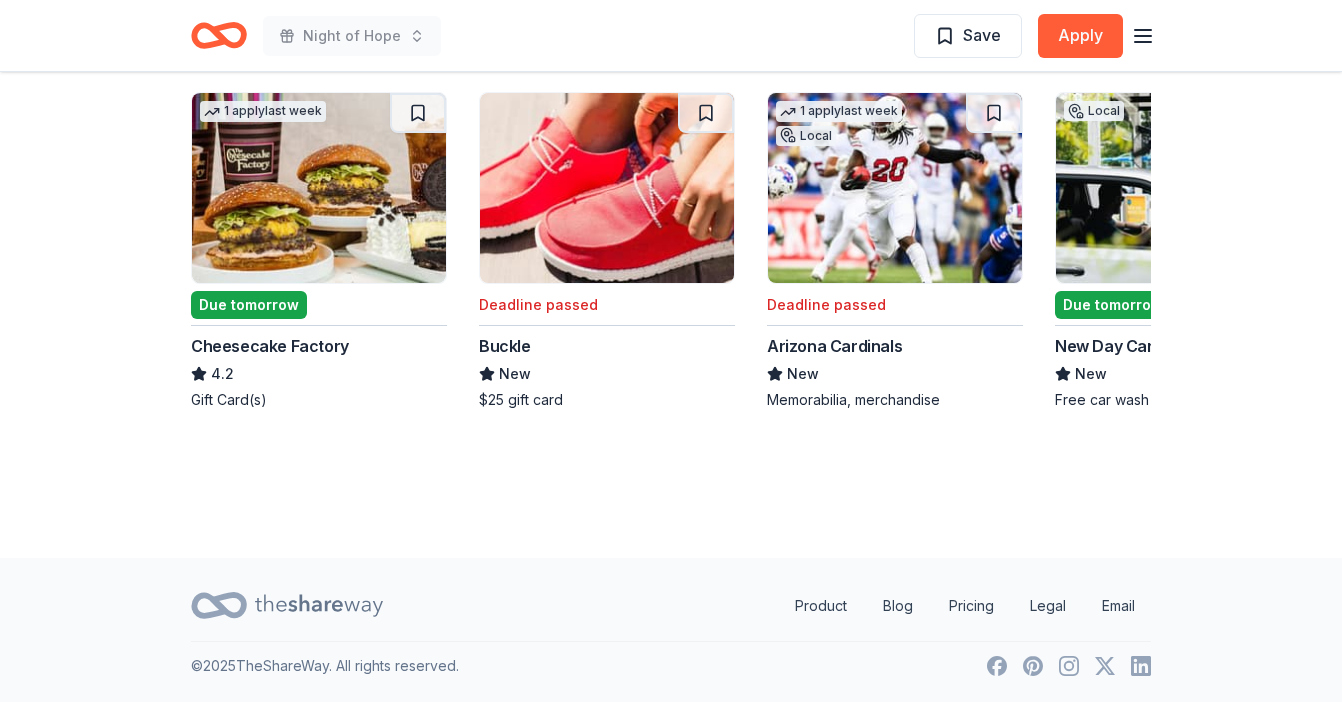 click at bounding box center [319, 188] 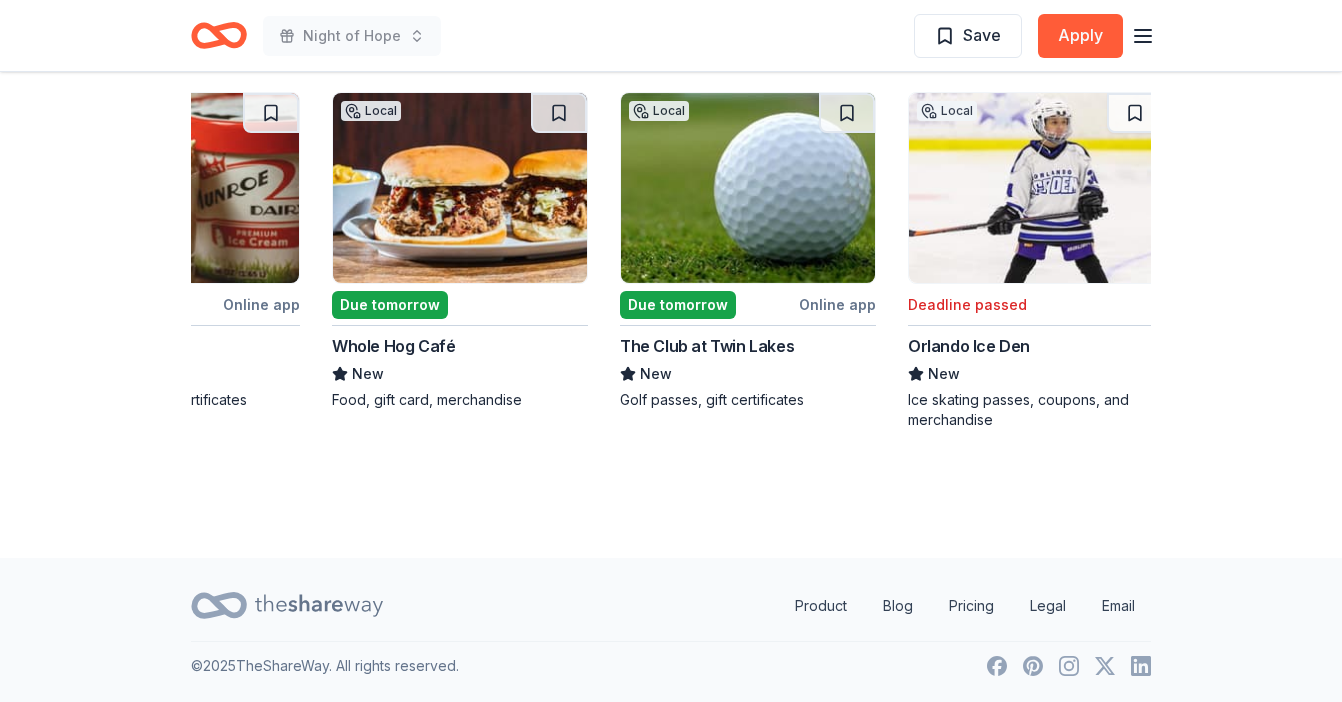 scroll, scrollTop: 0, scrollLeft: 1888, axis: horizontal 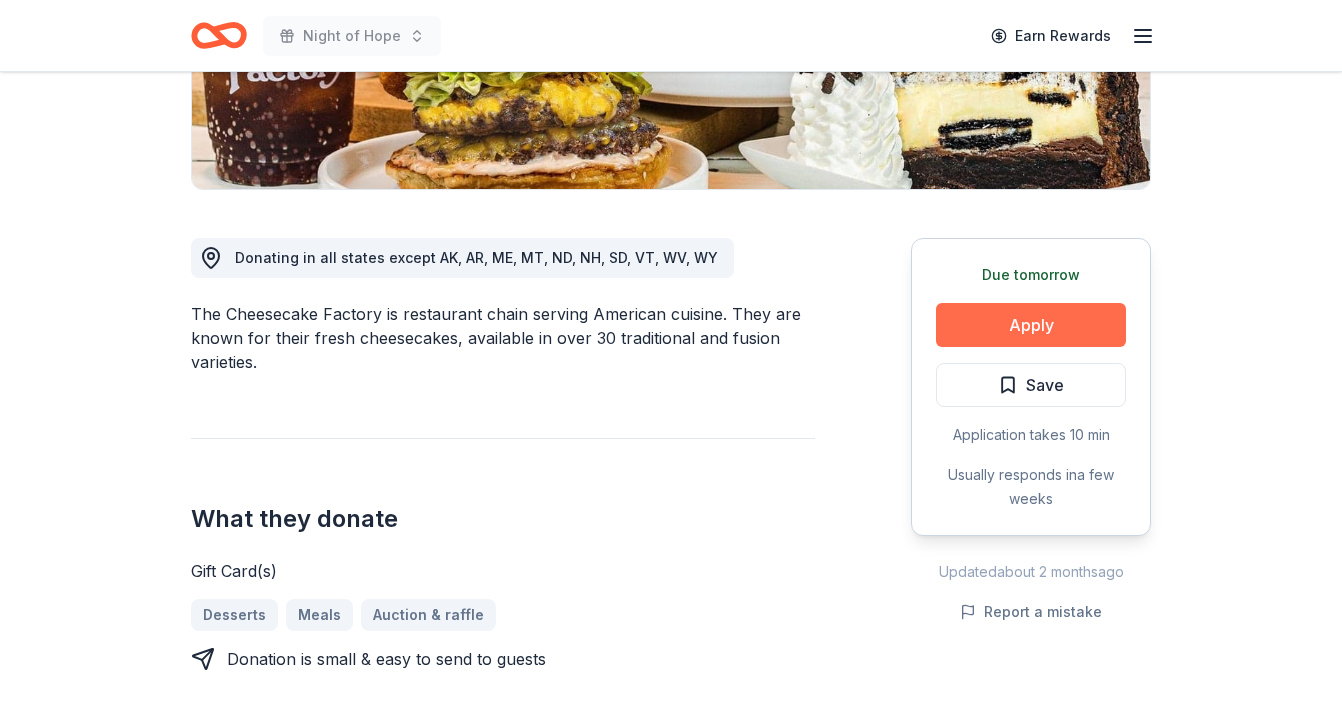 click on "Apply" at bounding box center (1031, 325) 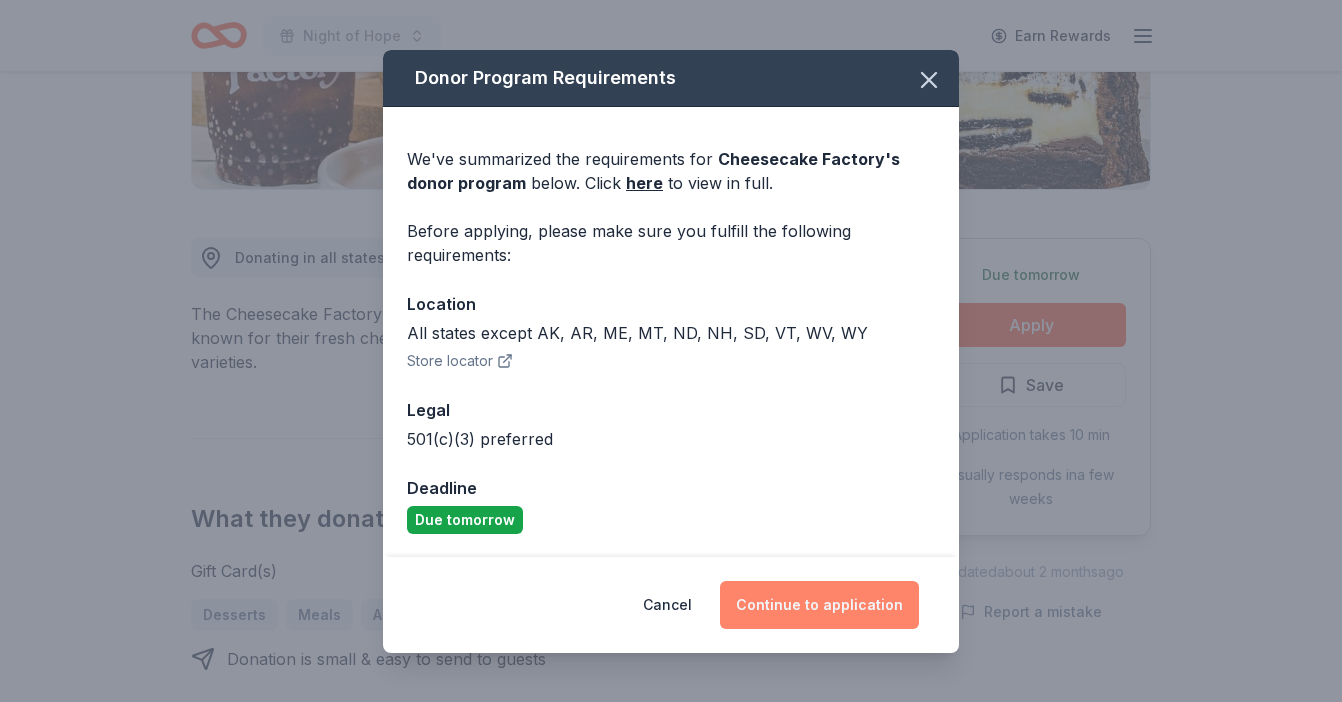 click on "Continue to application" at bounding box center [819, 605] 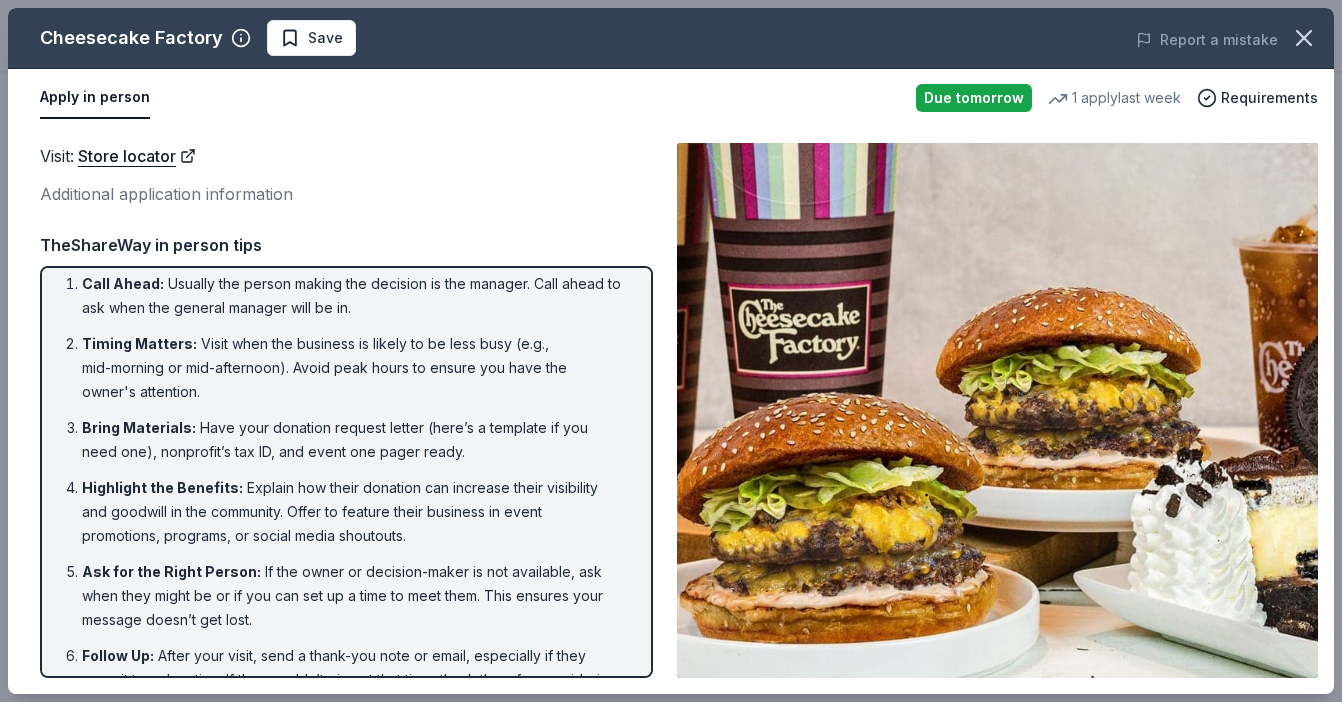scroll, scrollTop: 68, scrollLeft: 0, axis: vertical 